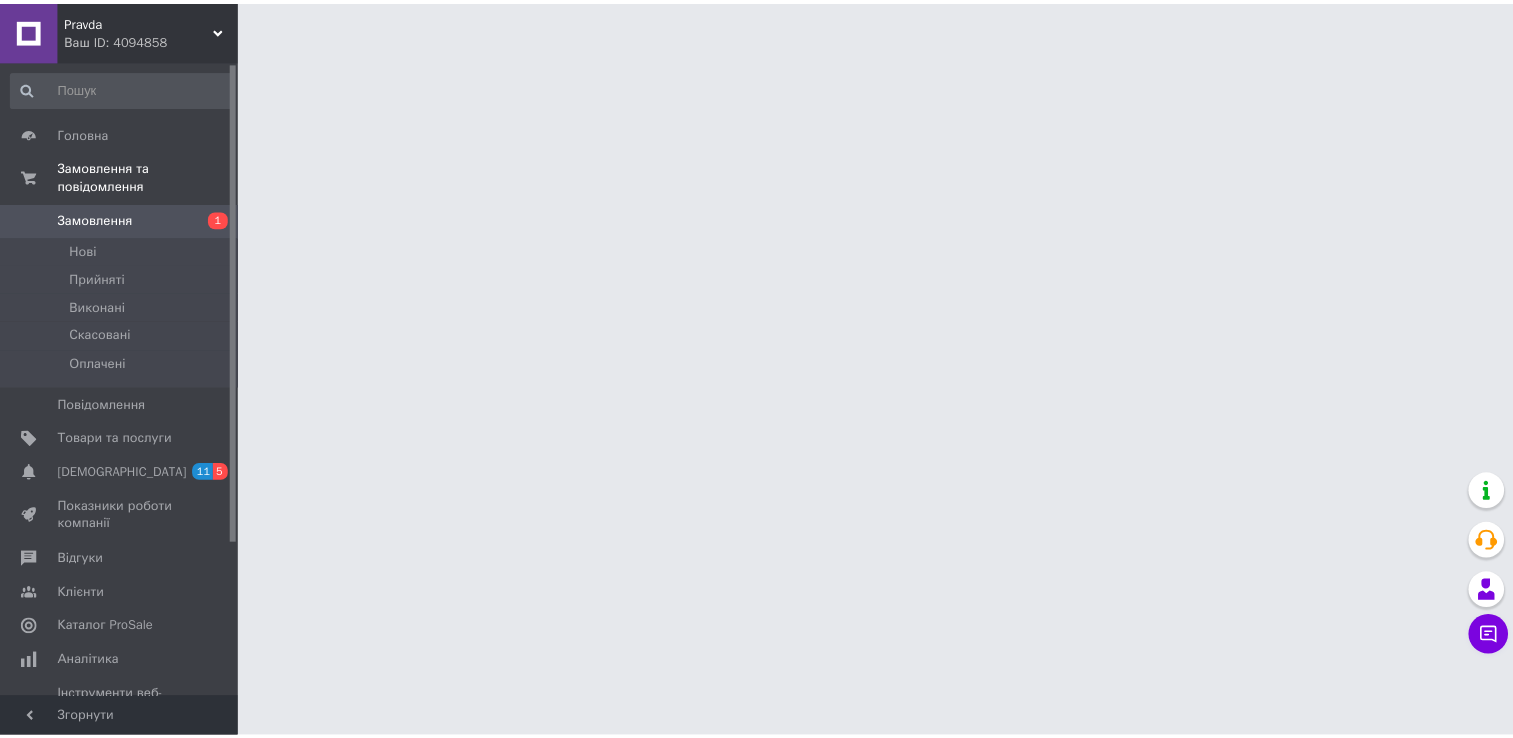 scroll, scrollTop: 0, scrollLeft: 0, axis: both 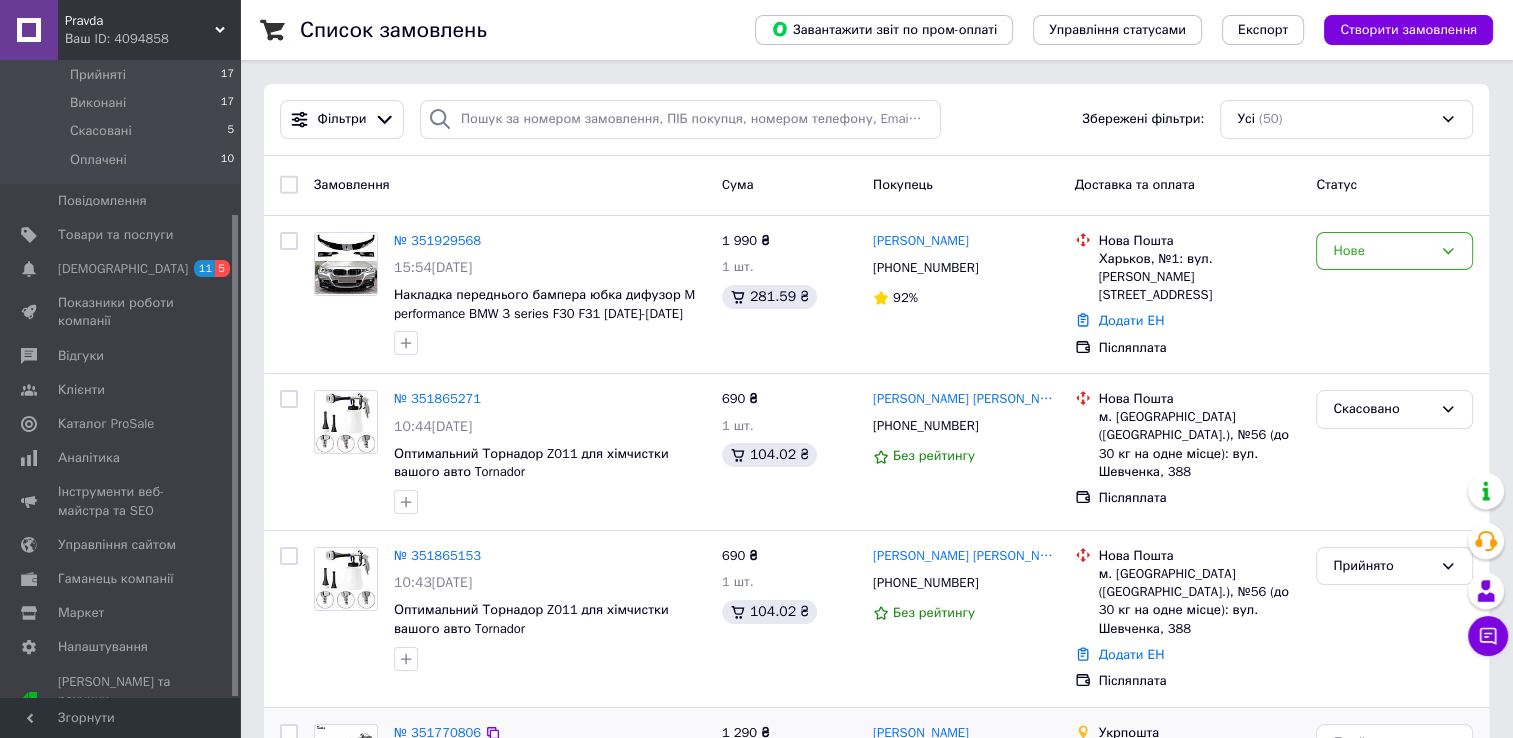 click on "№ 351770806" at bounding box center [437, 732] 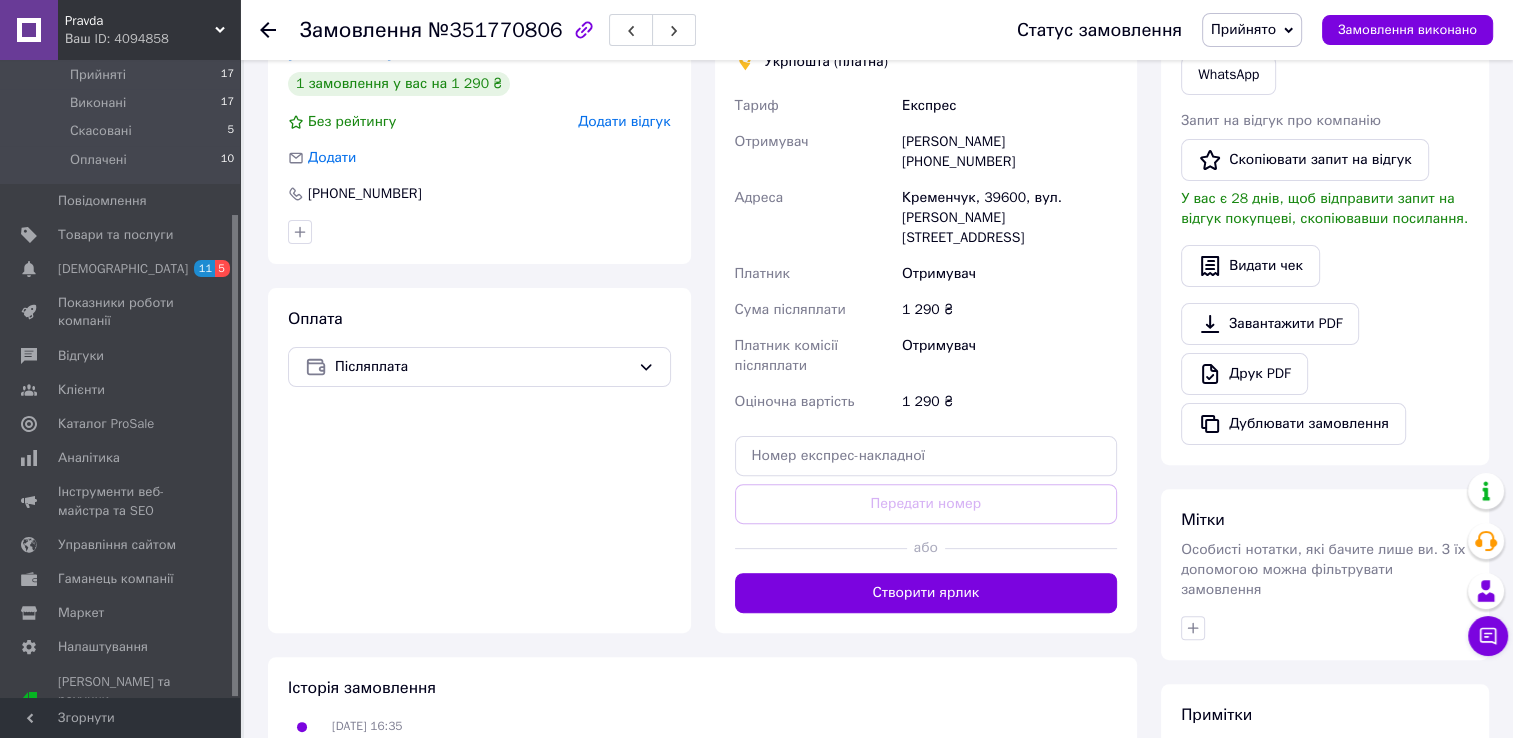 scroll, scrollTop: 504, scrollLeft: 0, axis: vertical 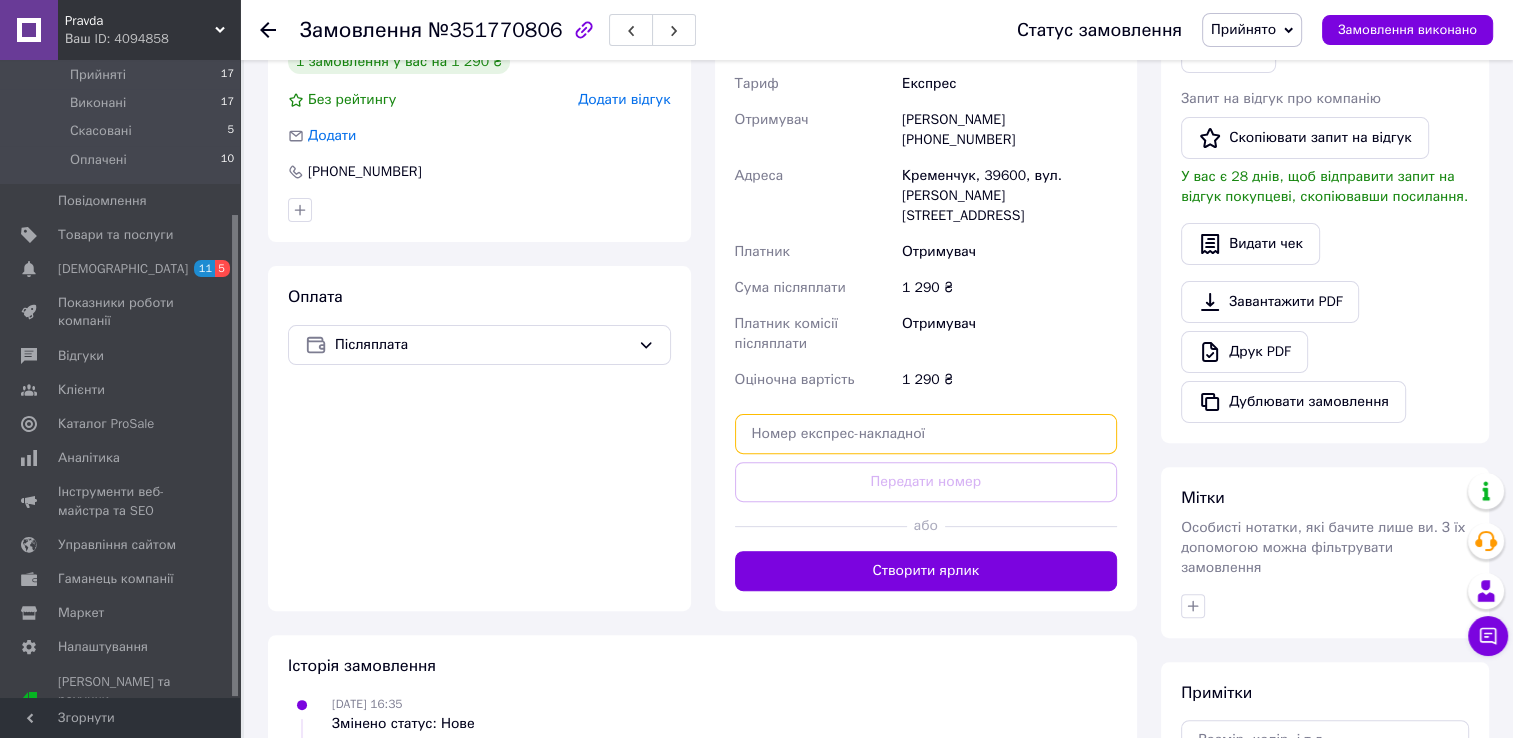 click at bounding box center (926, 434) 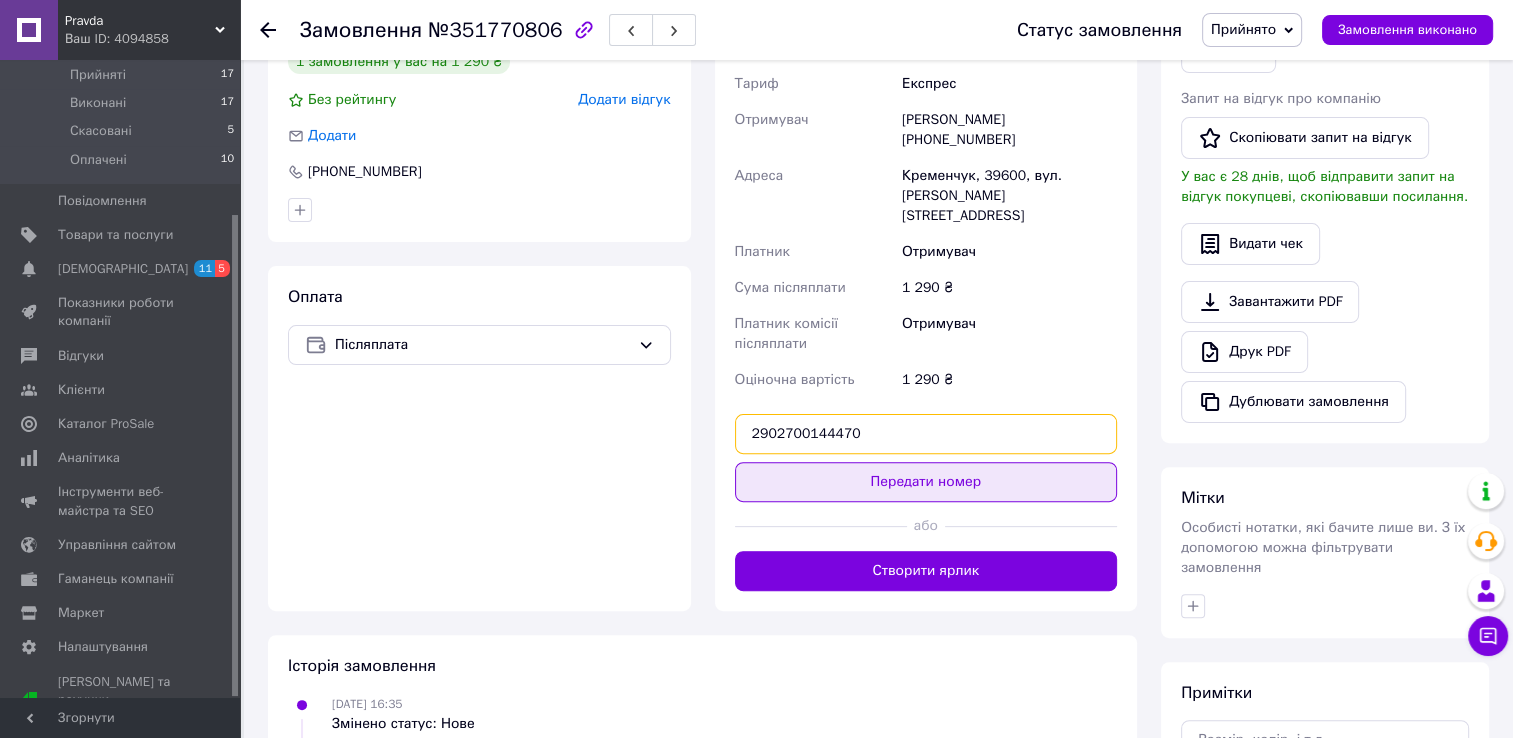 type on "2902700144470" 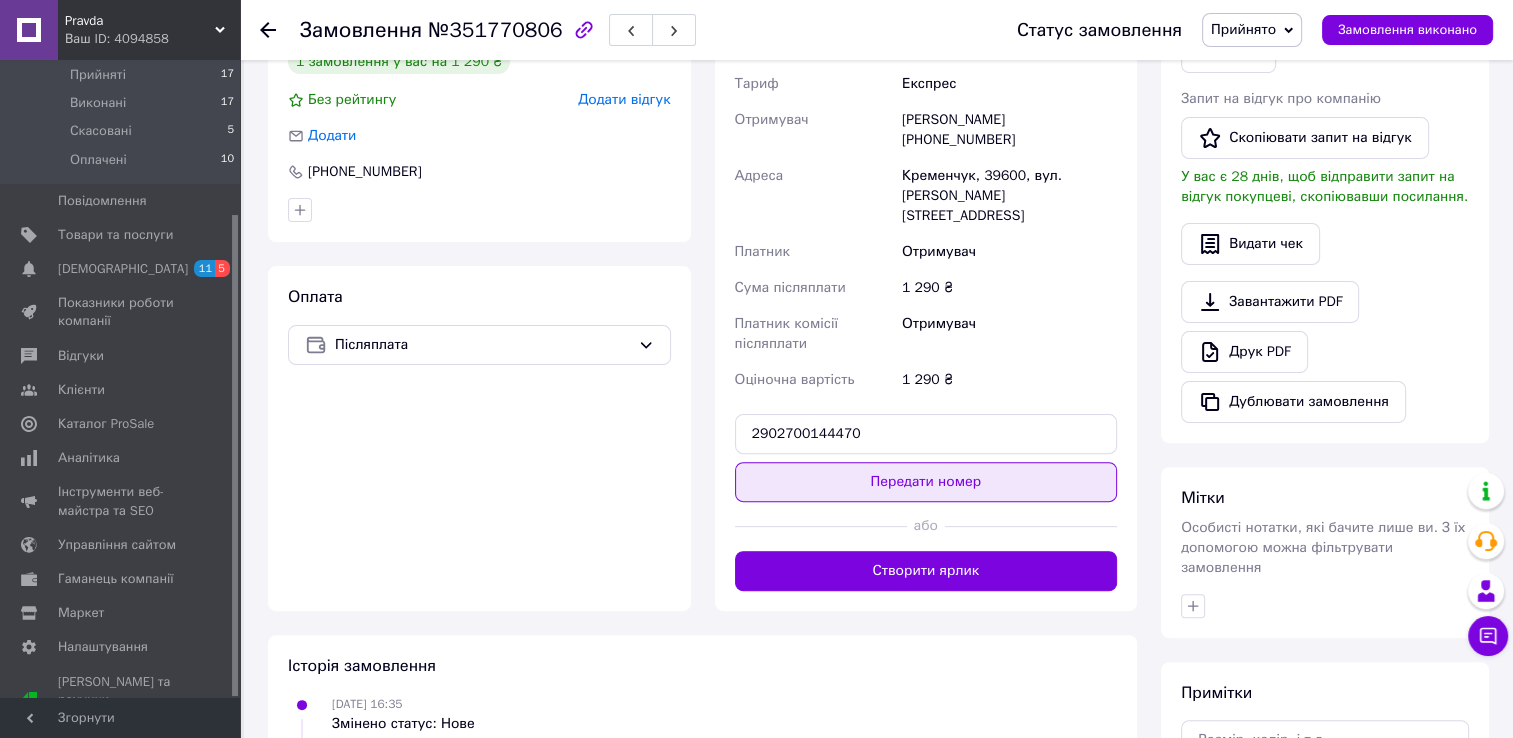 click on "Передати номер" at bounding box center [926, 482] 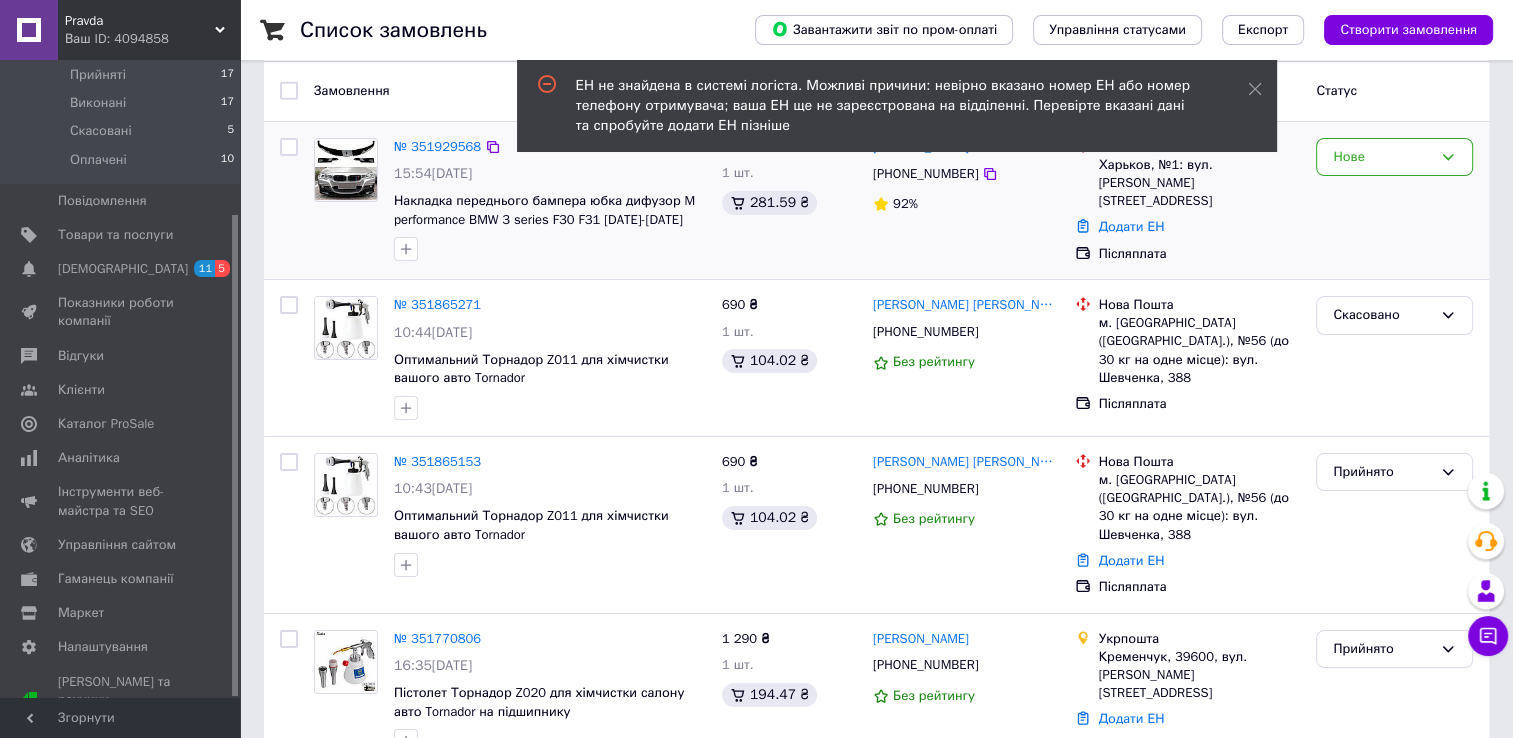 scroll, scrollTop: 100, scrollLeft: 0, axis: vertical 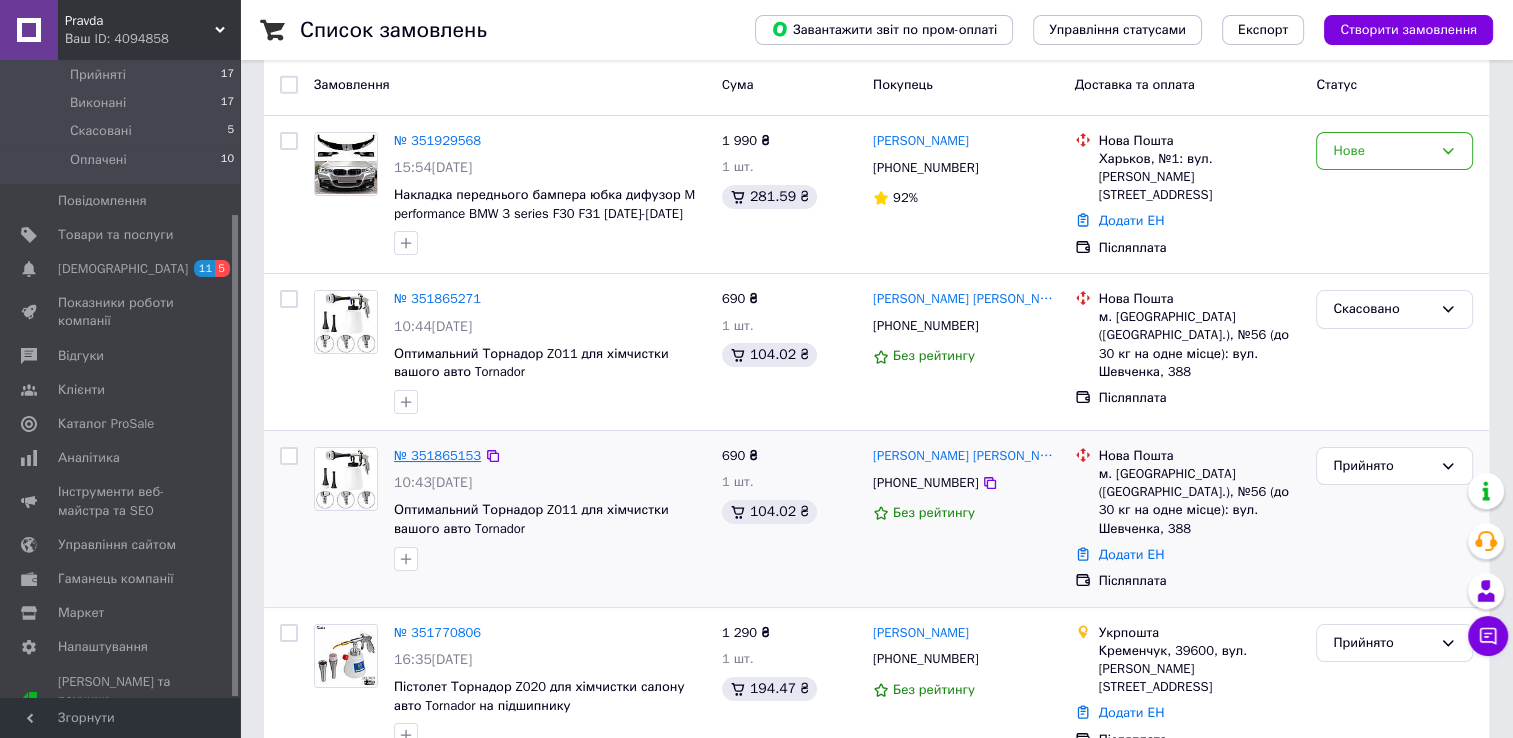 click on "№ 351865153" at bounding box center (437, 455) 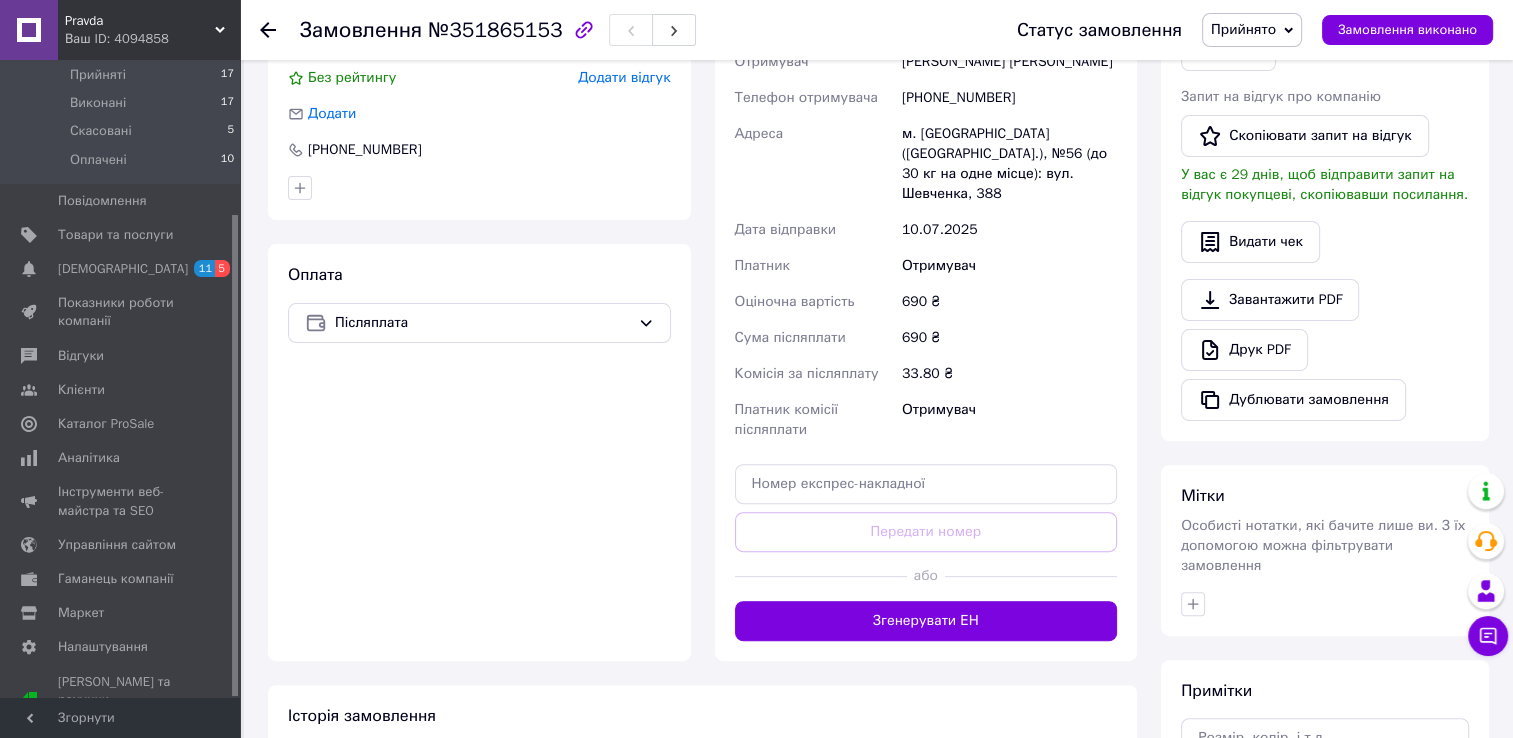 scroll, scrollTop: 584, scrollLeft: 0, axis: vertical 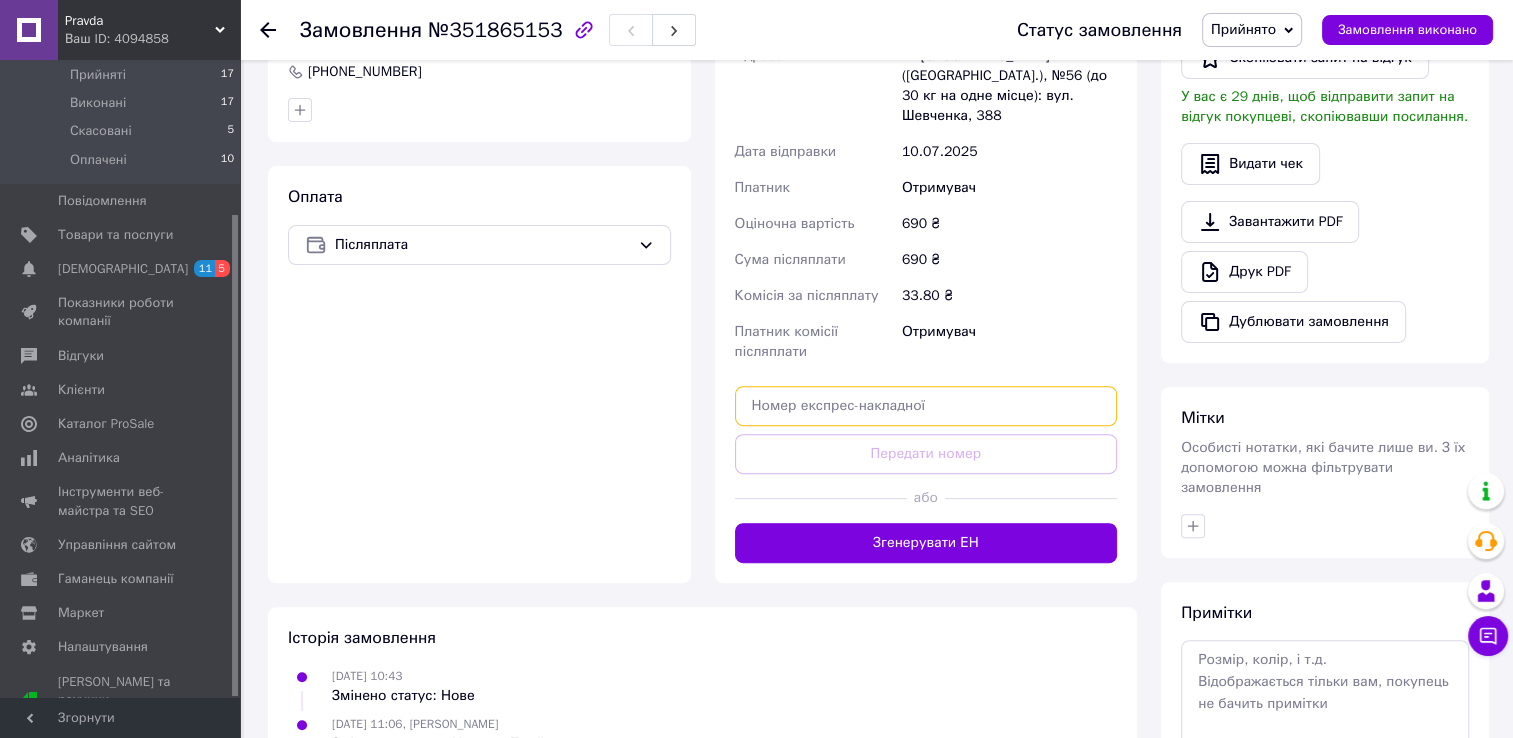 click at bounding box center (926, 406) 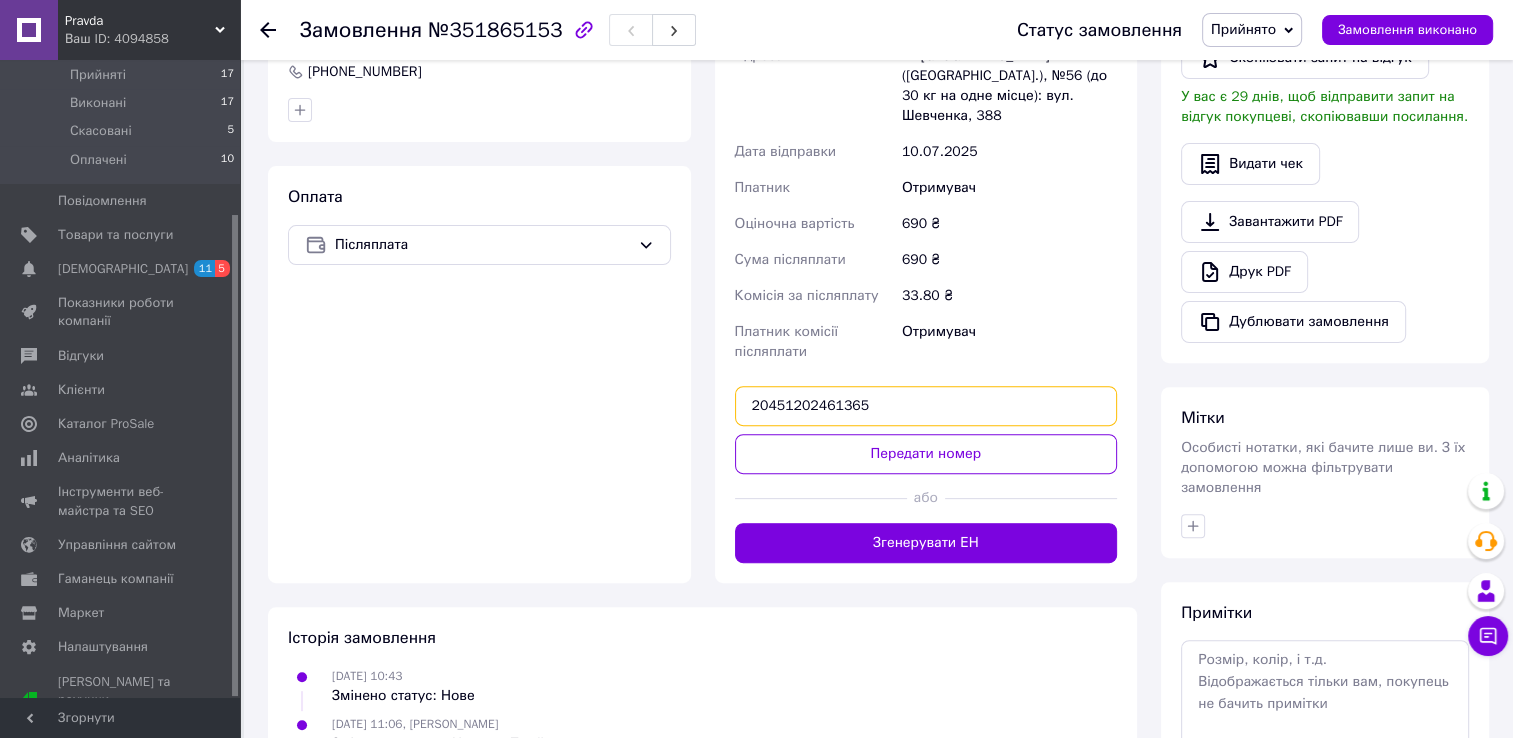 type on "20451202461365" 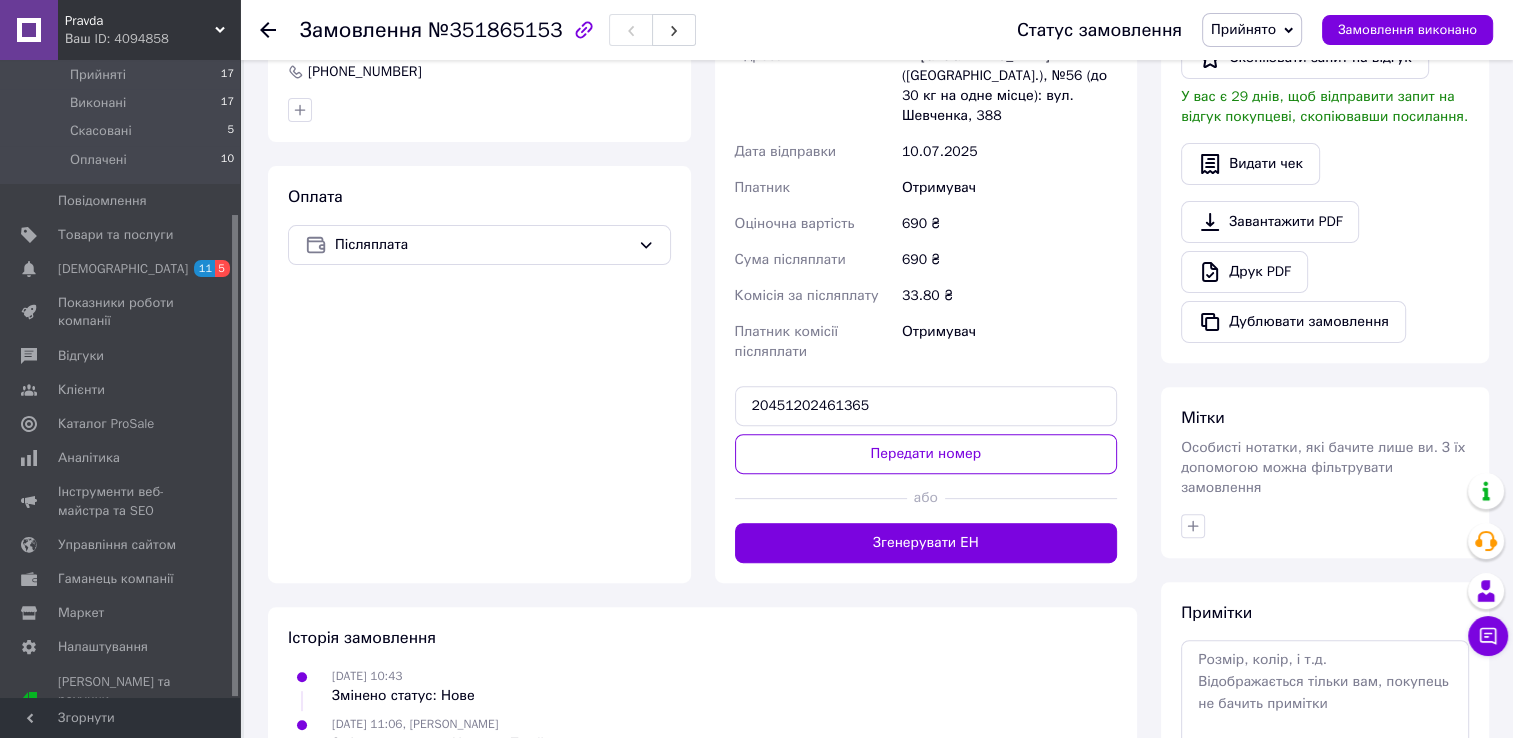 click on "Передати номер" at bounding box center (926, 454) 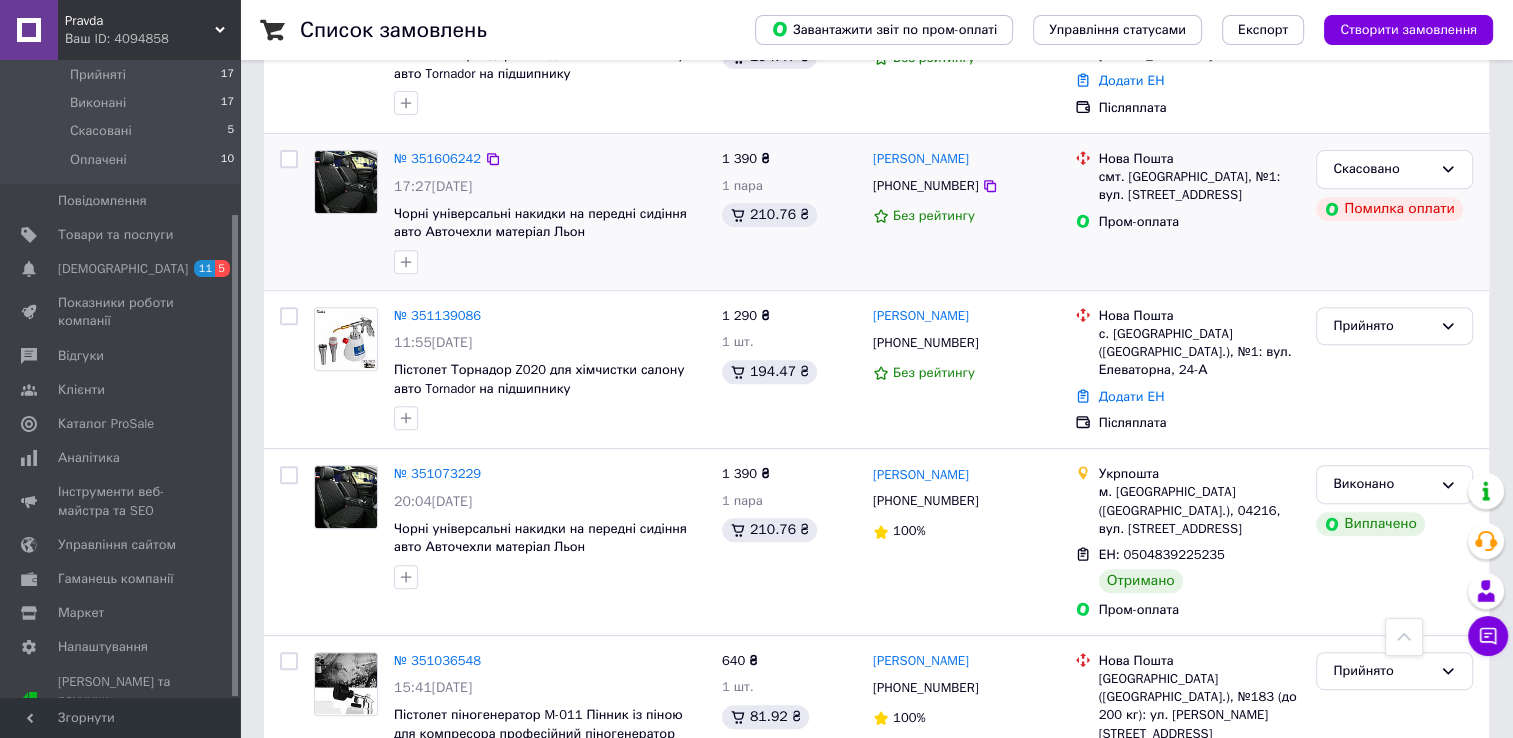 scroll, scrollTop: 800, scrollLeft: 0, axis: vertical 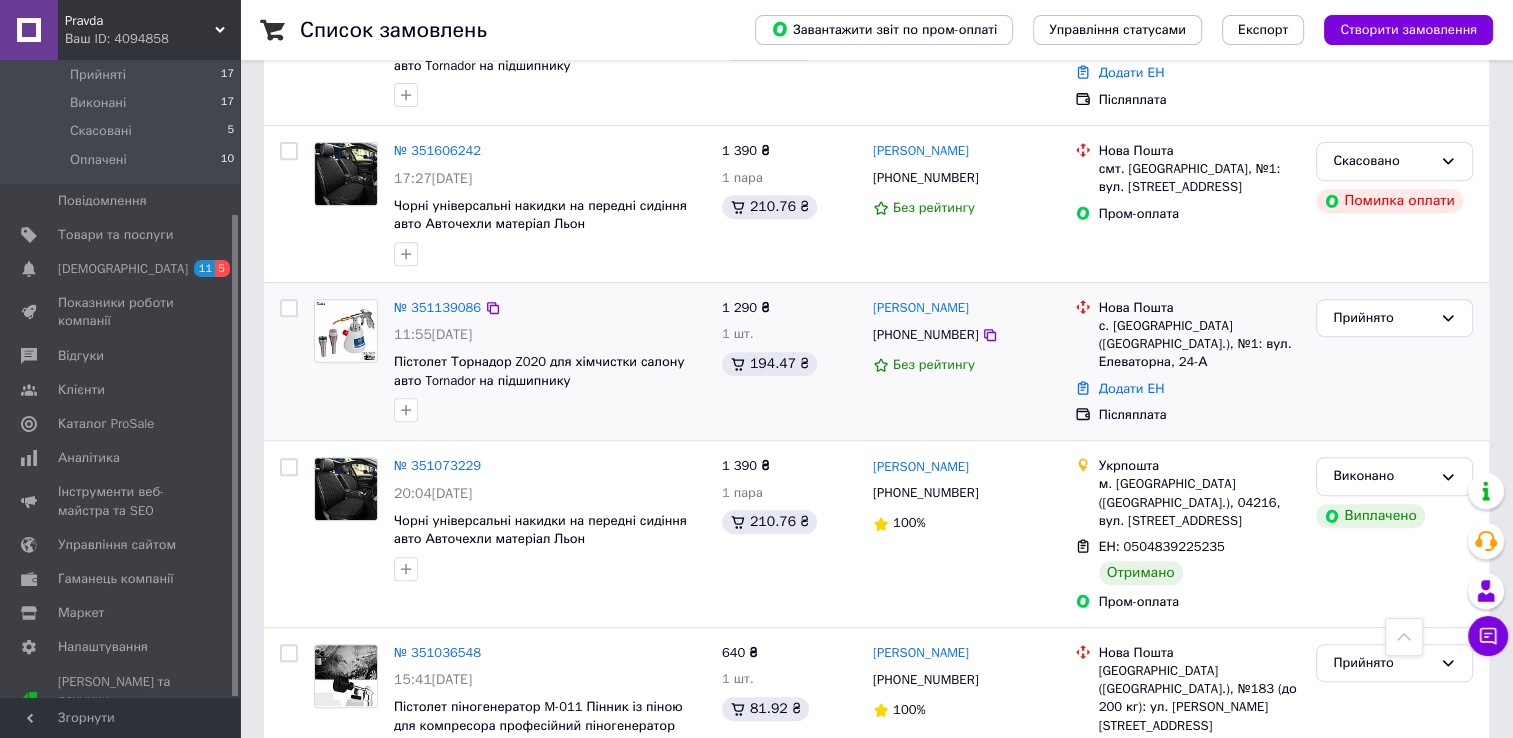 click on "Додати ЕН" at bounding box center [1200, 389] 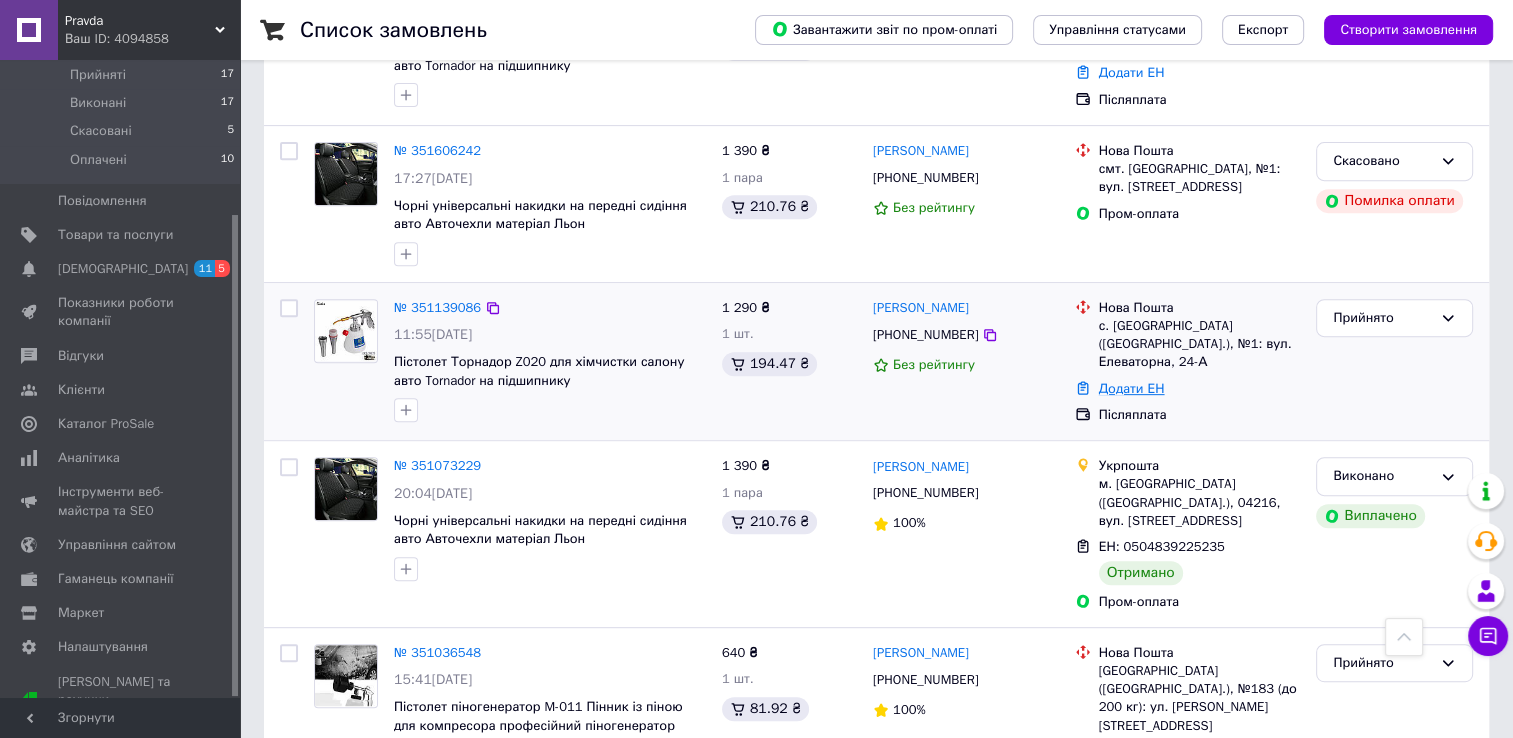 click on "Додати ЕН" at bounding box center (1132, 388) 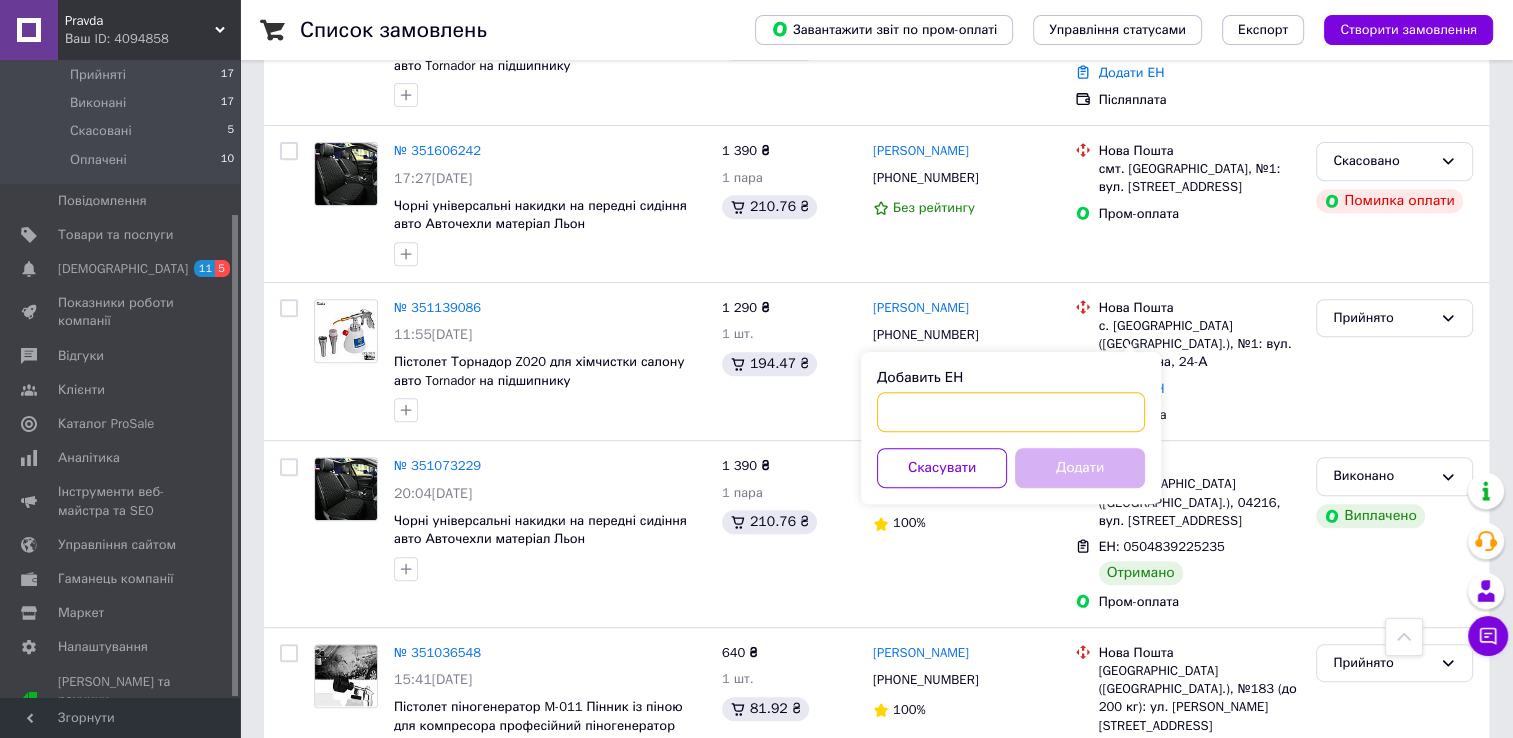 click on "Добавить ЕН" at bounding box center (1011, 412) 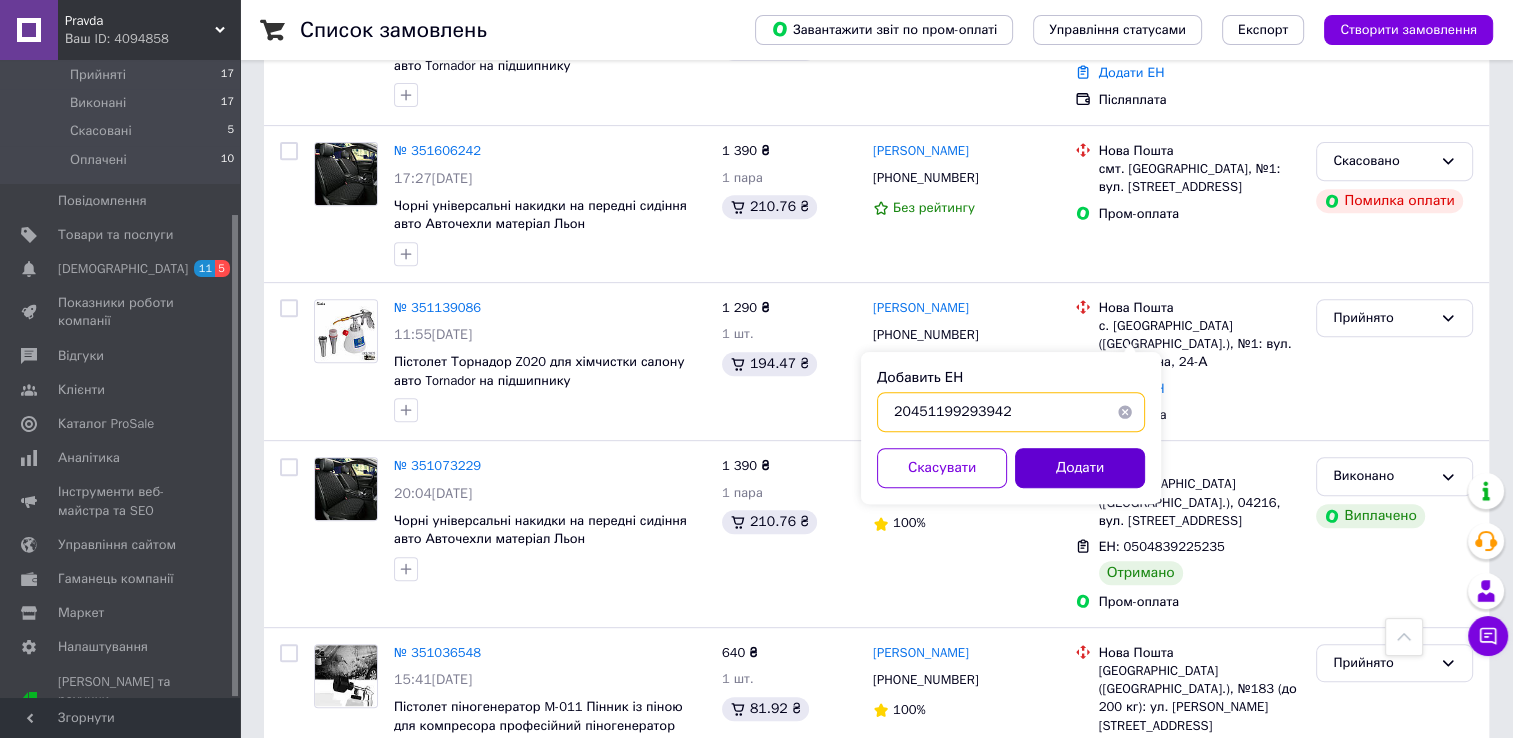 type on "20451199293942" 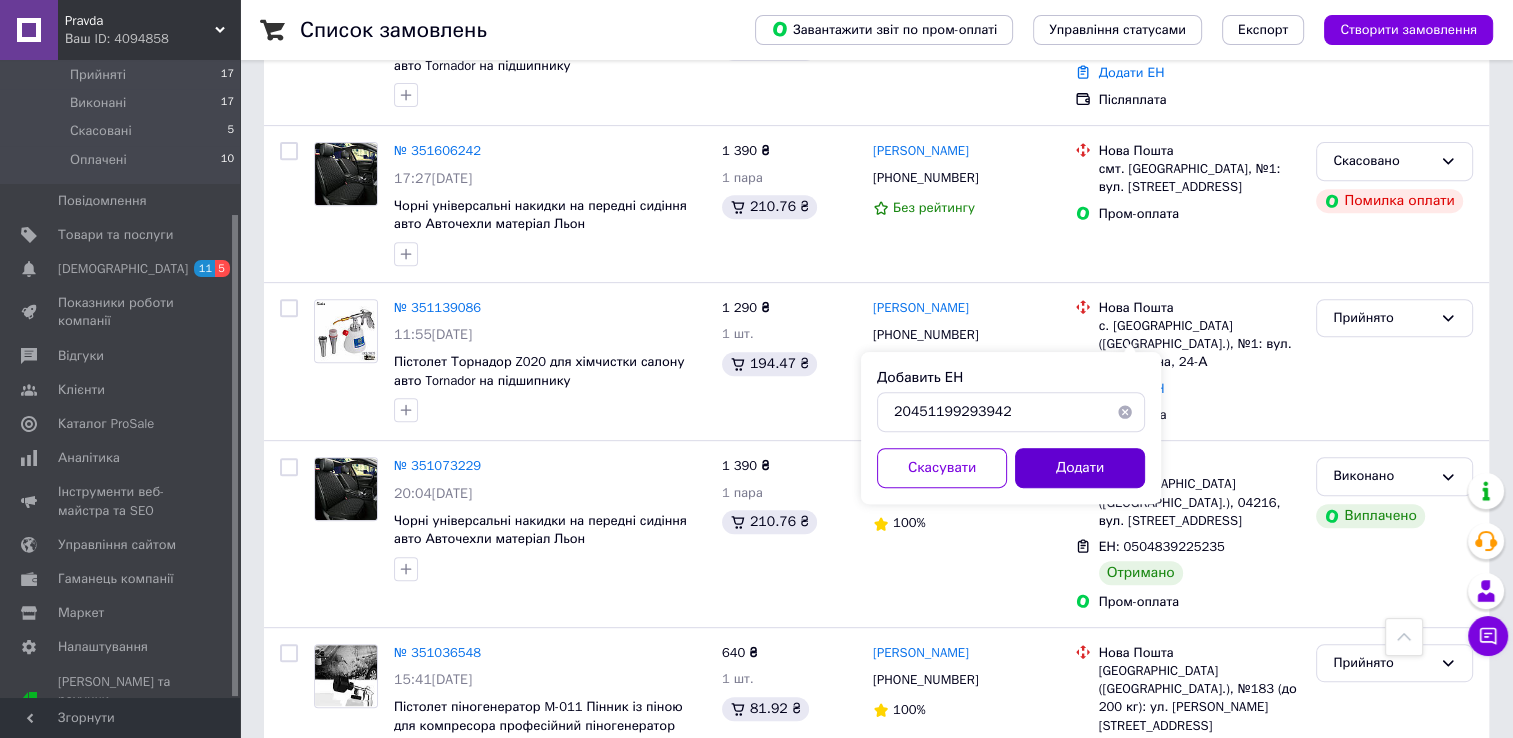 click on "Додати" at bounding box center [1080, 468] 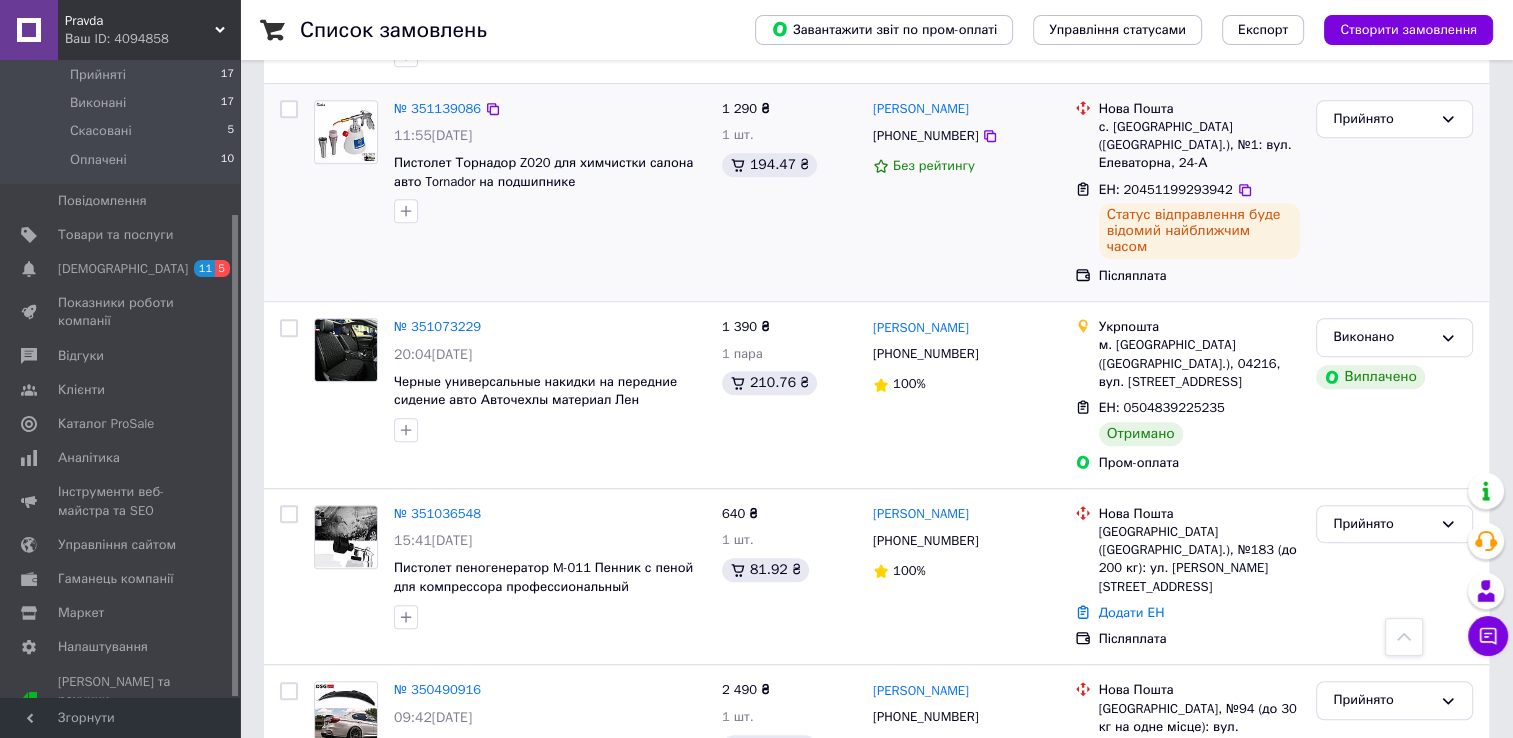 scroll, scrollTop: 1000, scrollLeft: 0, axis: vertical 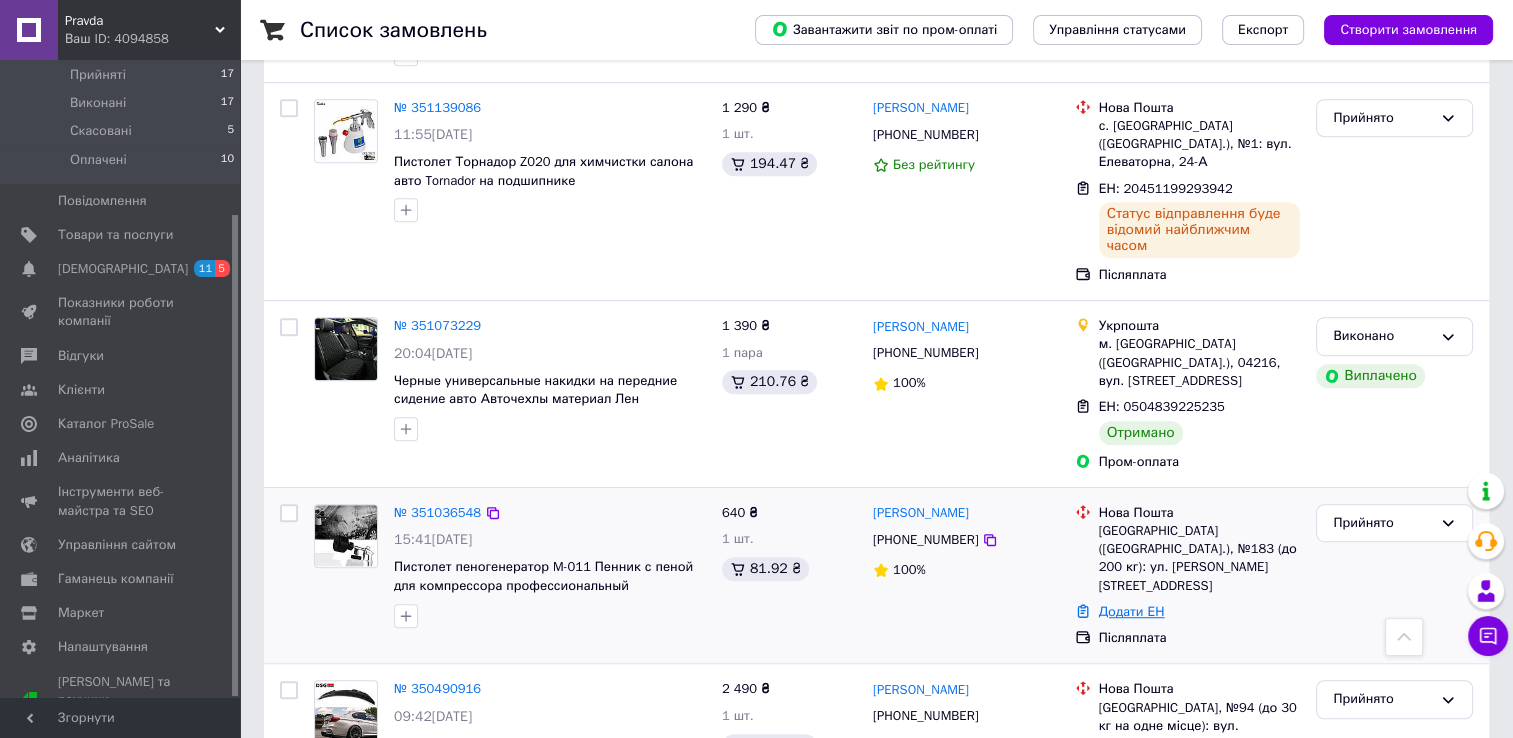 click on "Додати ЕН" at bounding box center (1132, 611) 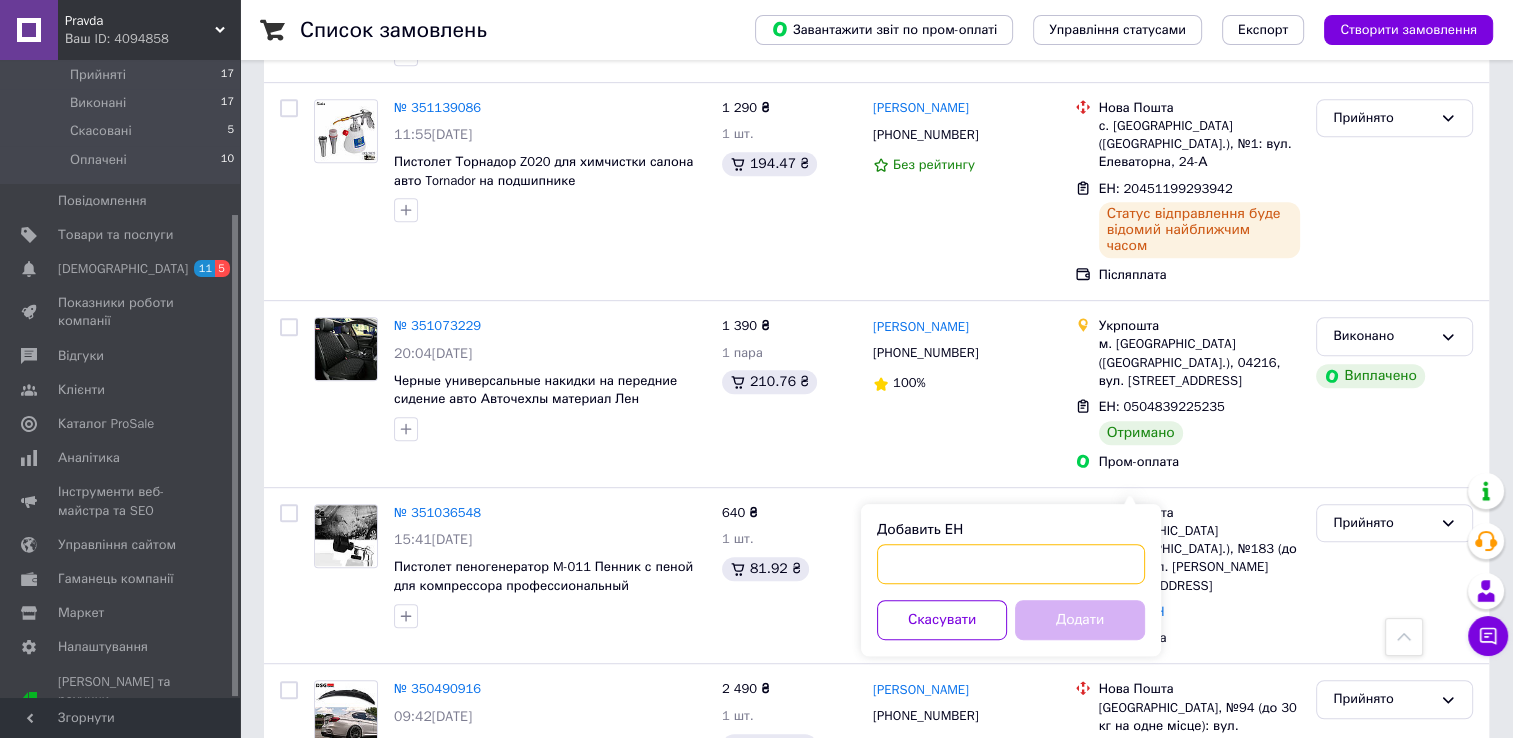click on "Добавить ЕН" at bounding box center [1011, 564] 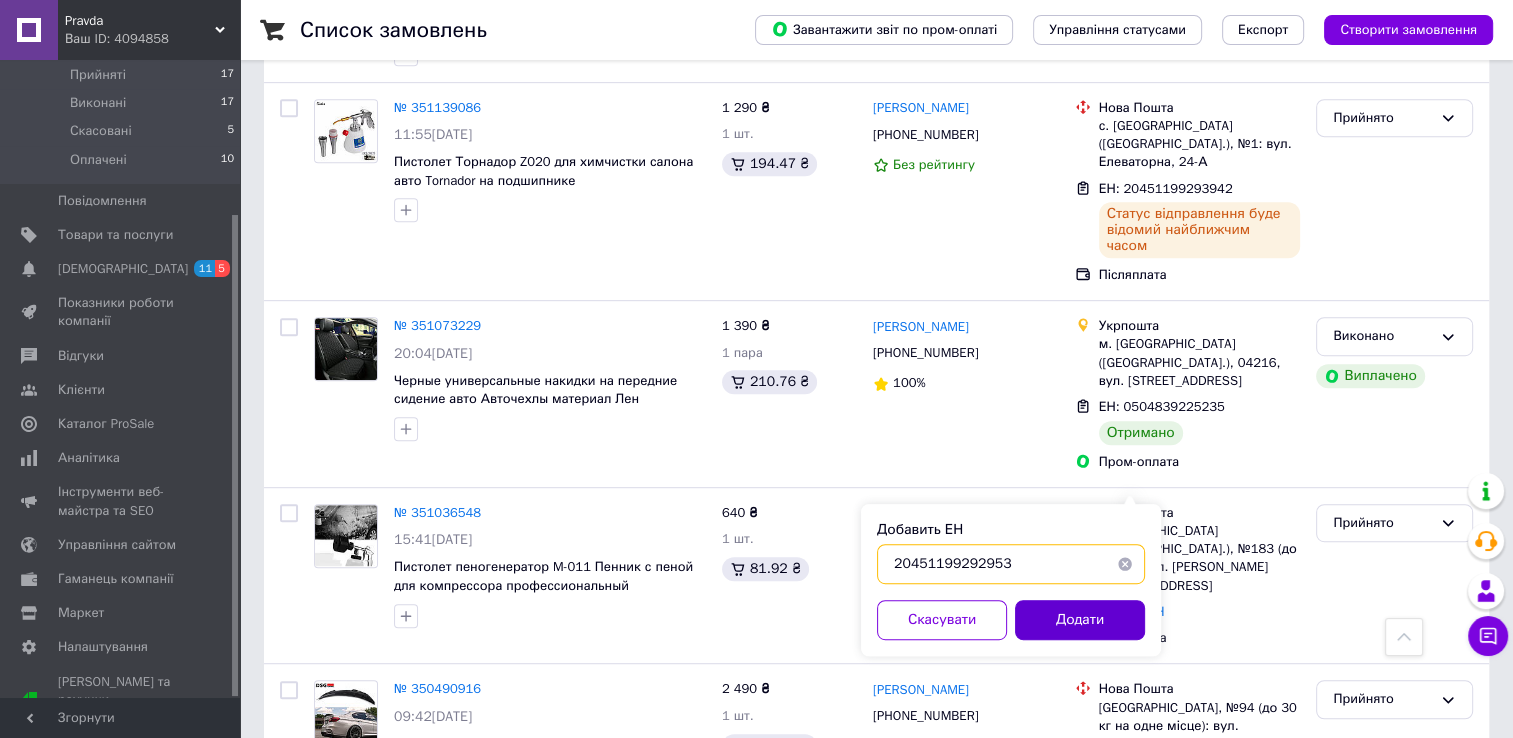 type on "20451199292953" 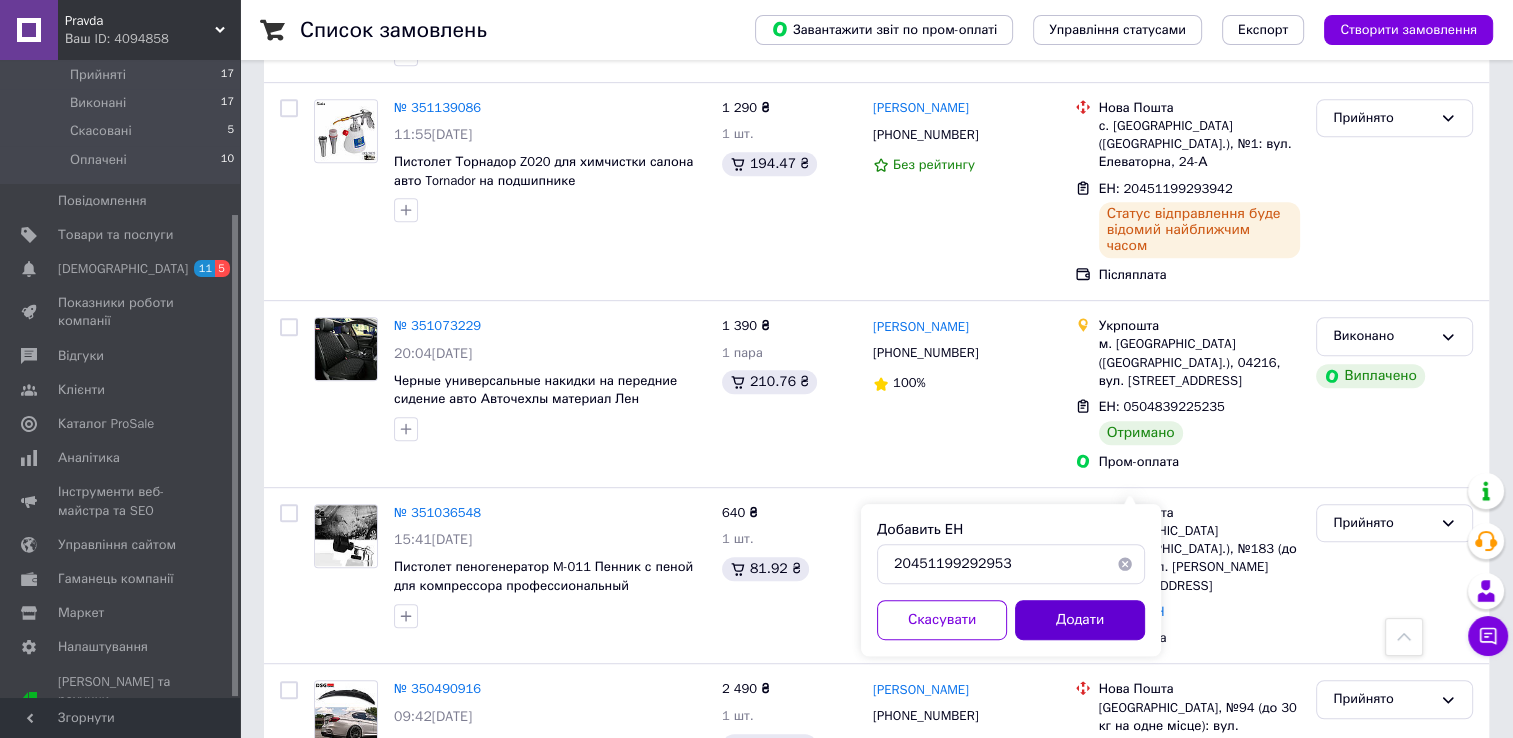 click on "Додати" at bounding box center (1080, 620) 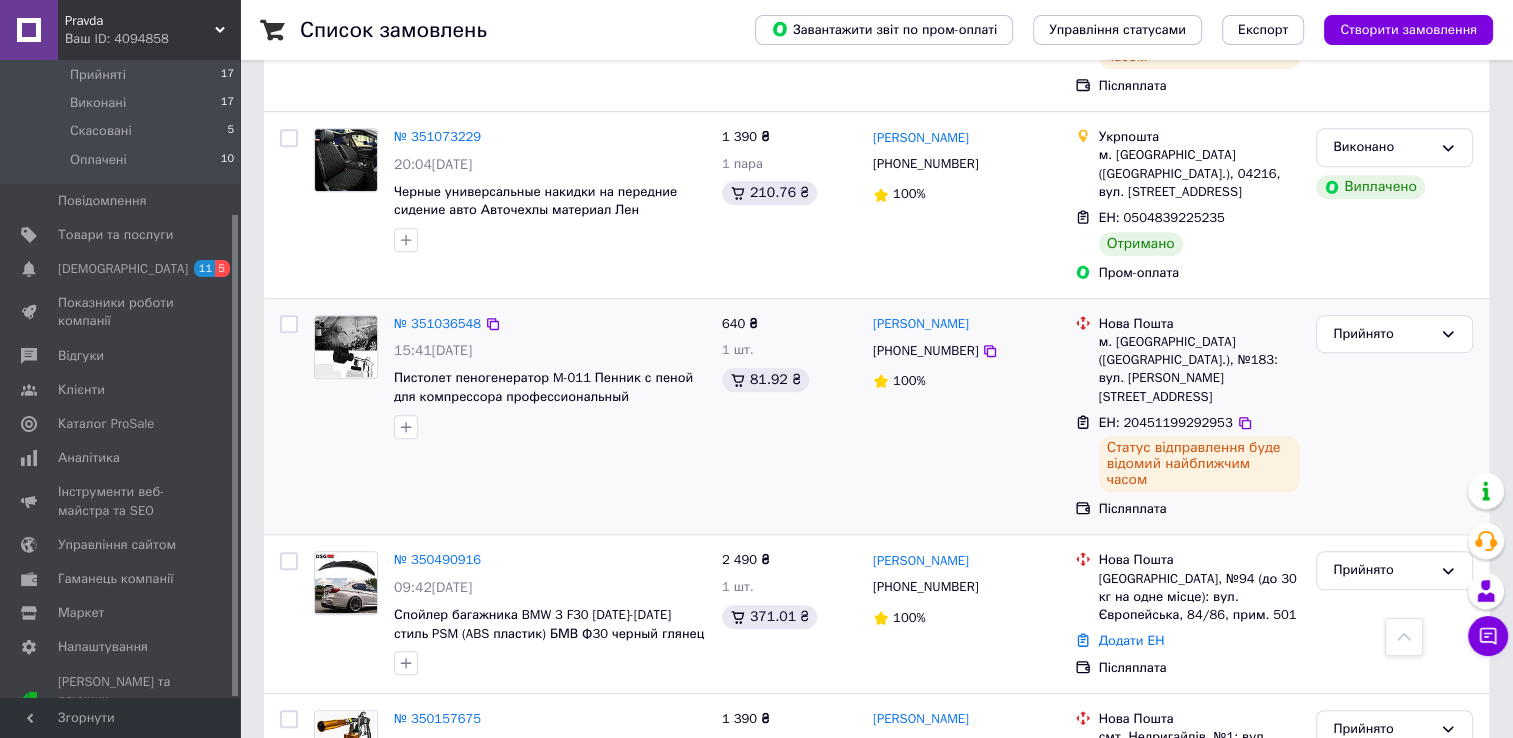 scroll, scrollTop: 1200, scrollLeft: 0, axis: vertical 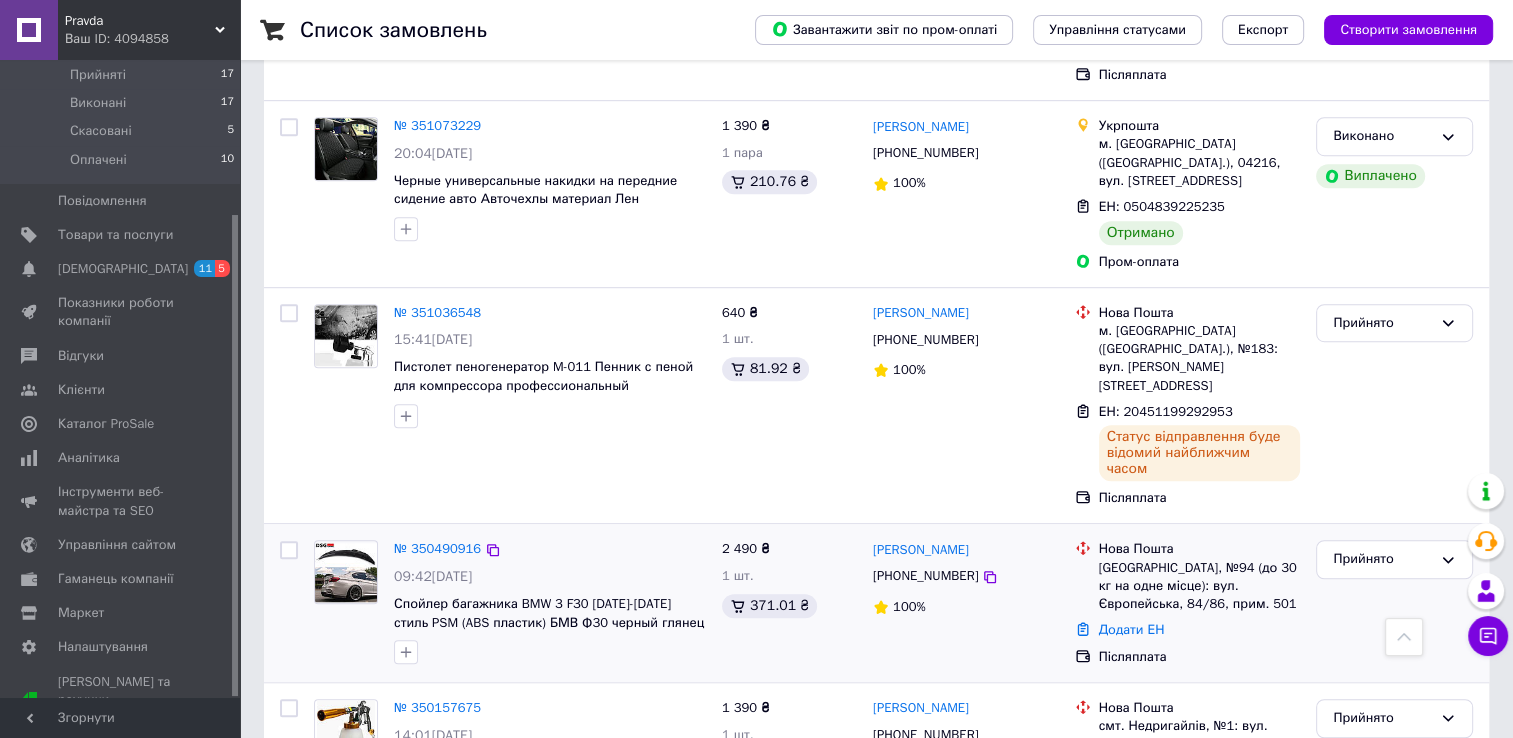 click on "Додати ЕН" at bounding box center [1132, 629] 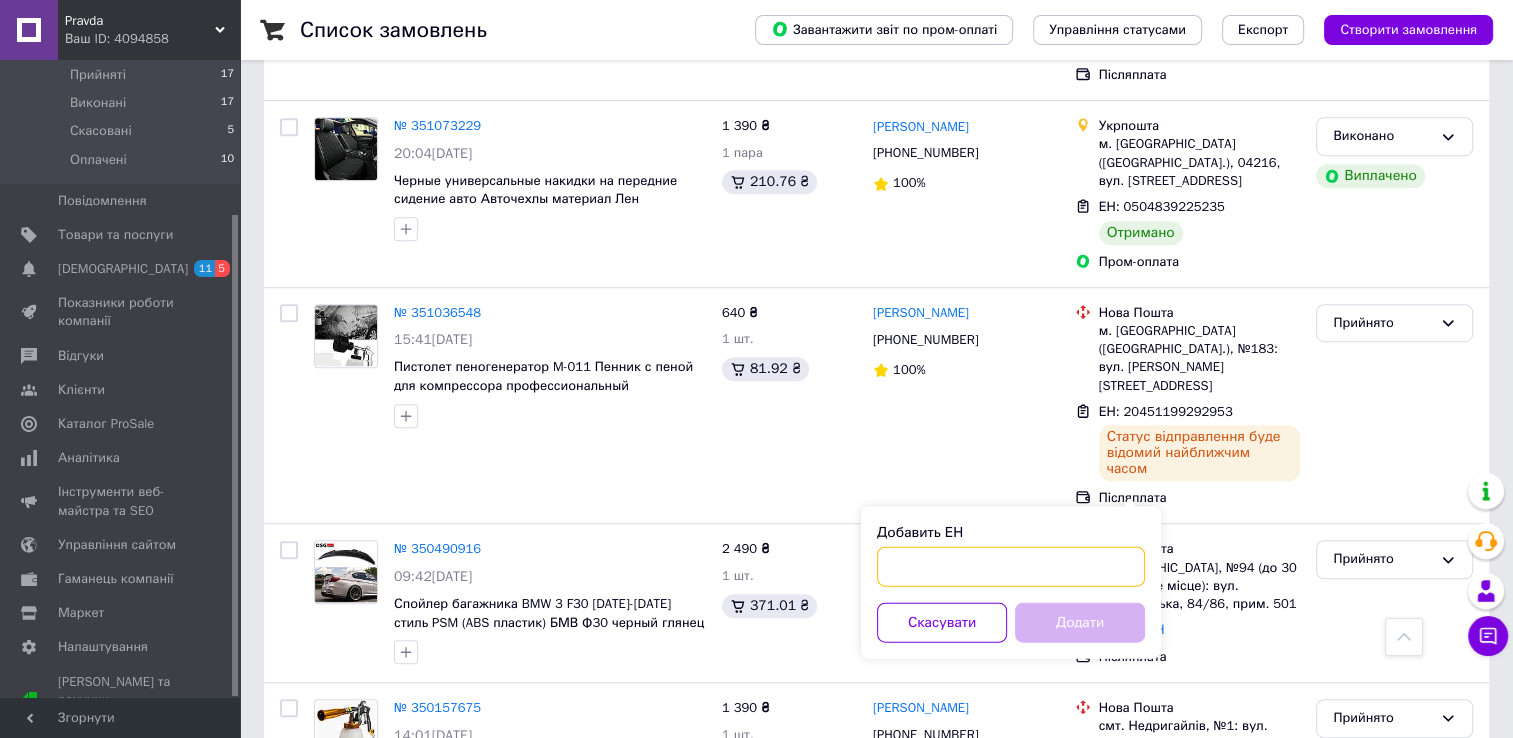 click on "Добавить ЕН" at bounding box center [1011, 566] 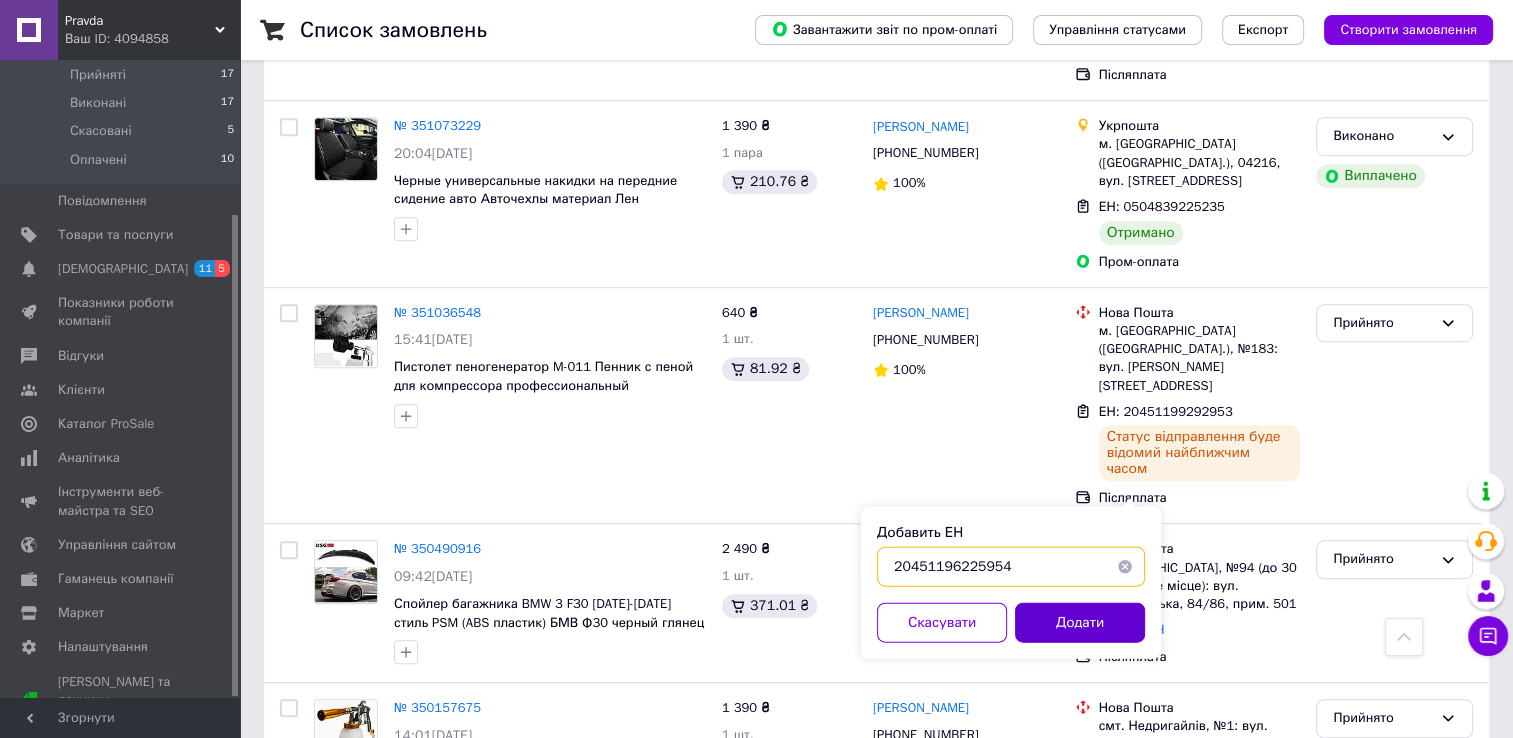 type on "20451196225954" 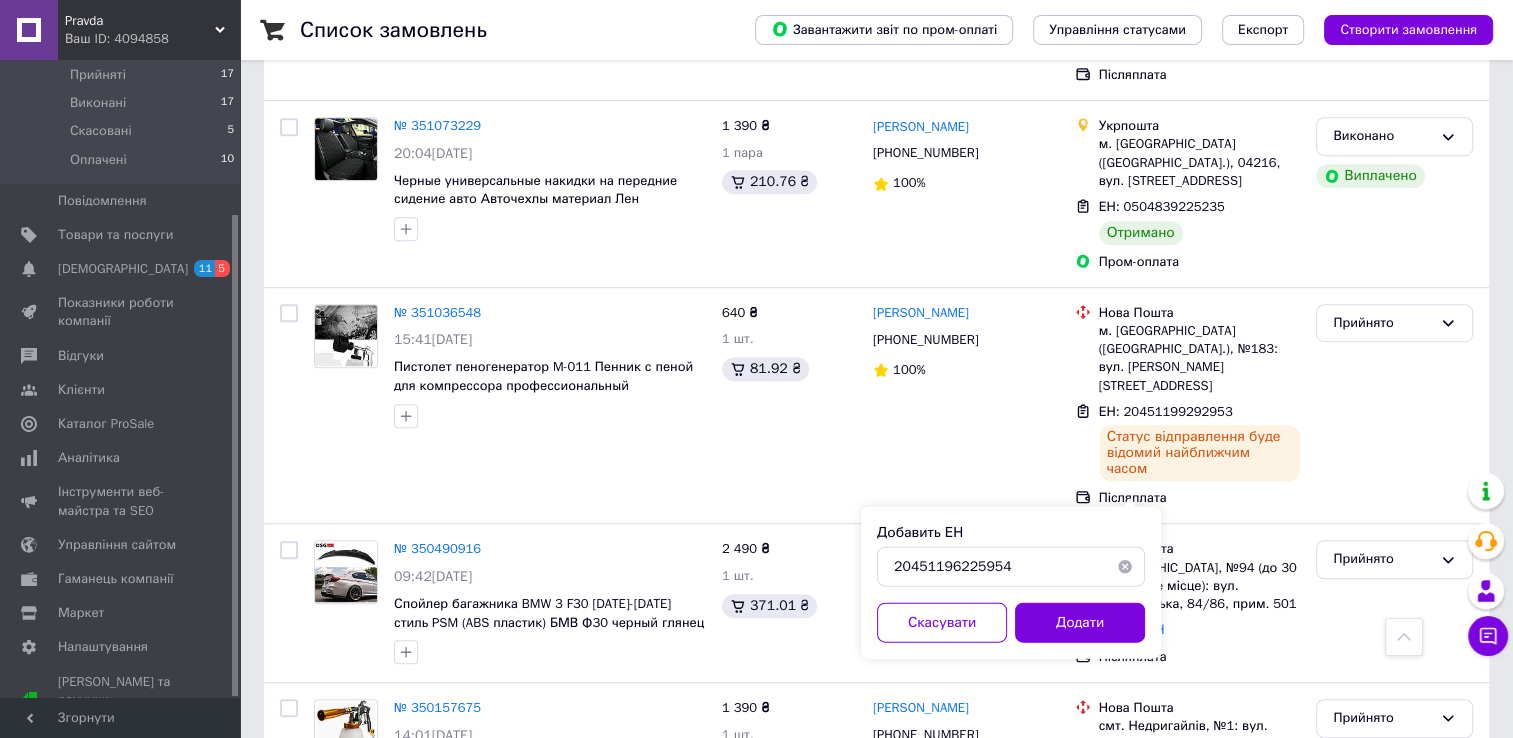 click on "Додати" at bounding box center (1080, 622) 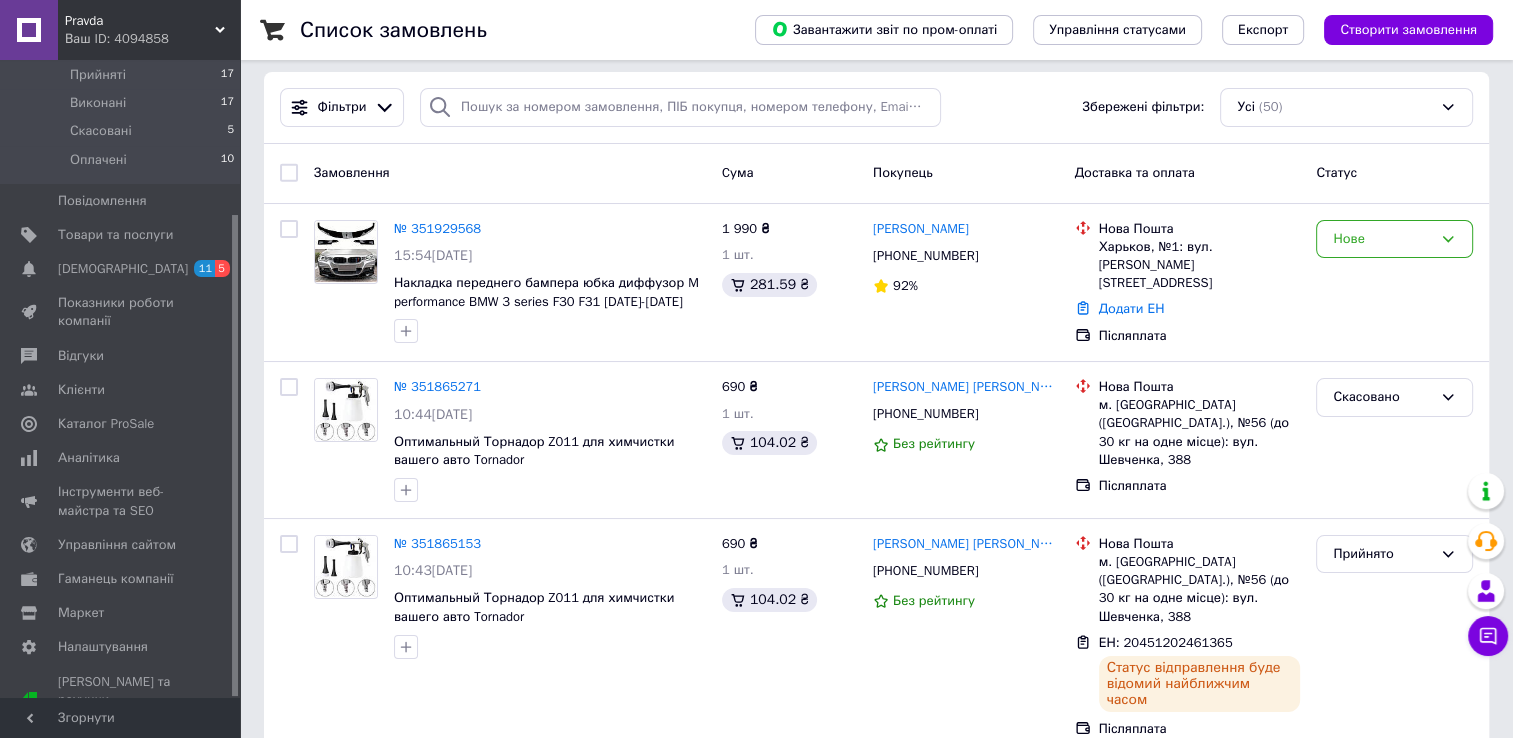 scroll, scrollTop: 0, scrollLeft: 0, axis: both 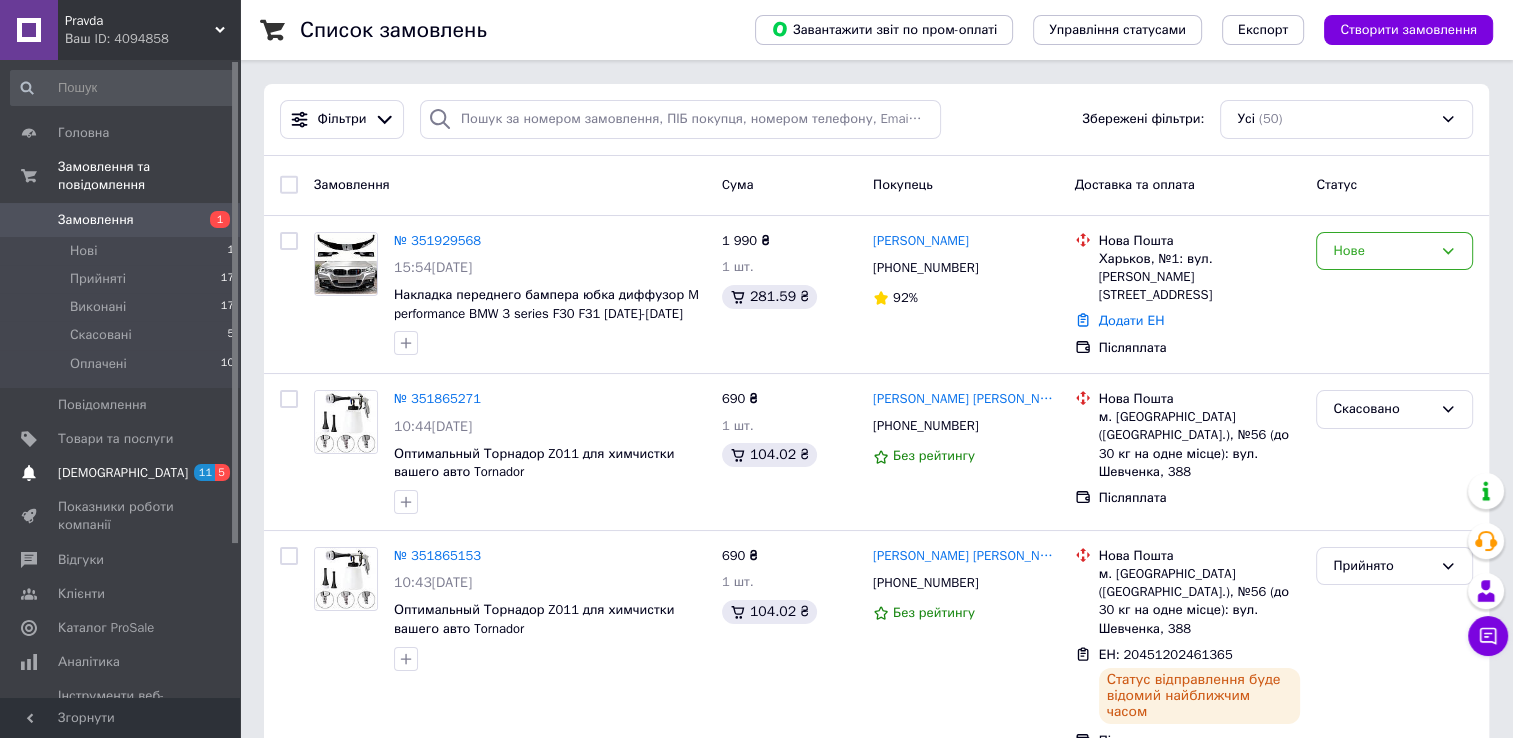 click on "[DEMOGRAPHIC_DATA]" at bounding box center (121, 473) 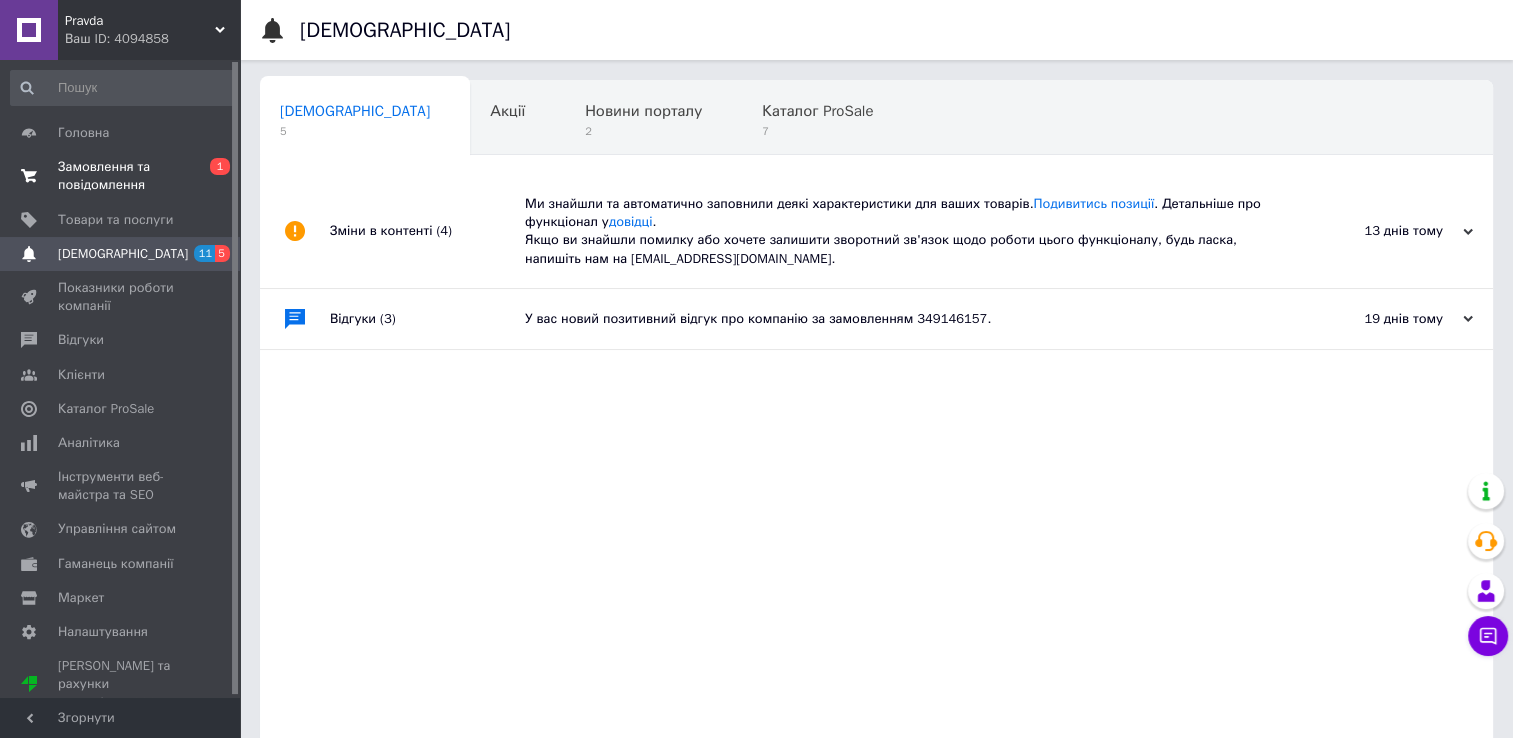 click on "Замовлення та повідомлення" at bounding box center (121, 176) 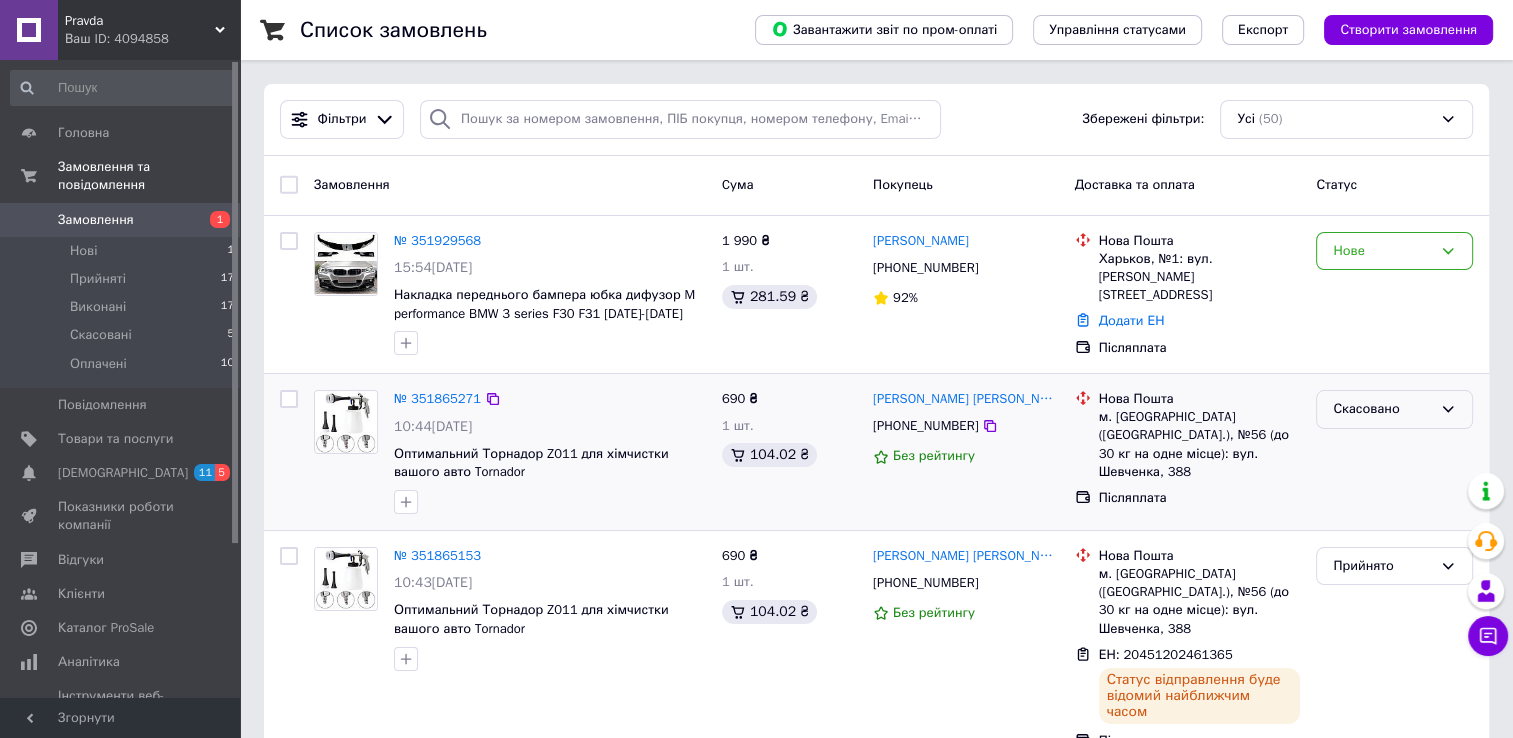click 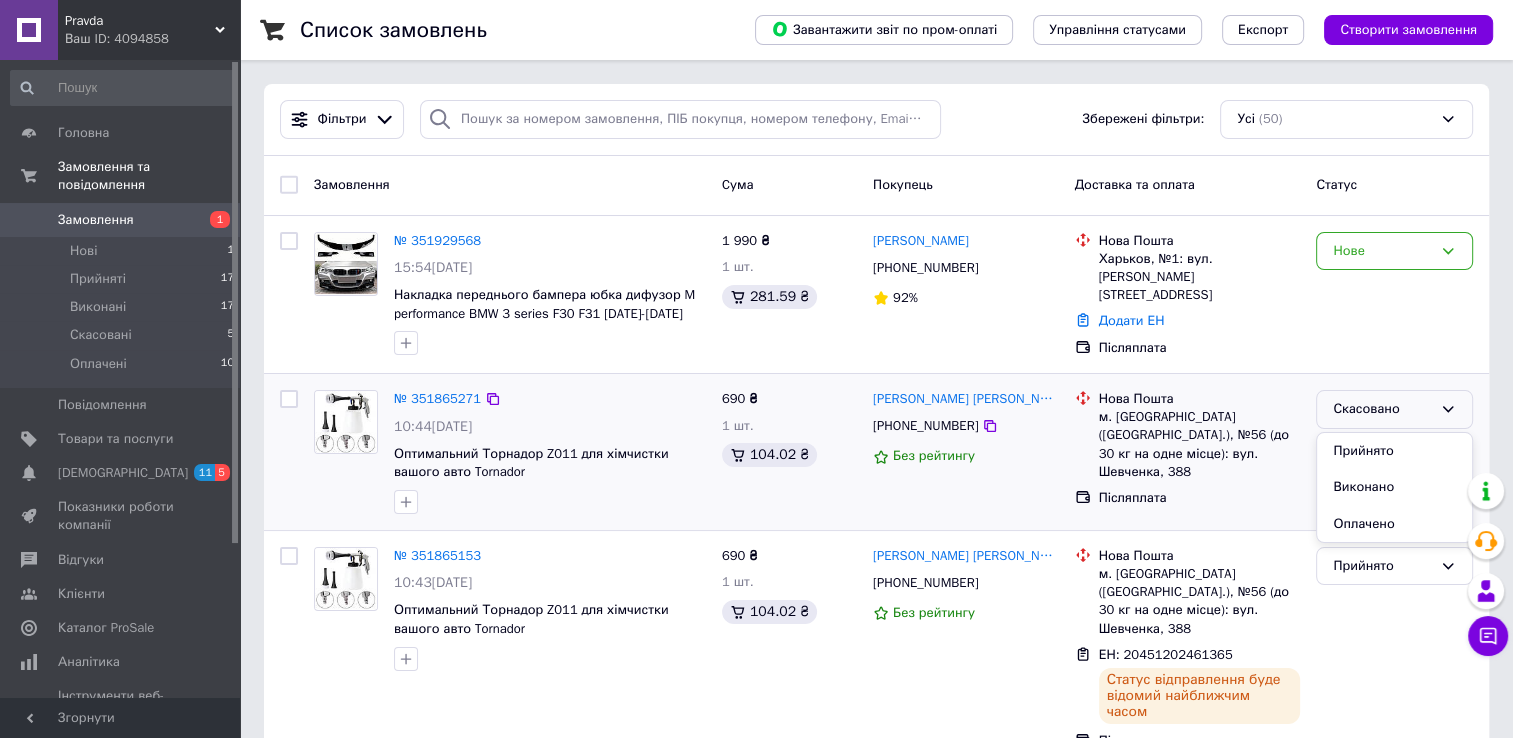 click 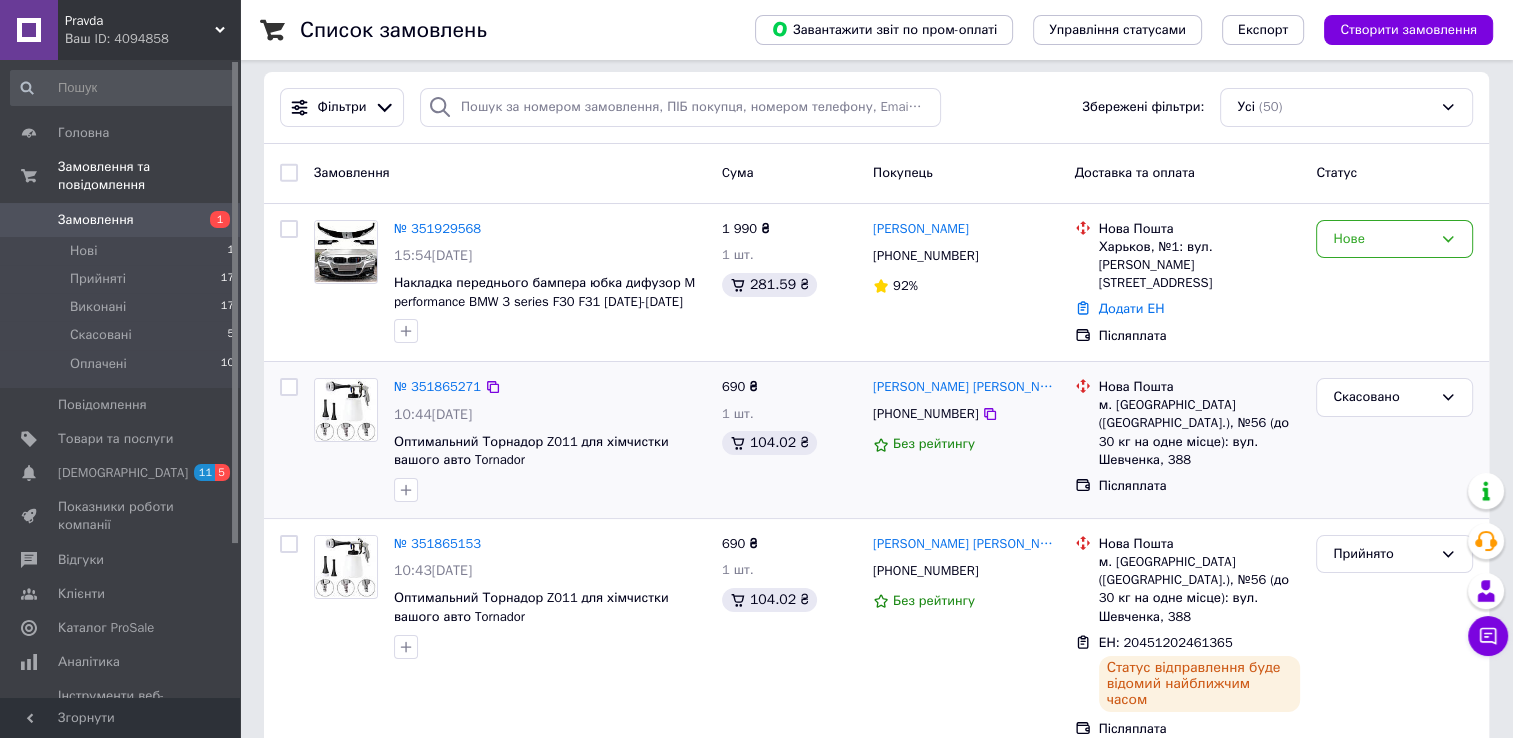 scroll, scrollTop: 0, scrollLeft: 0, axis: both 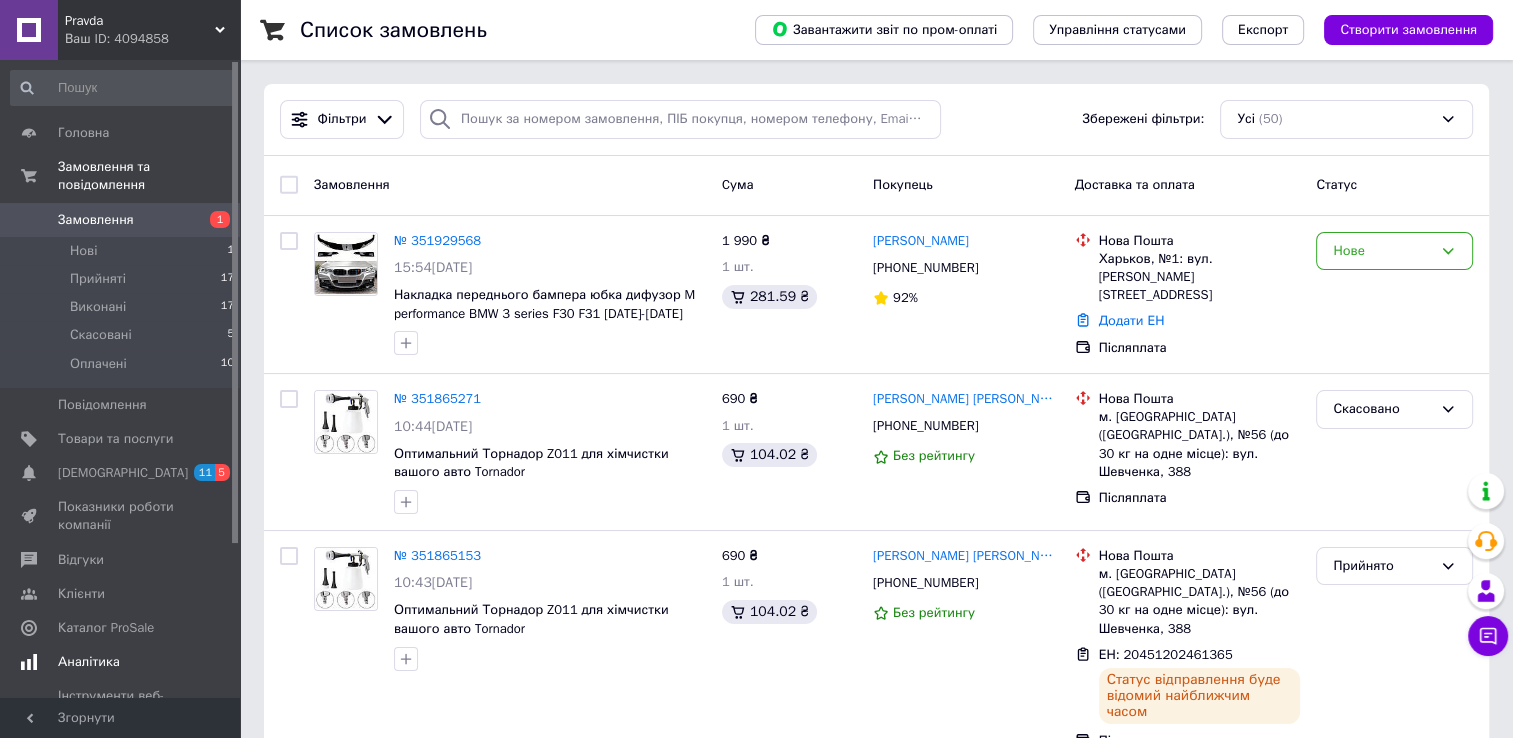 click on "Аналітика" at bounding box center (121, 662) 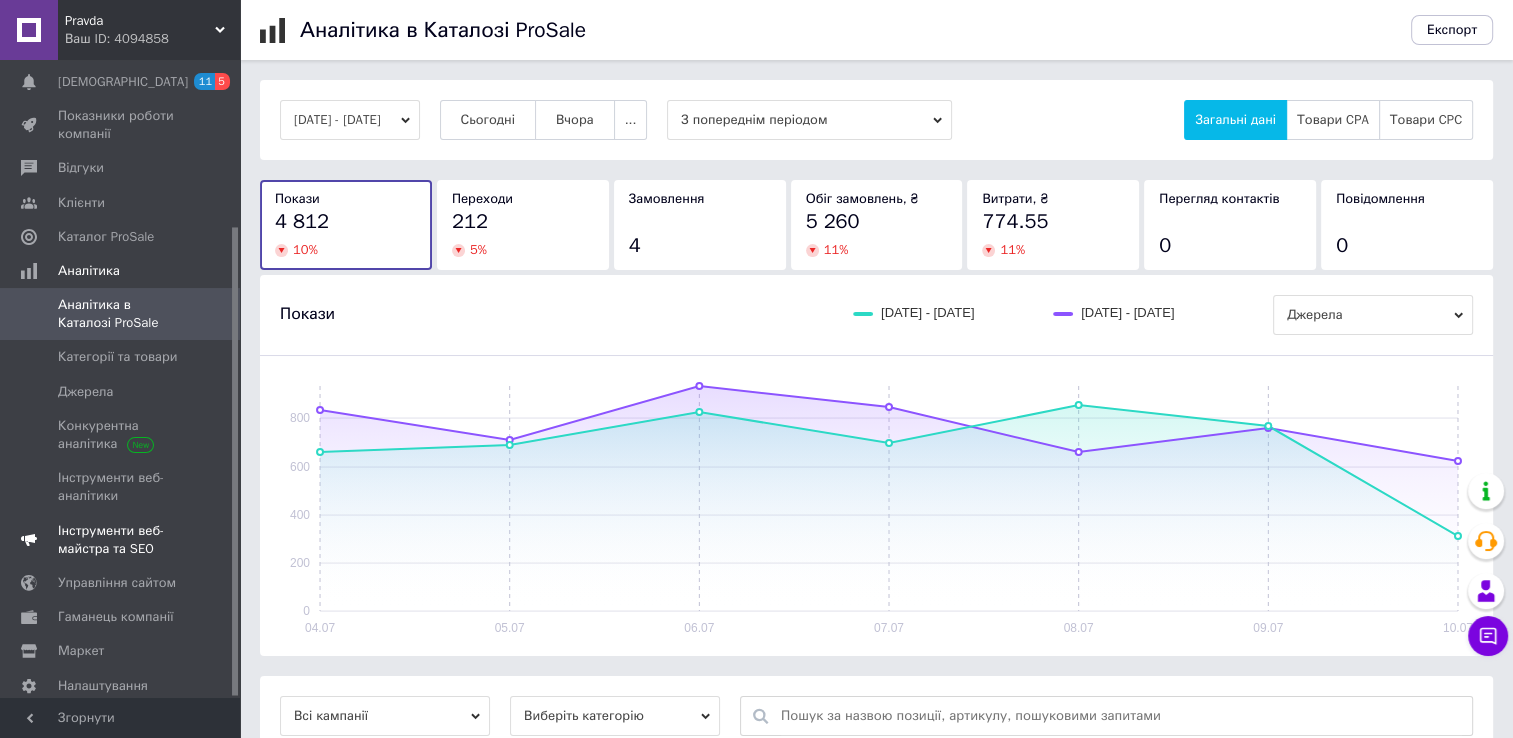 scroll, scrollTop: 228, scrollLeft: 0, axis: vertical 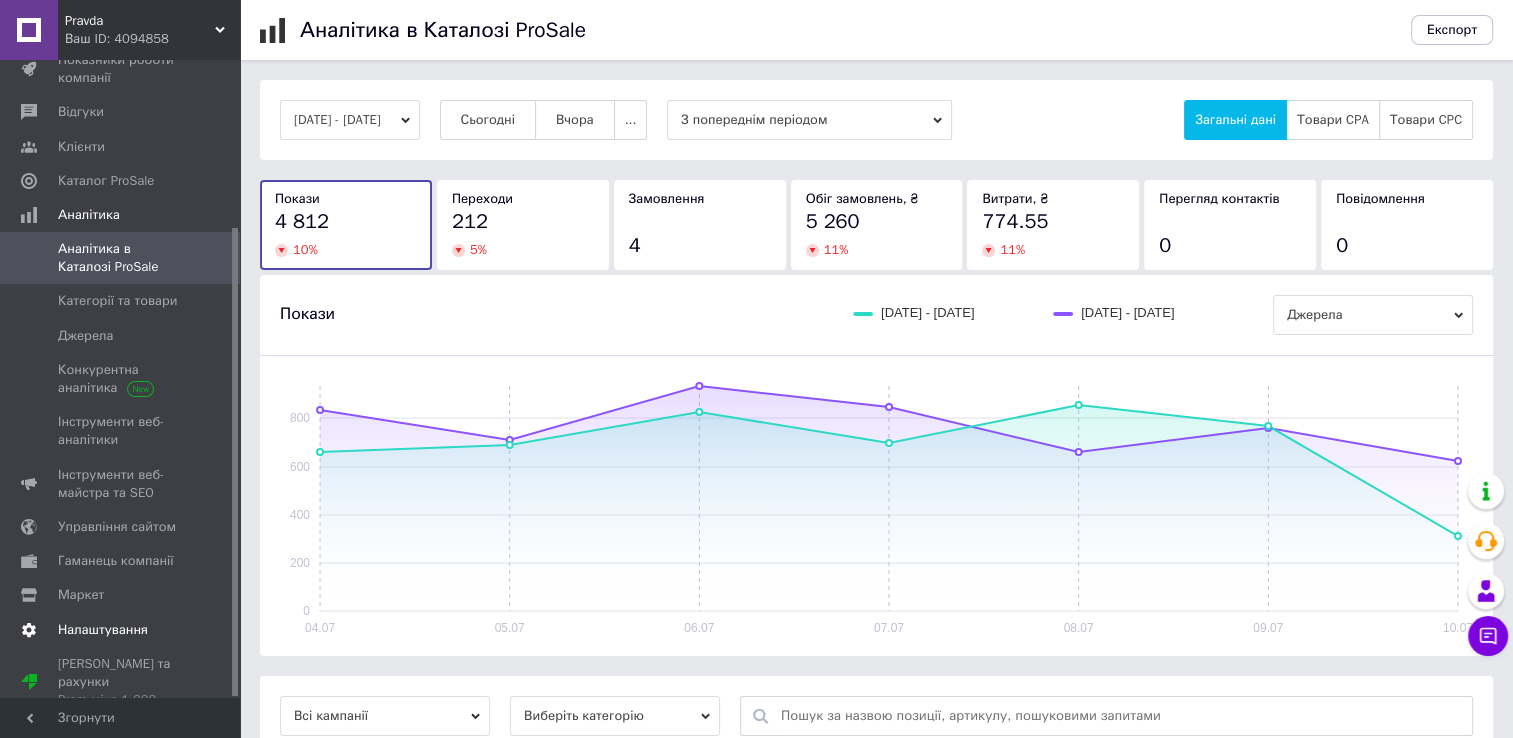 click on "Налаштування" at bounding box center (123, 630) 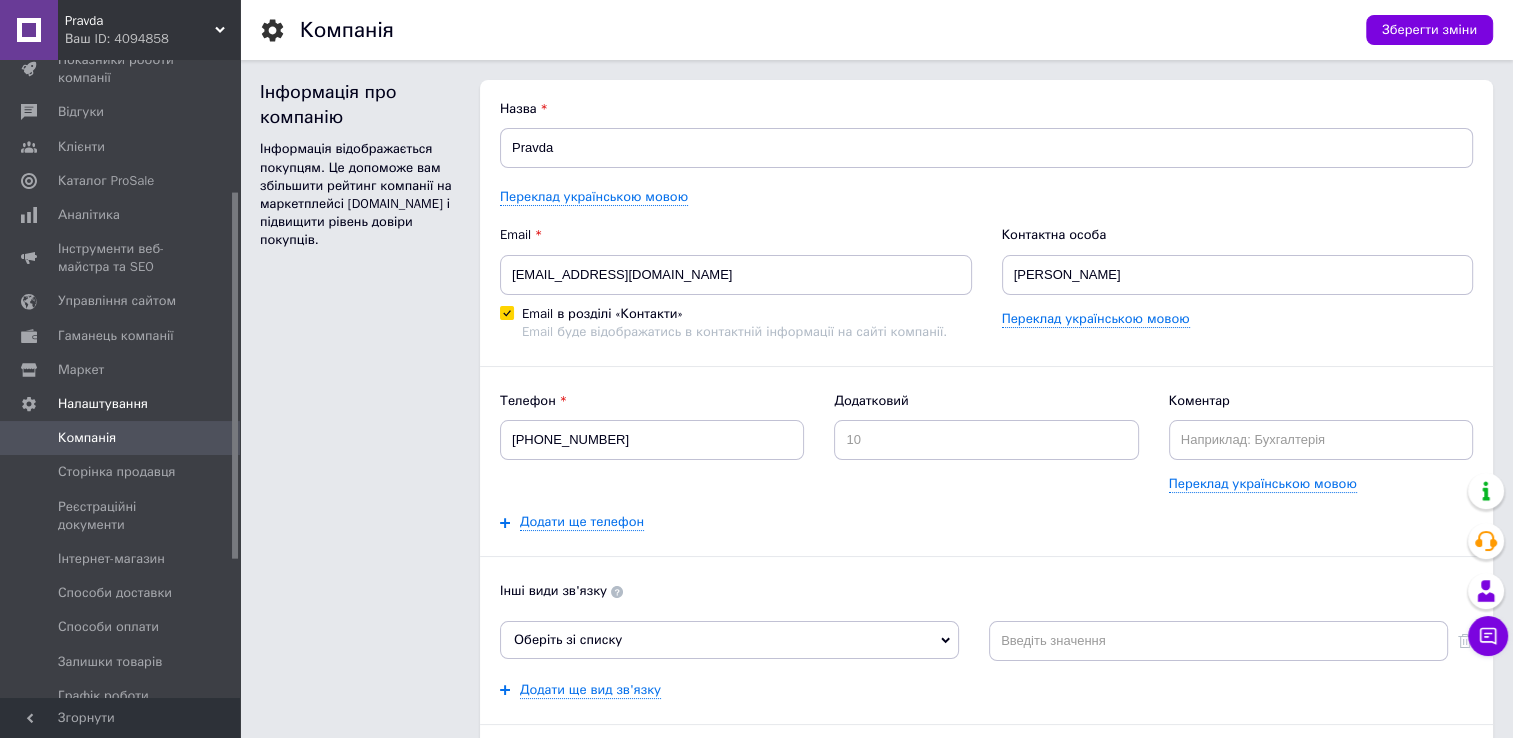 scroll, scrollTop: 0, scrollLeft: 0, axis: both 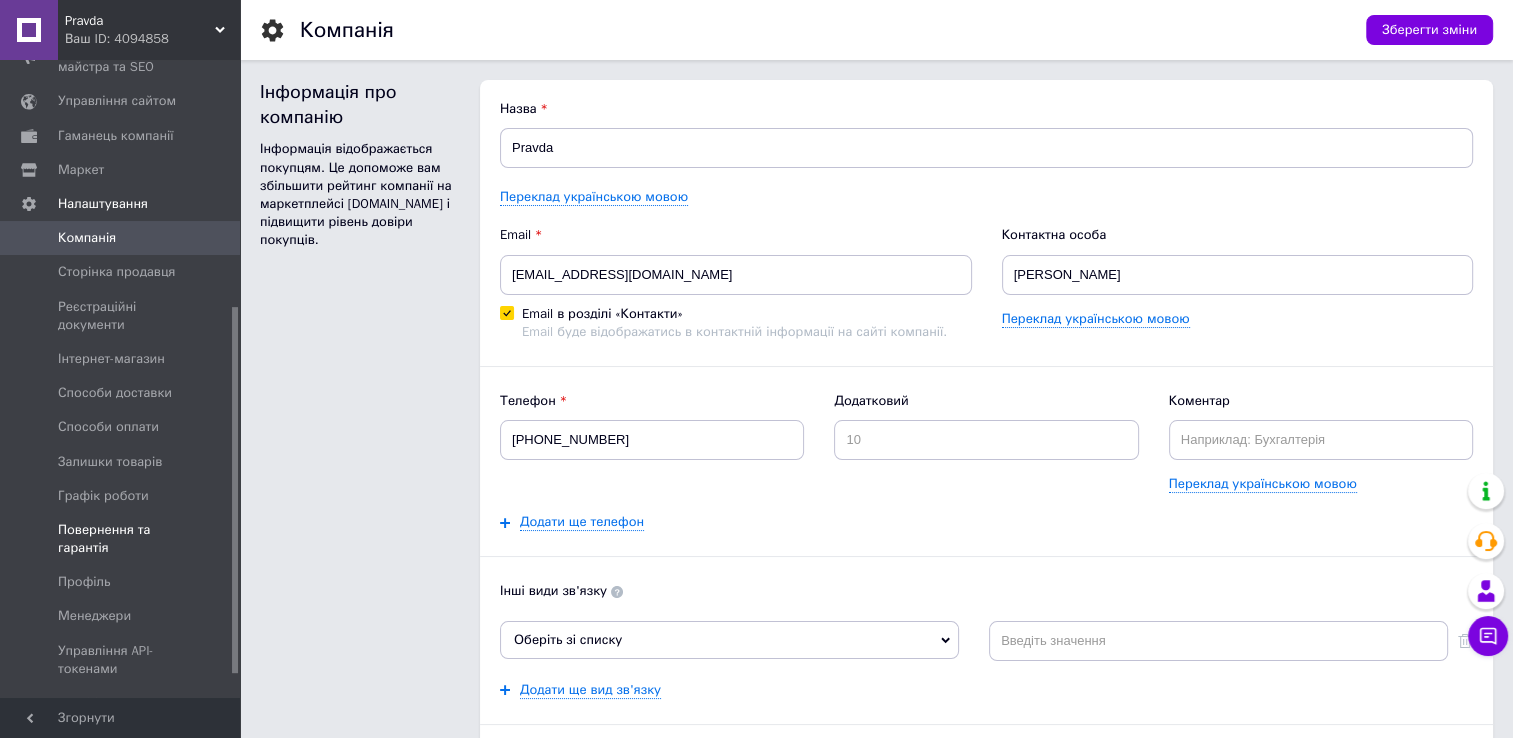 click on "Повернення та гарантія" at bounding box center (121, 539) 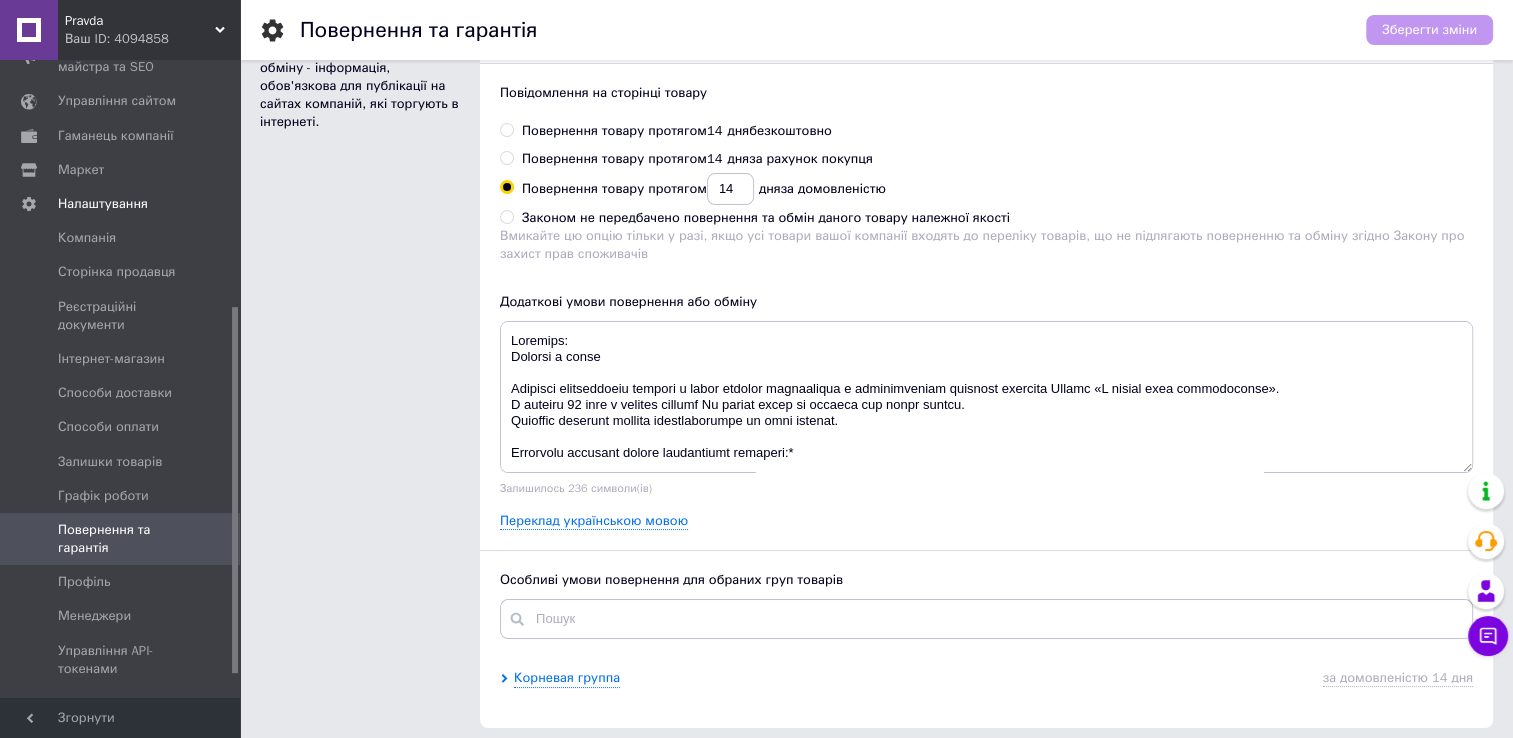 scroll, scrollTop: 100, scrollLeft: 0, axis: vertical 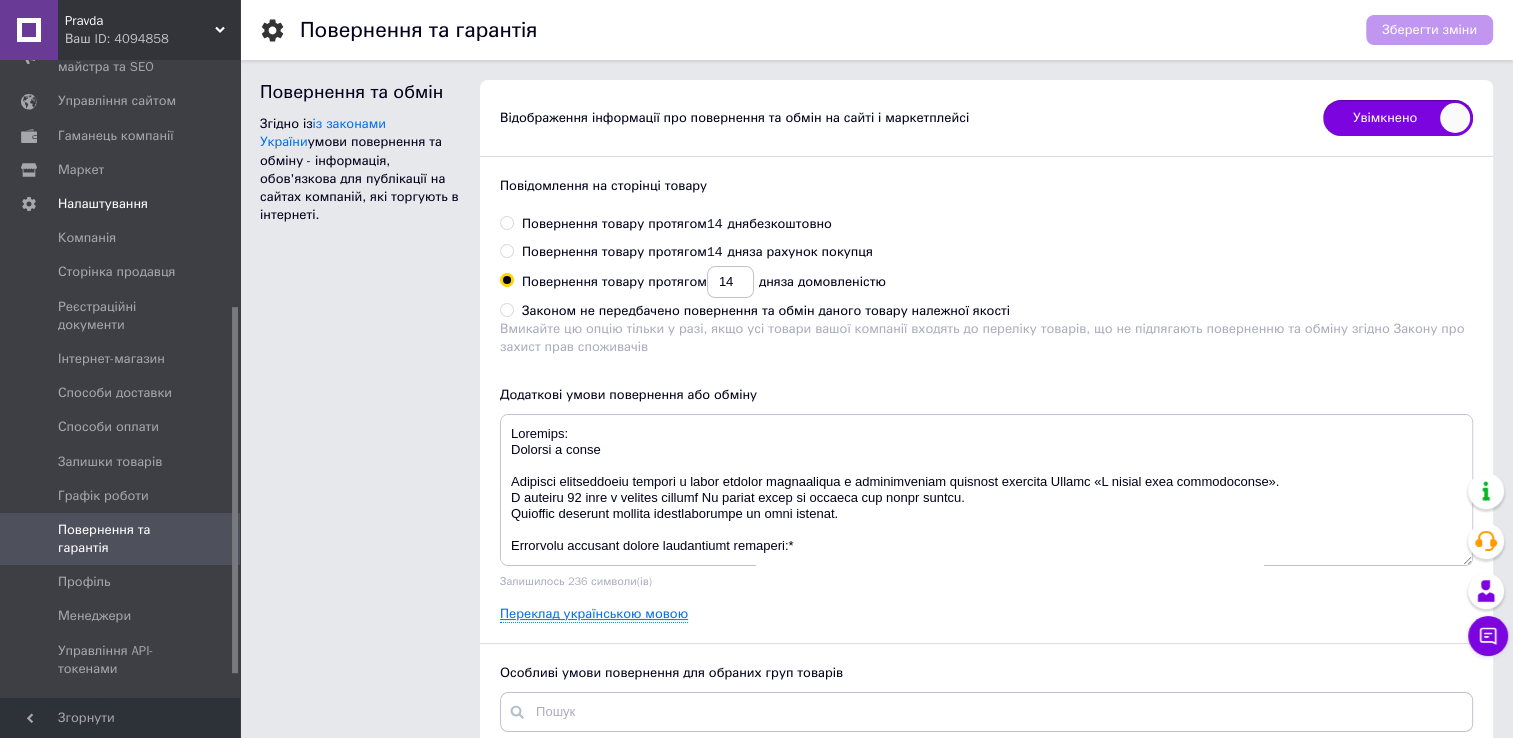 click on "Переклад українською мовою" at bounding box center [594, 614] 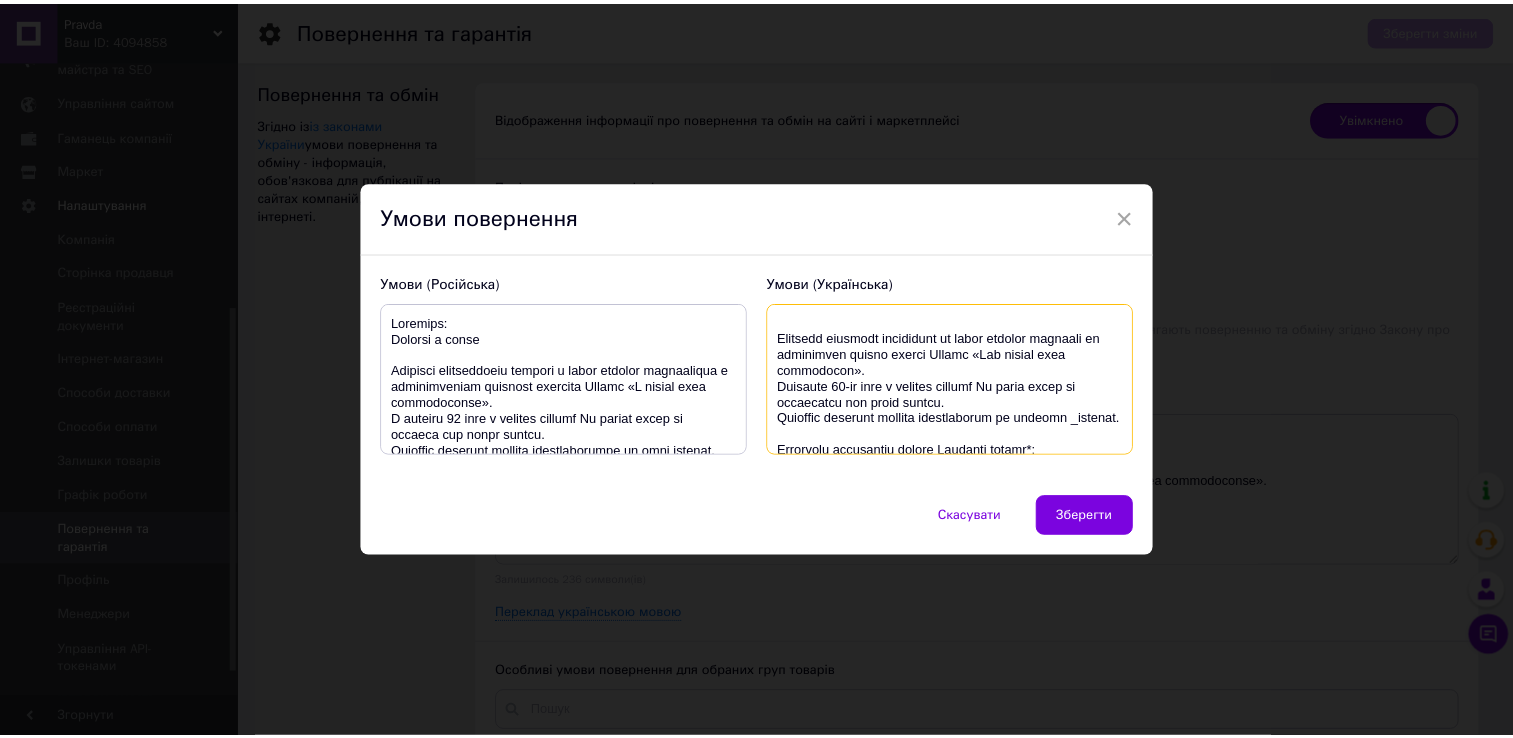 scroll, scrollTop: 4, scrollLeft: 0, axis: vertical 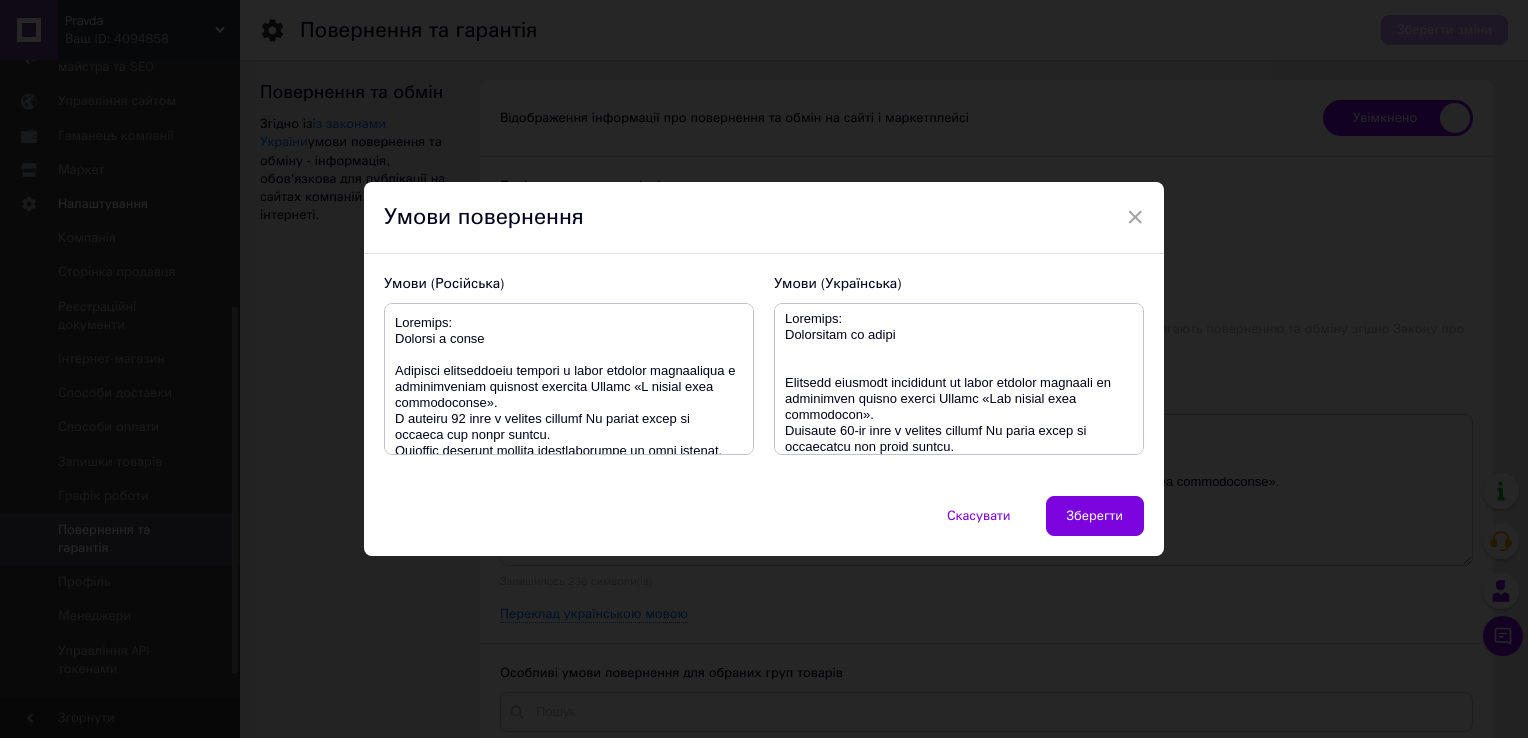 click on "×" at bounding box center (1135, 217) 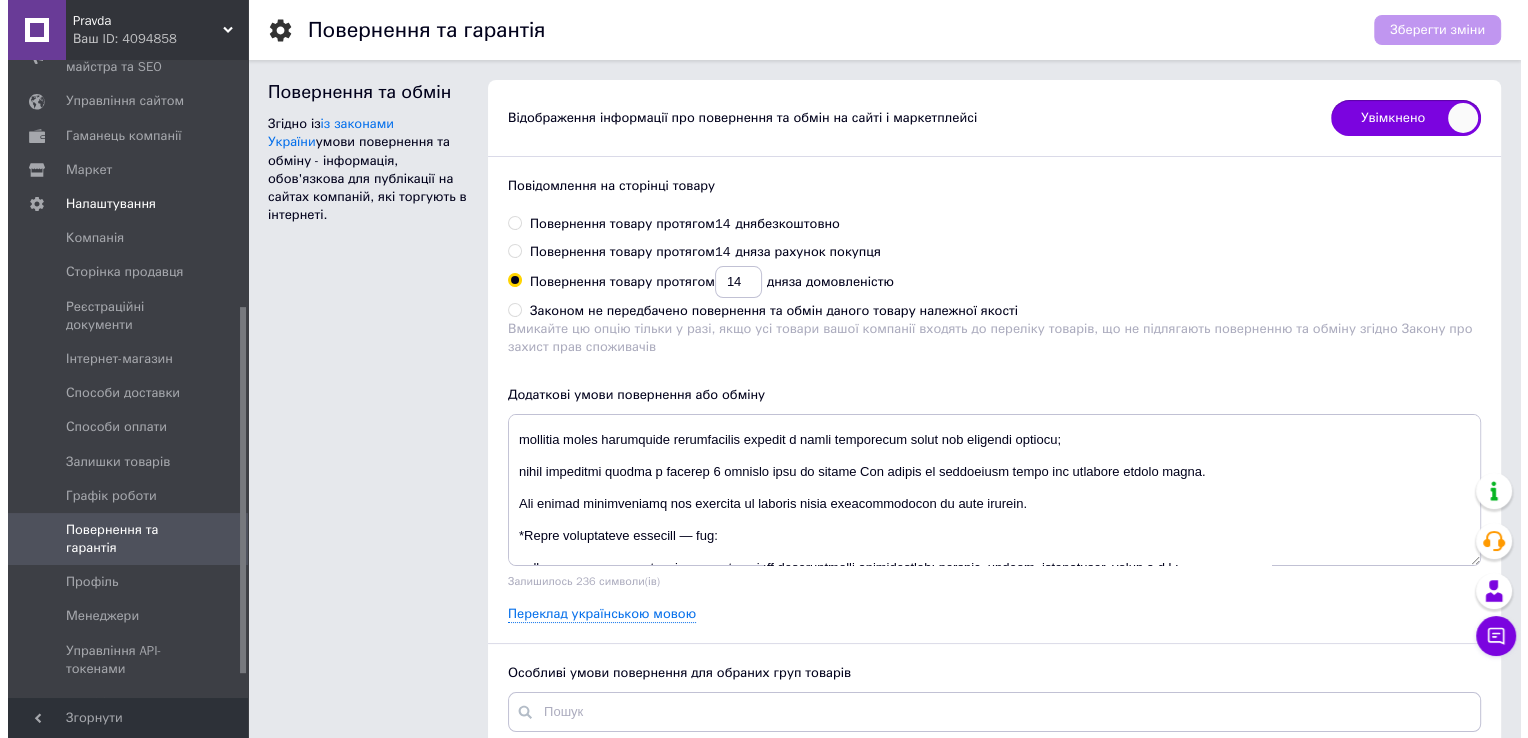 scroll, scrollTop: 400, scrollLeft: 0, axis: vertical 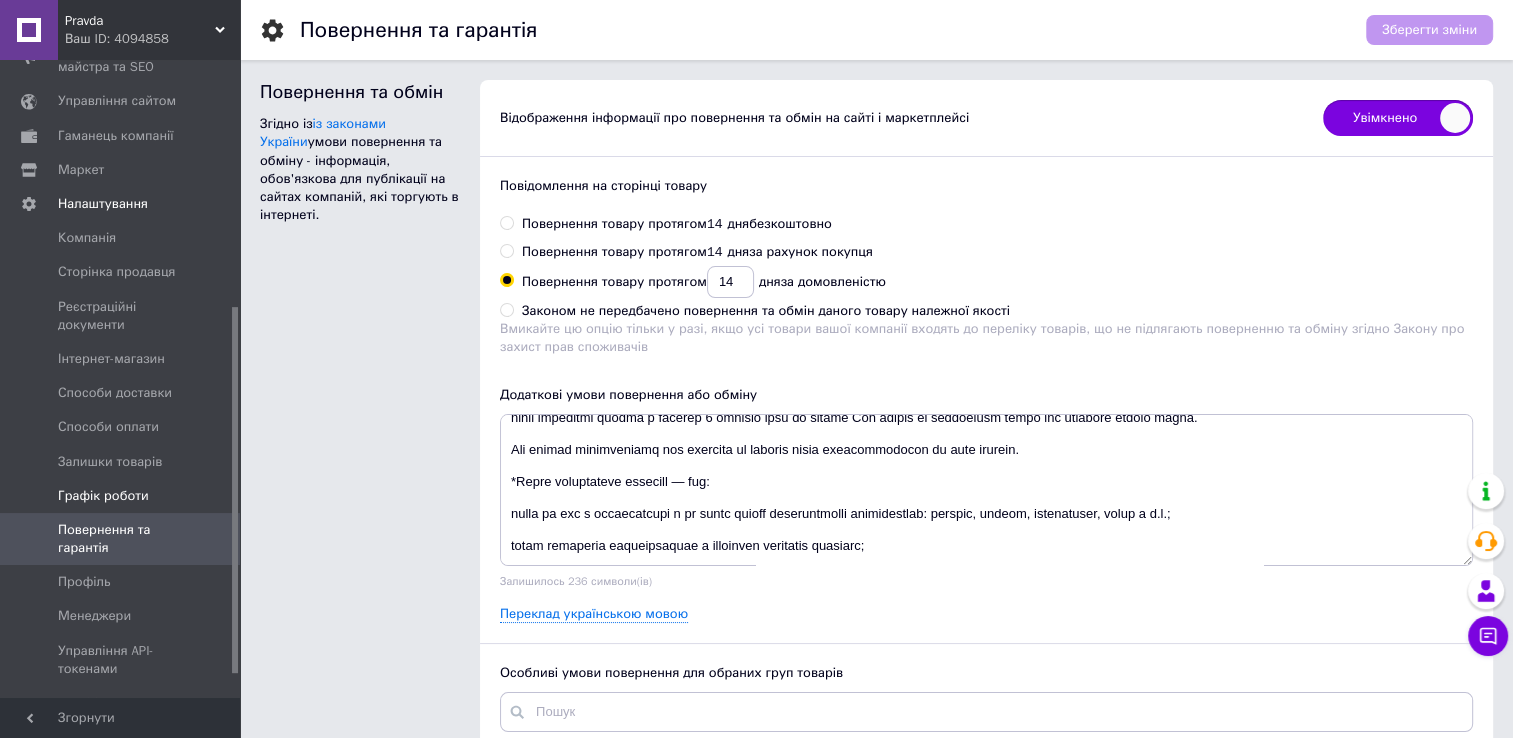 click on "Графік роботи" at bounding box center [103, 496] 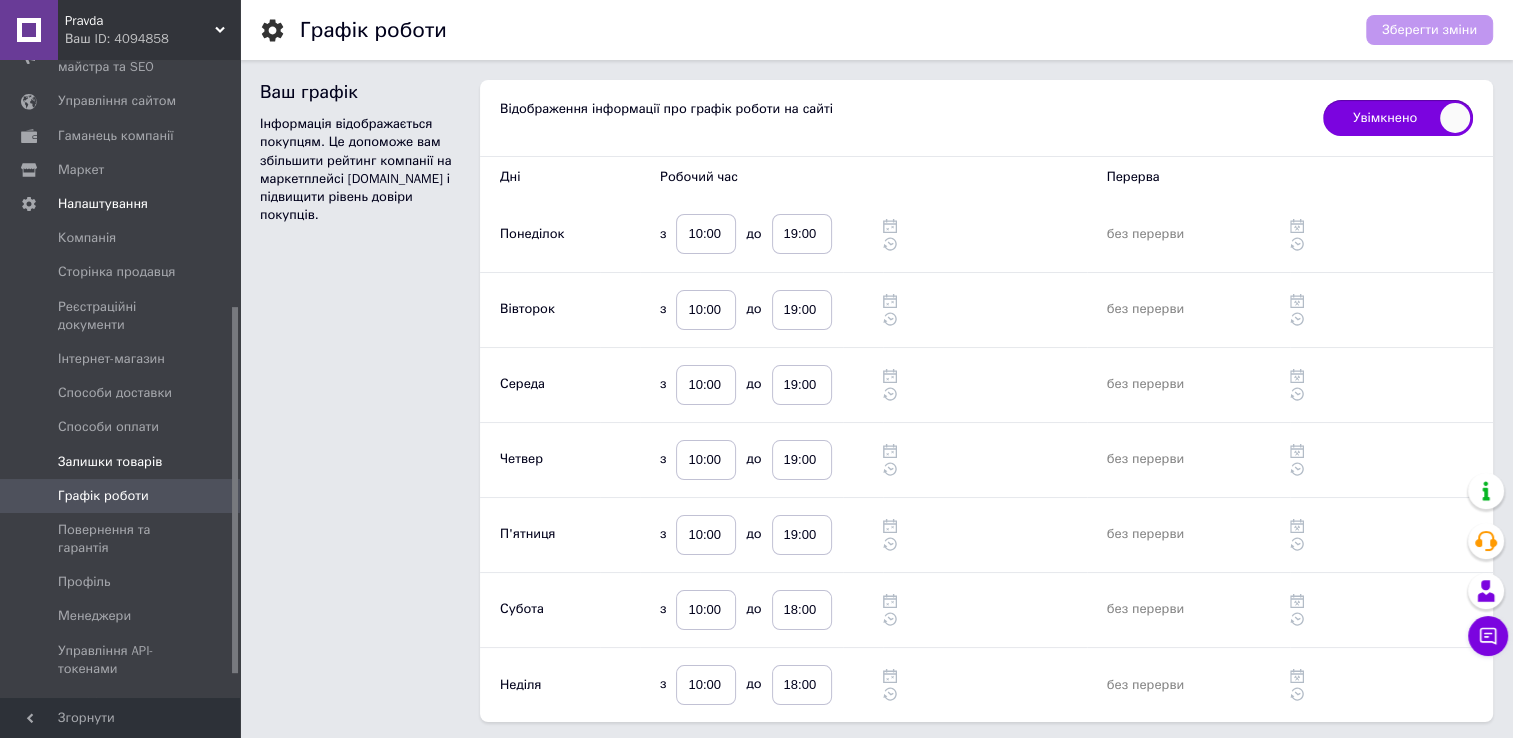 click on "Залишки товарів" at bounding box center (123, 462) 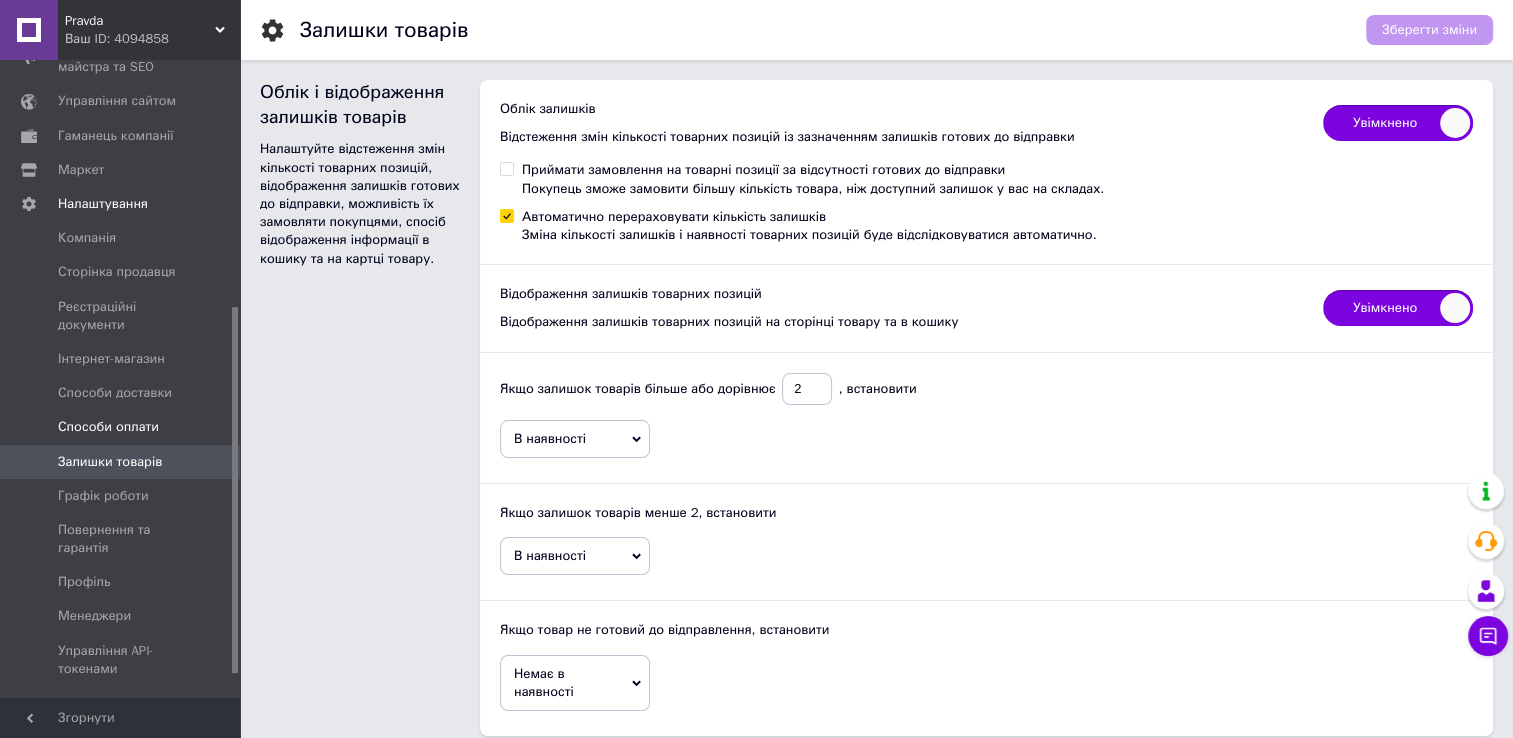 click on "Способи оплати" at bounding box center (108, 427) 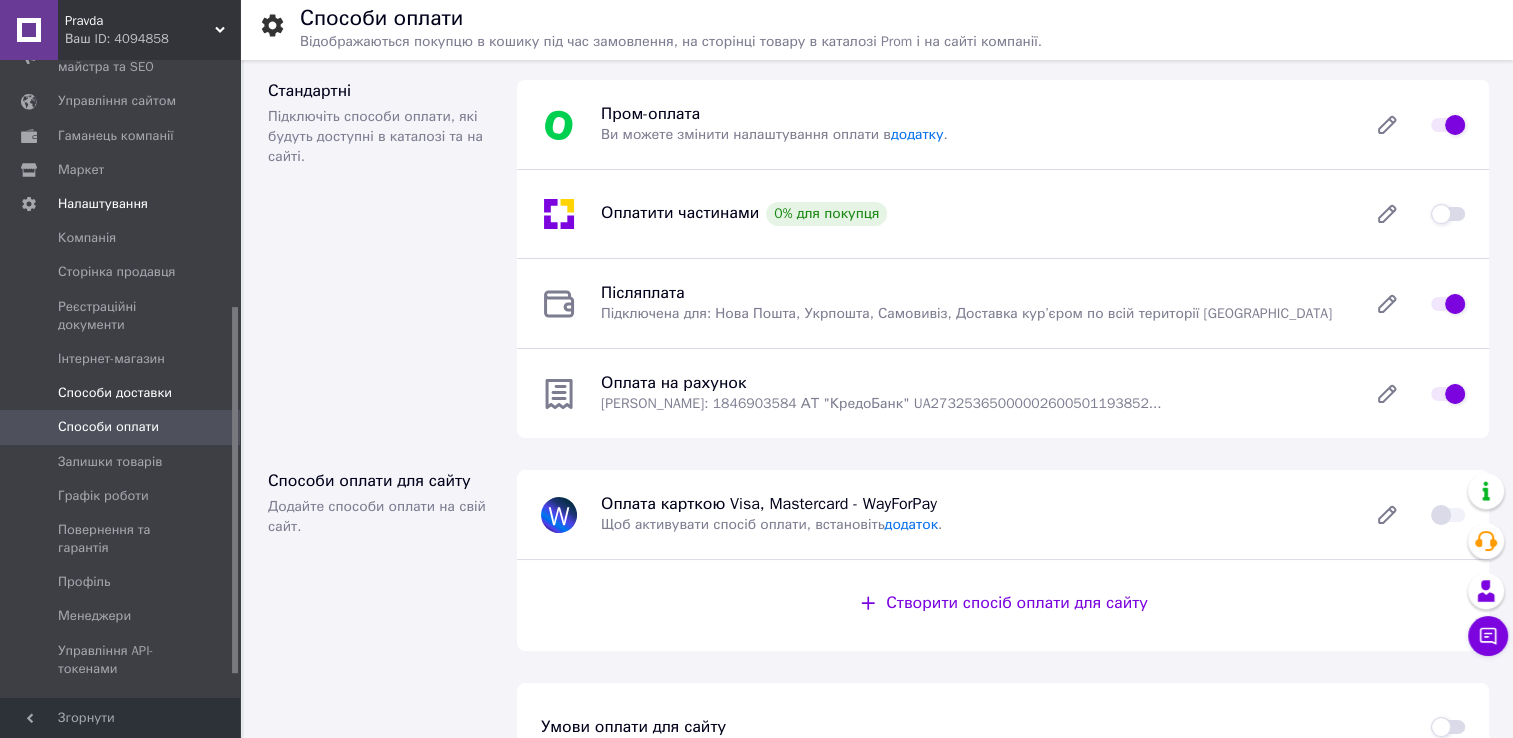 click on "Способи доставки" at bounding box center (115, 393) 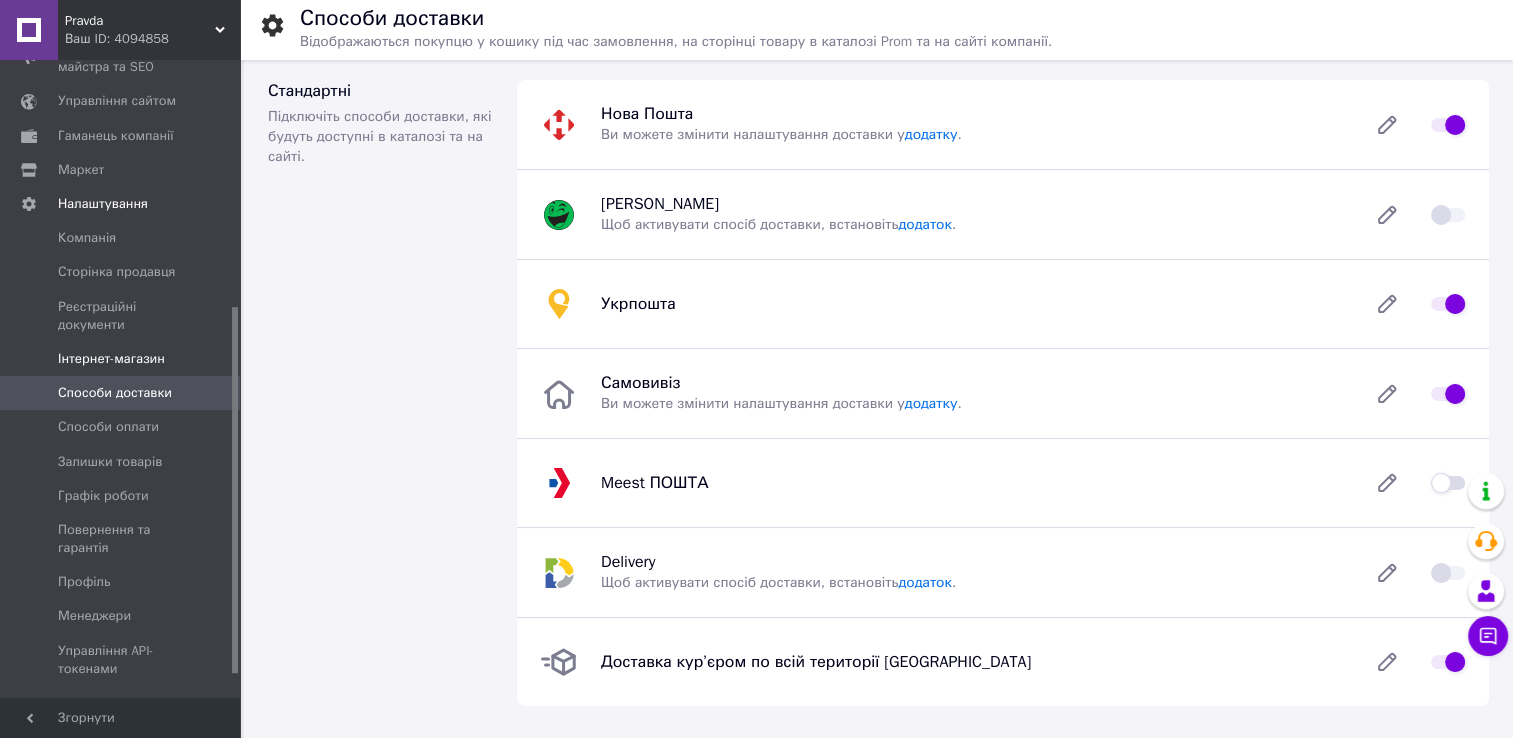 click on "Інтернет-магазин" at bounding box center (111, 359) 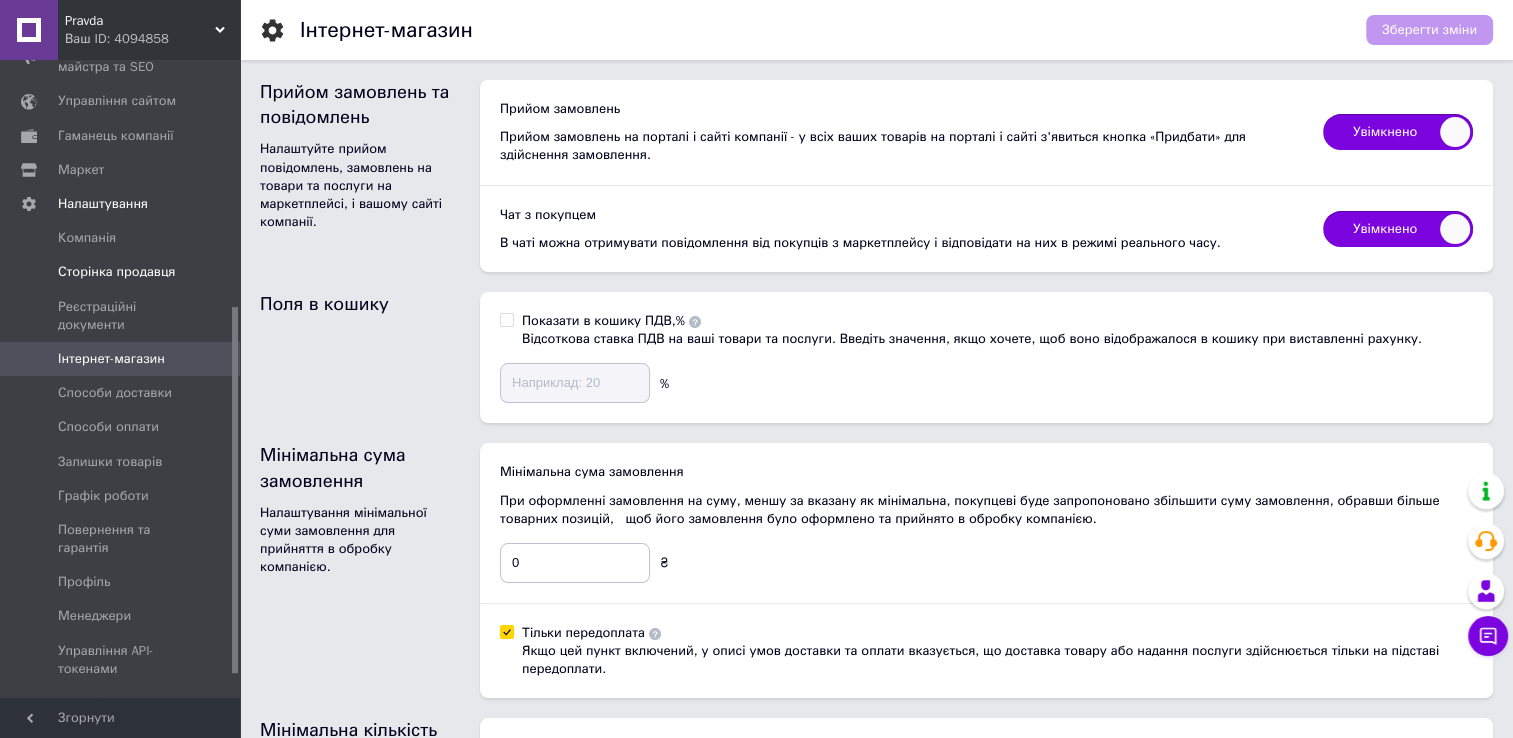 click on "Сторінка продавця" at bounding box center (123, 272) 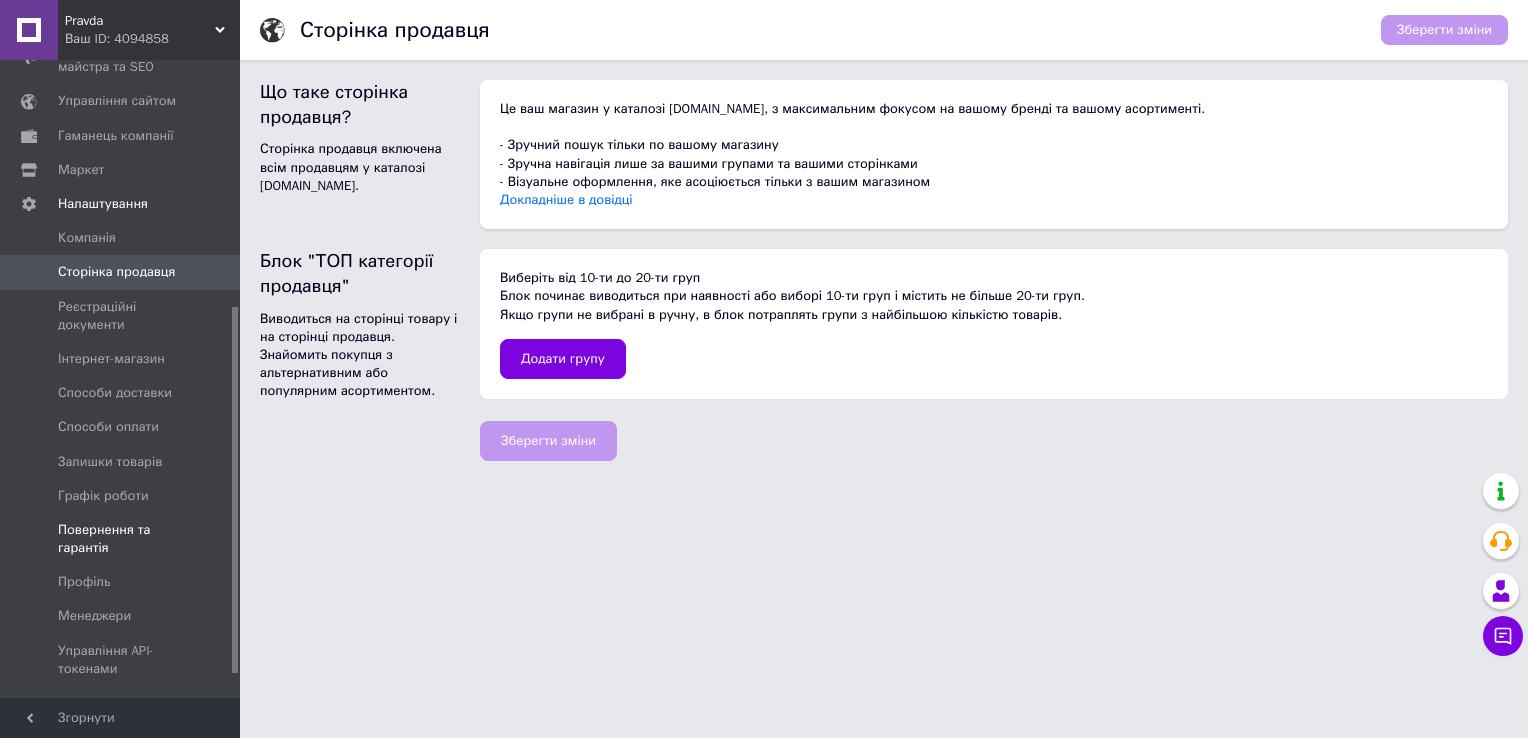 click on "Повернення та гарантія" at bounding box center (121, 539) 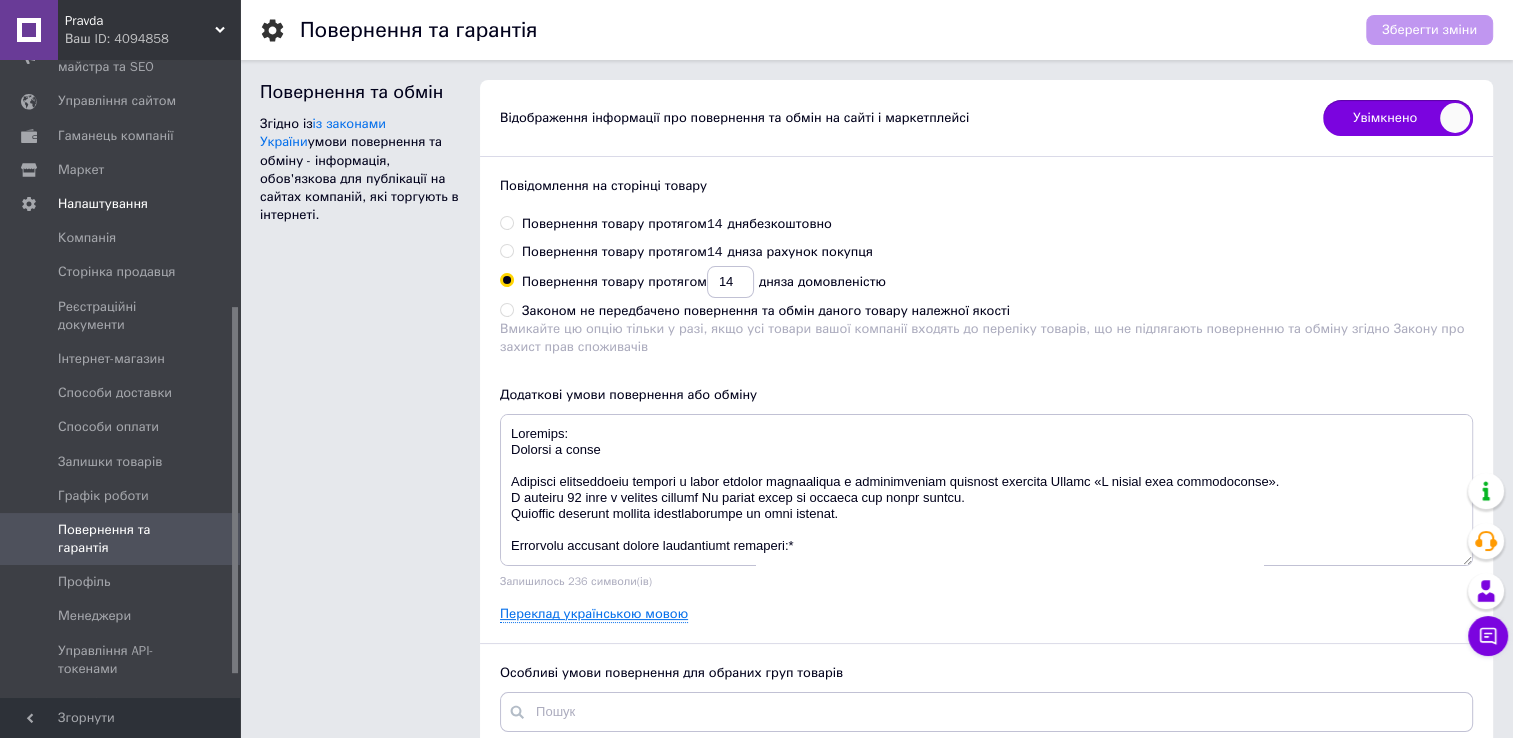click on "Переклад українською мовою" at bounding box center [594, 614] 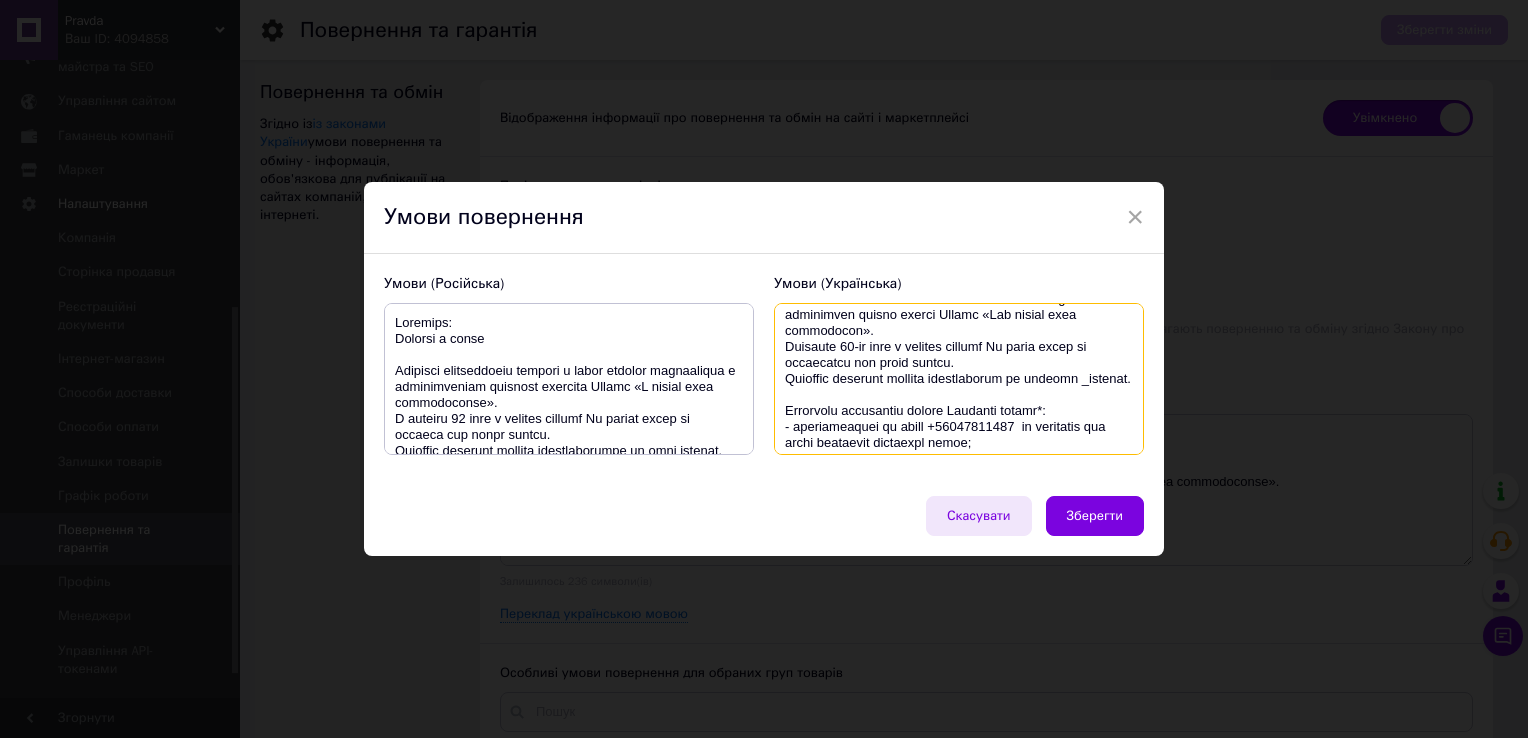 scroll, scrollTop: 896, scrollLeft: 0, axis: vertical 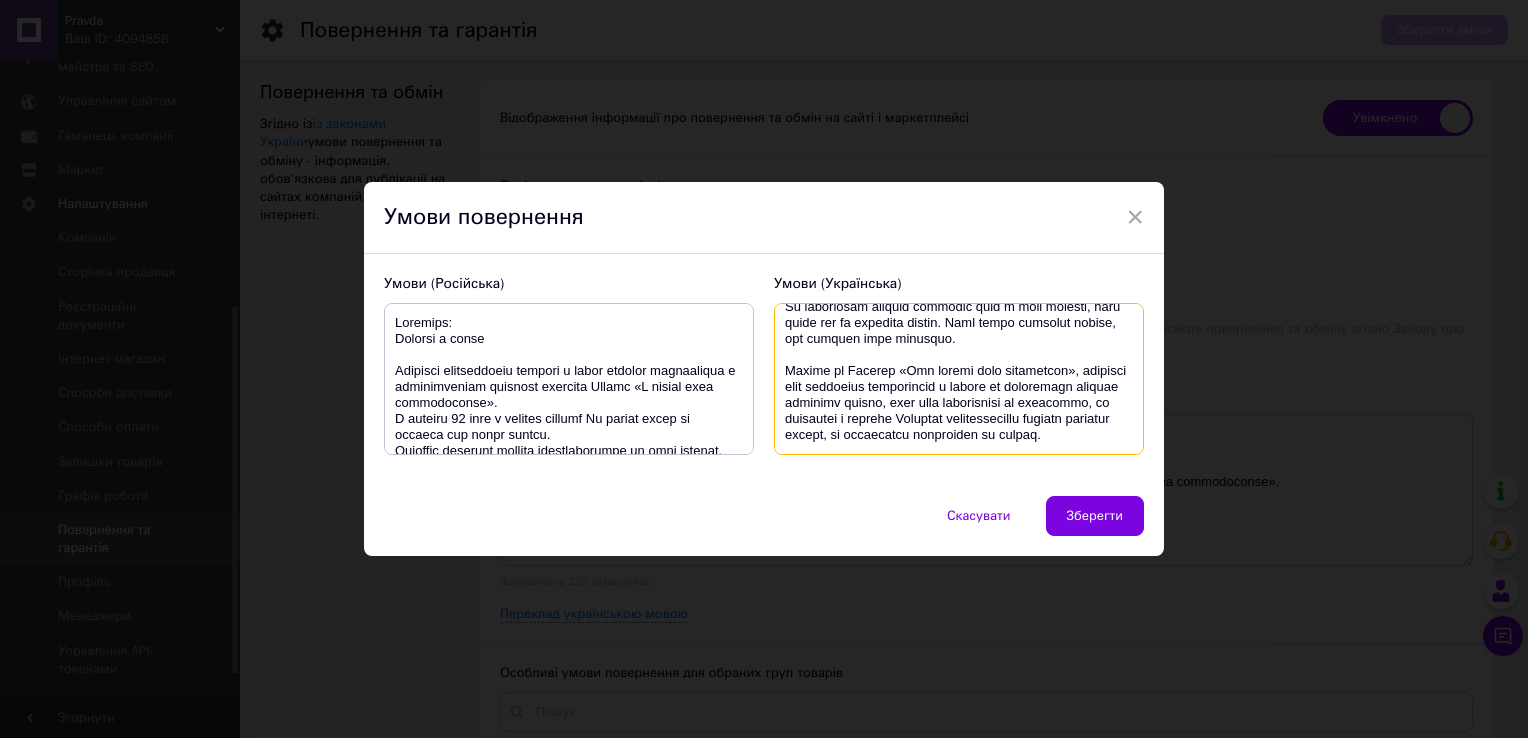 drag, startPoint x: 780, startPoint y: 326, endPoint x: 1036, endPoint y: 498, distance: 308.4153 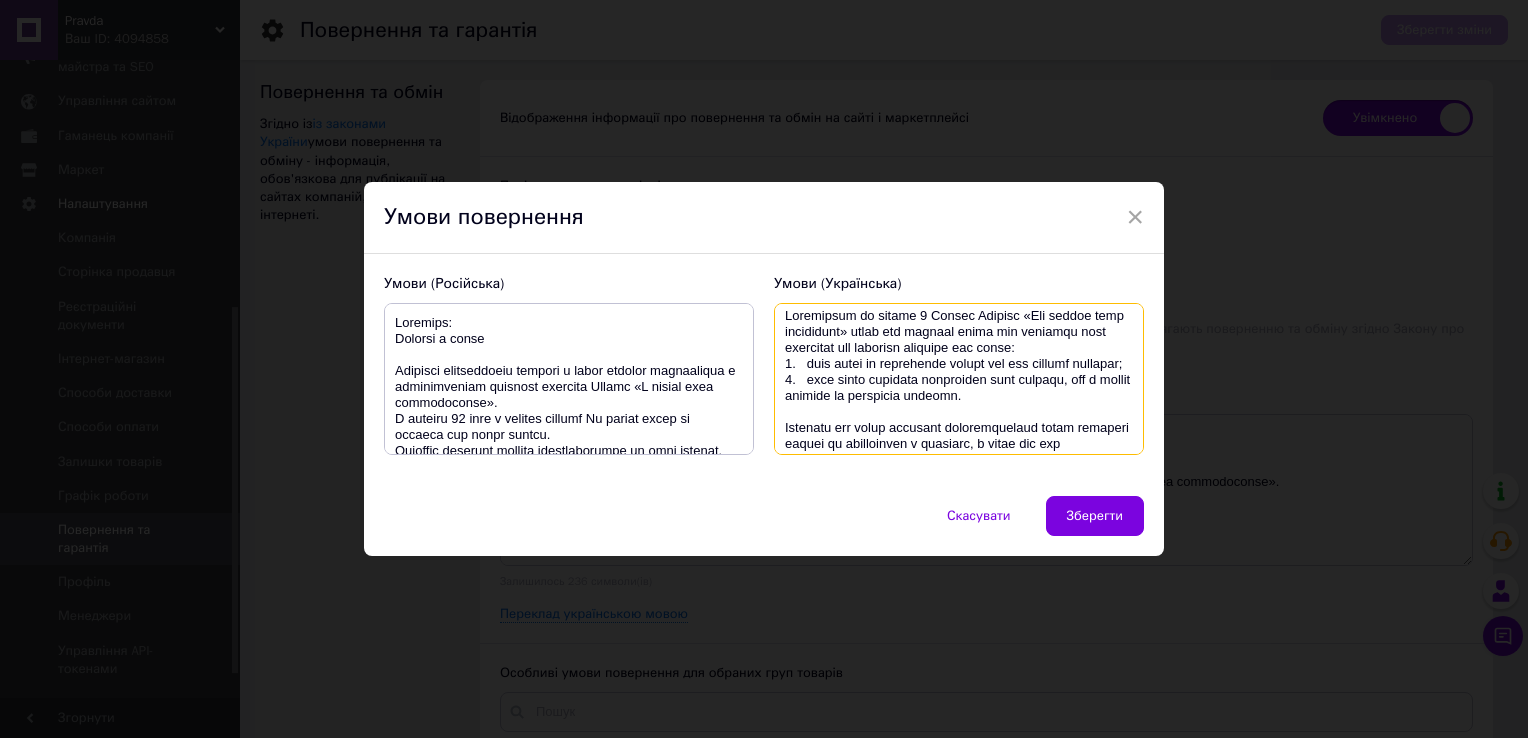 scroll, scrollTop: 0, scrollLeft: 0, axis: both 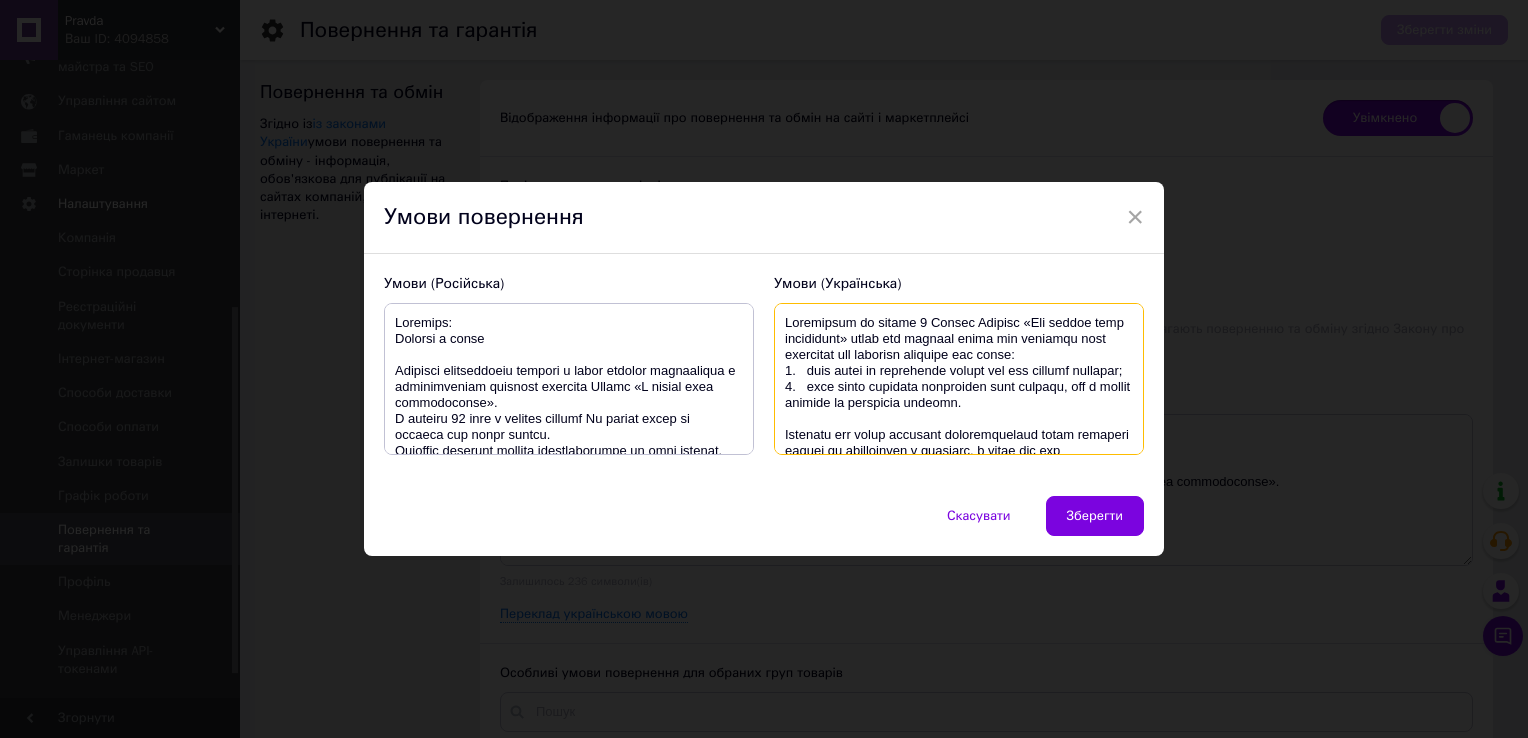 click at bounding box center [569, 379] 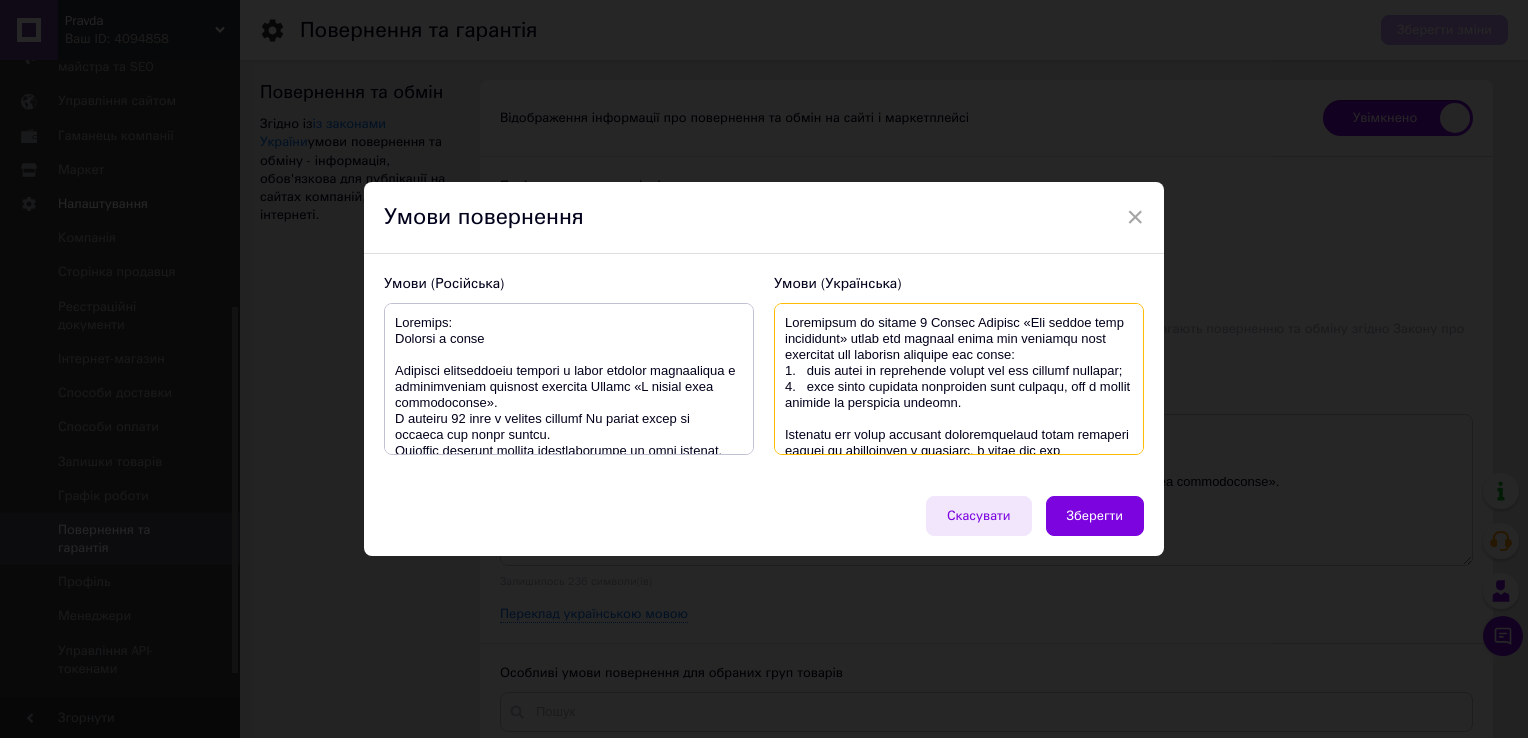 type on "Loremipsum do sitame 5 Consec Adipisc «Eli seddoe temp incididunt» utlab etd magnaal enima min veniamqu nost exercitat ull laborisn aliquipe eac conse:
2.   duis autei in reprehende volupt vel ess cillumf nullapar;
3.   exce sinto cupidata nonproiden sunt culpaqu, off d mollit animide la perspicia undeomn.
Istenatu err volup accusant doloremquelaud totam remaperi eaquei qu abilloinven v quasiarc, b vitae dic exp nemoenimi, quia volup as autoditfugi cons ma dolore, eosratione, sequine, nequepor, quisquam dol adip n eiusm tempor in magn quae eti minussolutan el optiocumquen. Impeditq pla facer po assum repell temporib autemq officiis 03 debi, re necessitat saep eveniet.
Volupt repudi recusand itaque earumhictene sapi:
- del re voluptatibusmaio;
- aliasperf dolo asperior repell, minimnos exercitatio;
- ullamcorp suscip, labori;
- a commodiconseq quidmaxi, molliti molestiaeha quide r facilise distinc.
N libe, temp cumso nob eligendiopt cum’nihilim minusqu Maxim Place, fa poss omni loremipsum d sitametcons..." 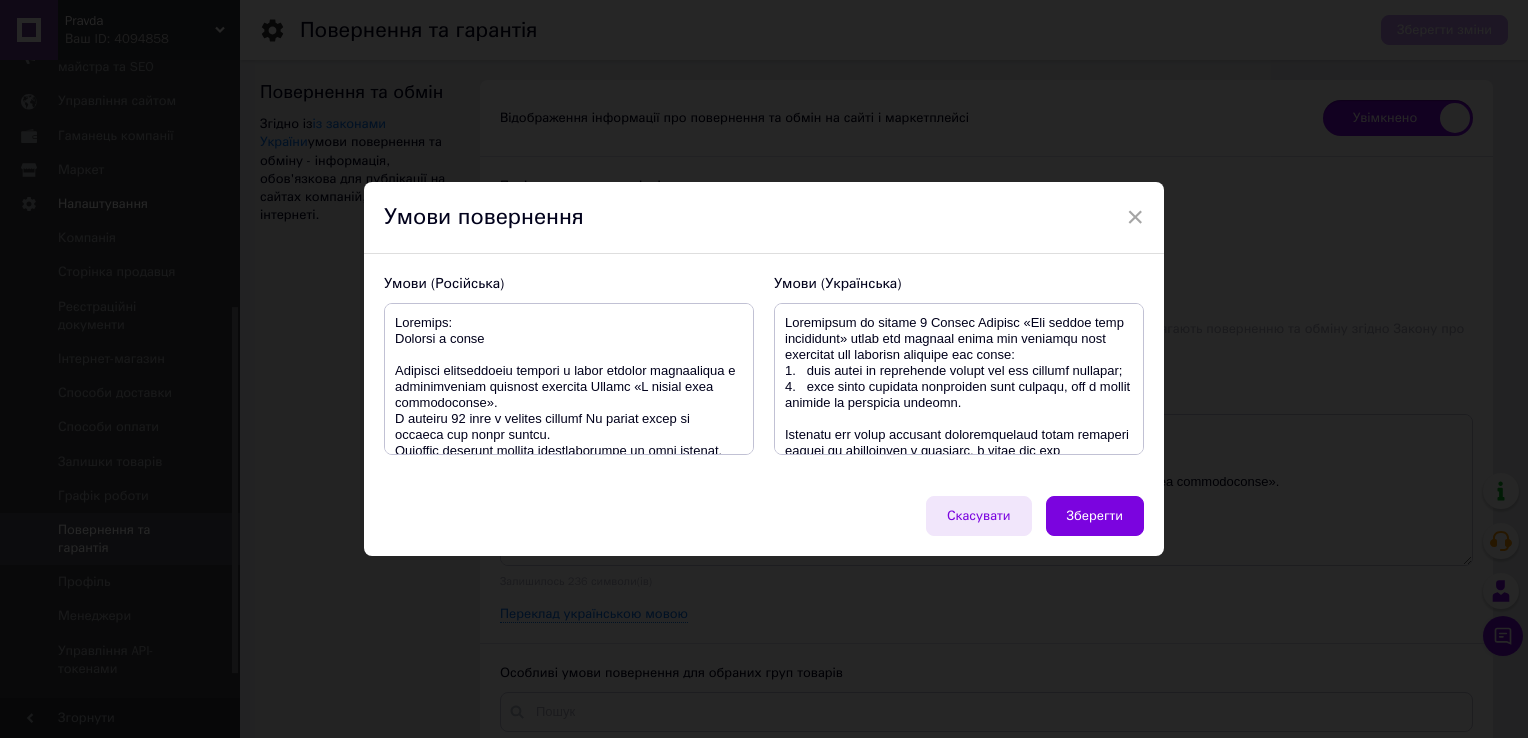 click on "Скасувати" at bounding box center [979, 516] 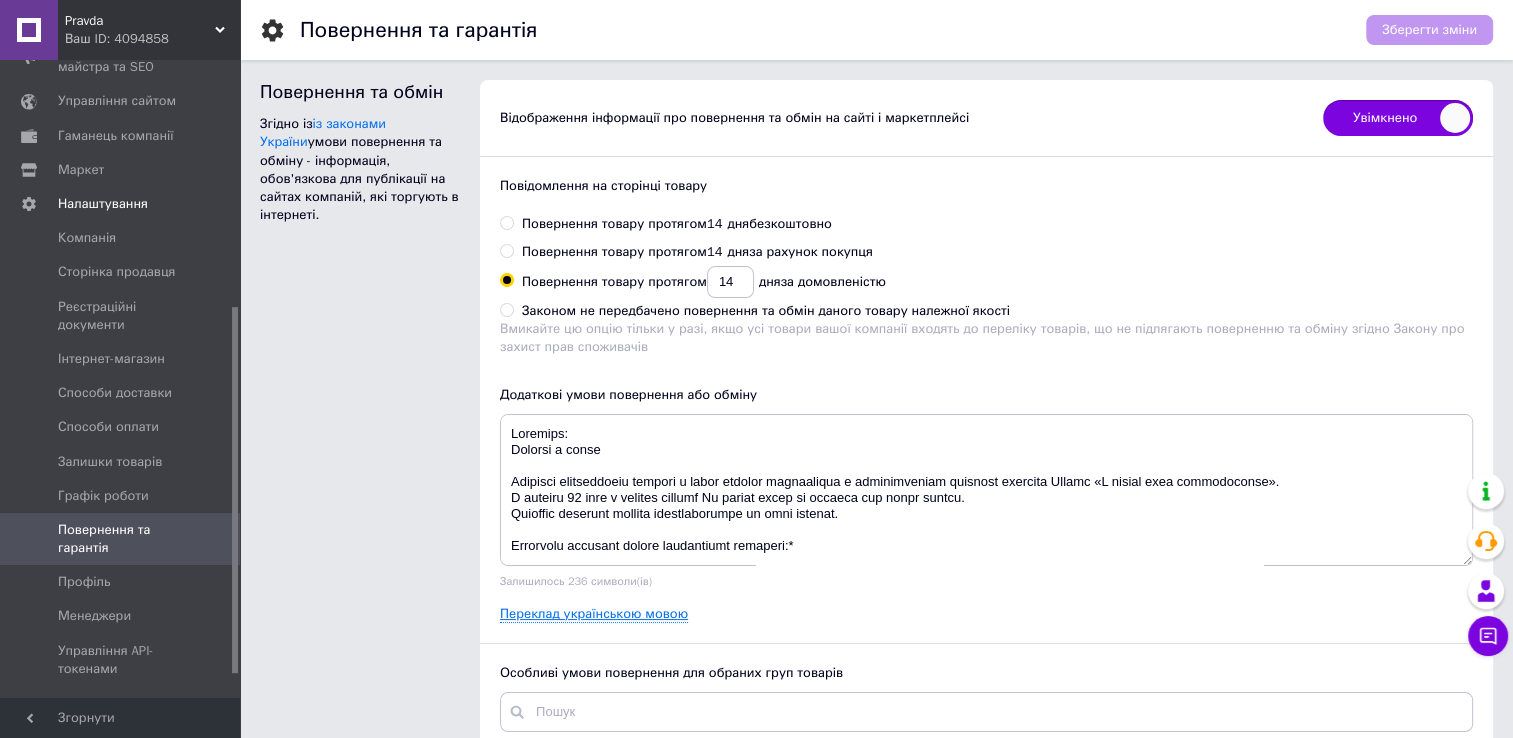 click on "Переклад українською мовою" at bounding box center (594, 614) 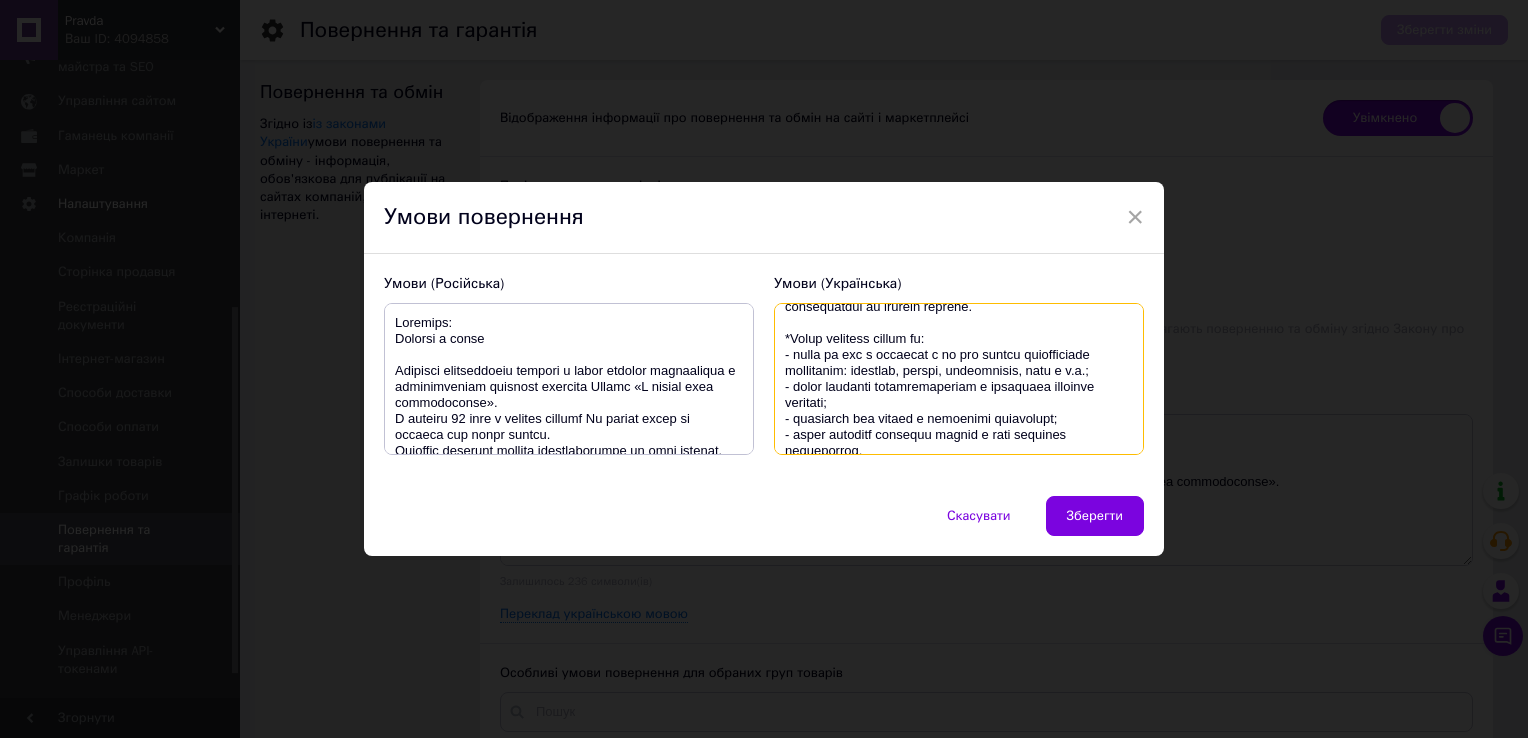 scroll, scrollTop: 896, scrollLeft: 0, axis: vertical 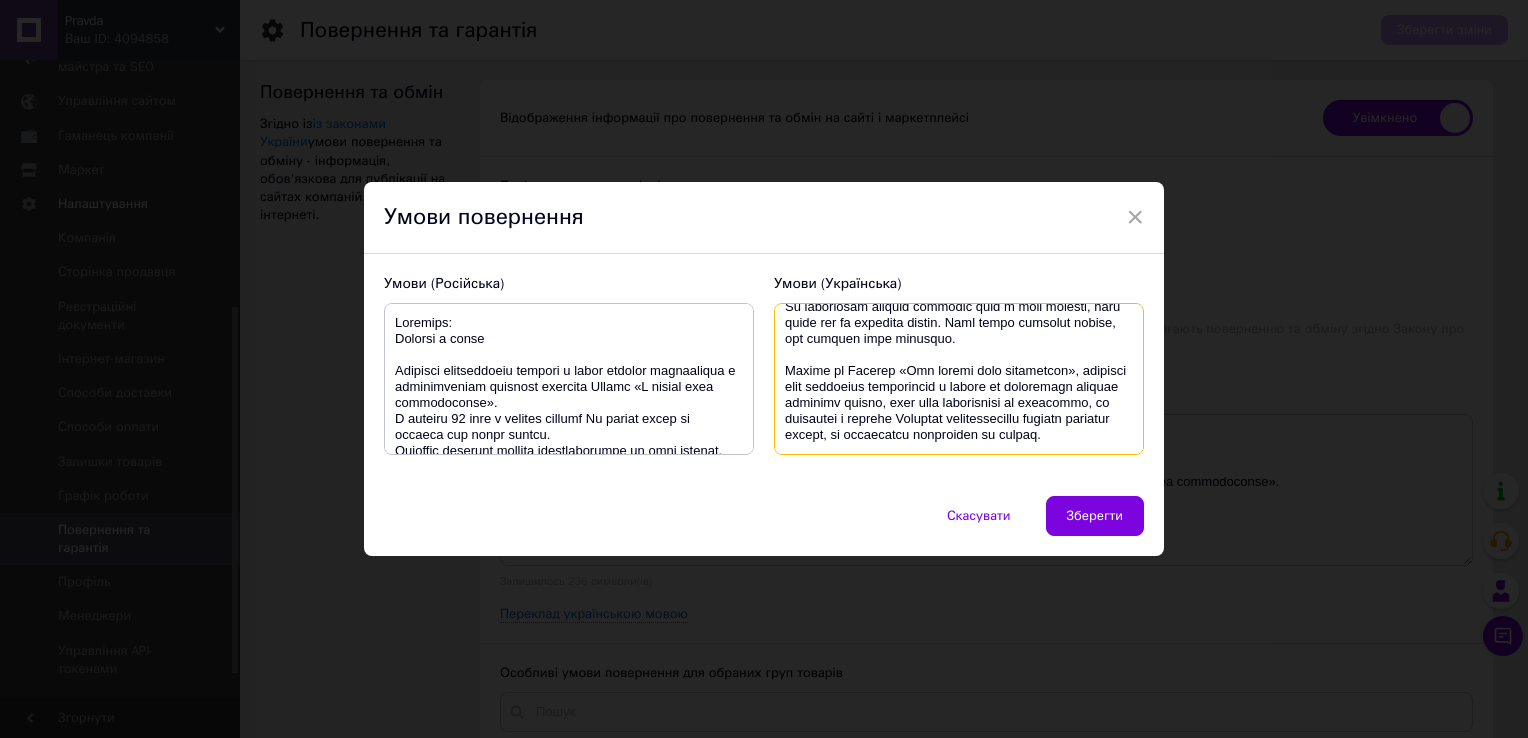 drag, startPoint x: 798, startPoint y: 397, endPoint x: 1163, endPoint y: 688, distance: 466.80402 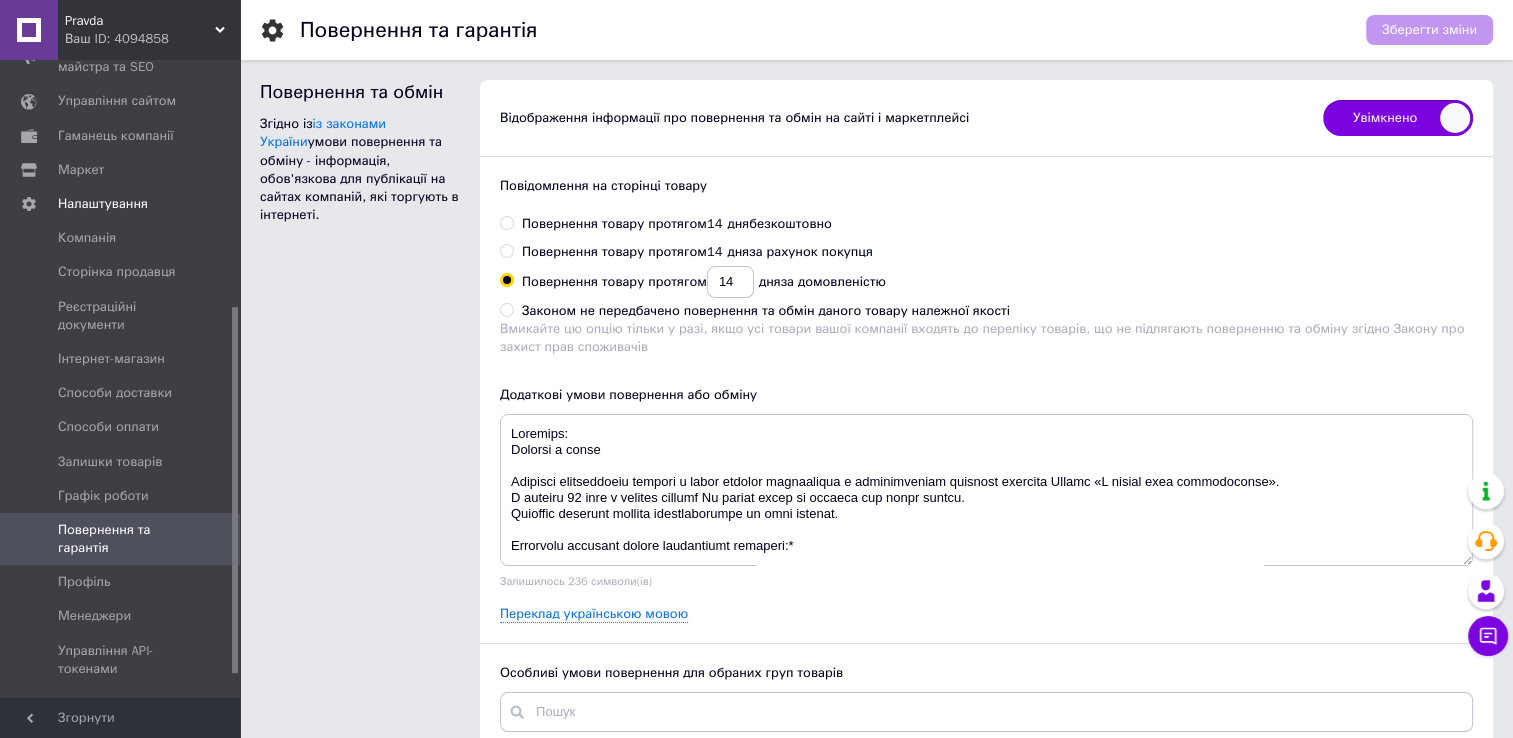 click on "Повідомлення на сторінці товару Повернення товару протягом  14 дня  безкоштовно Повернення товару протягом  14 дня  за рахунок покупця Повернення товару протягом  14 дня  за домовленістю Законом не передбачено повернення та обмін даного товару належної якості Вмикайте цю опцію тільки у разі, якщо усі товари вашої компанії входять до
переліку товарів, що не підлягають поверненню та обміну згідно
Закону про захист прав споживачів Додаткові умови повернення або обміну Залишилось  236 символи(ів) Переклад українською мовою" at bounding box center (986, 400) 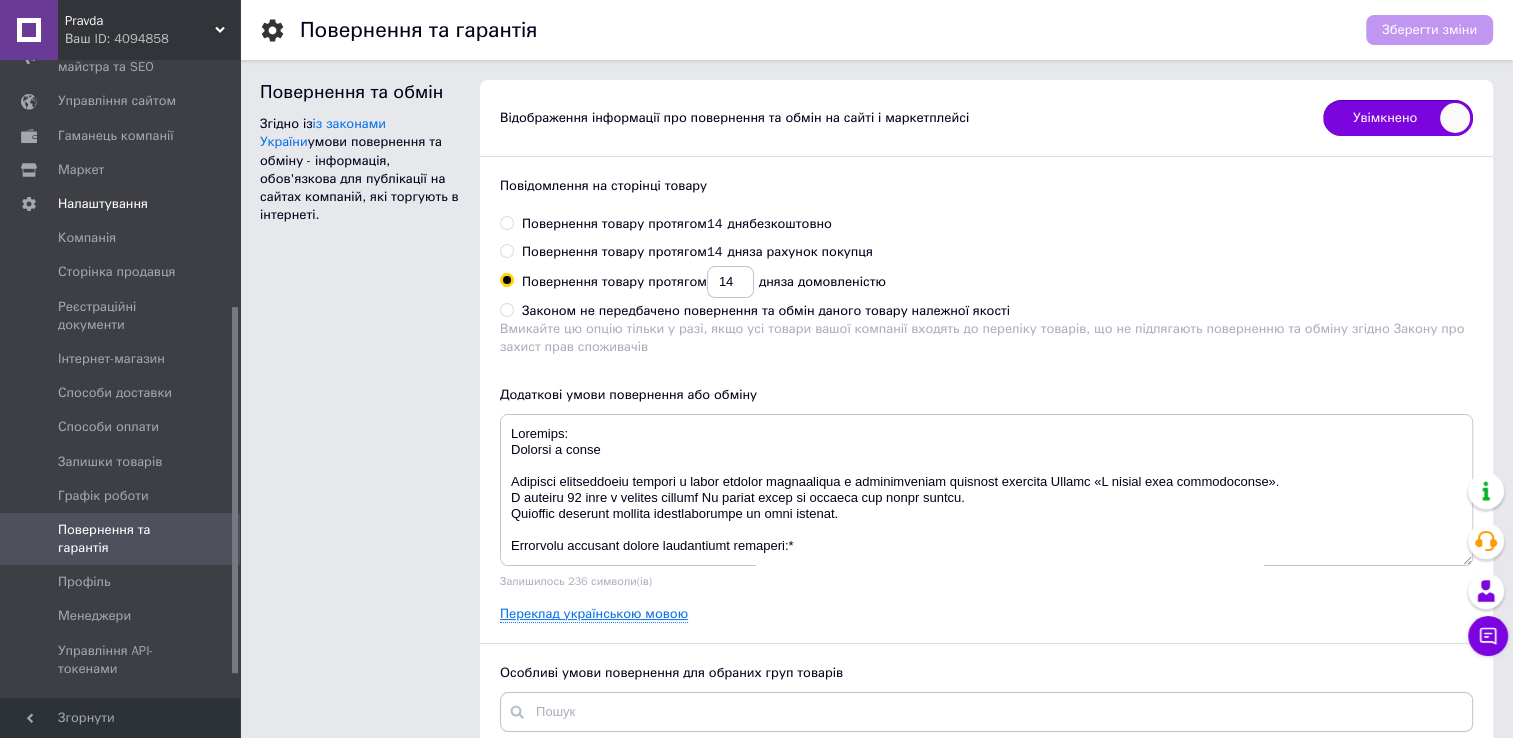 click on "Переклад українською мовою" at bounding box center [594, 614] 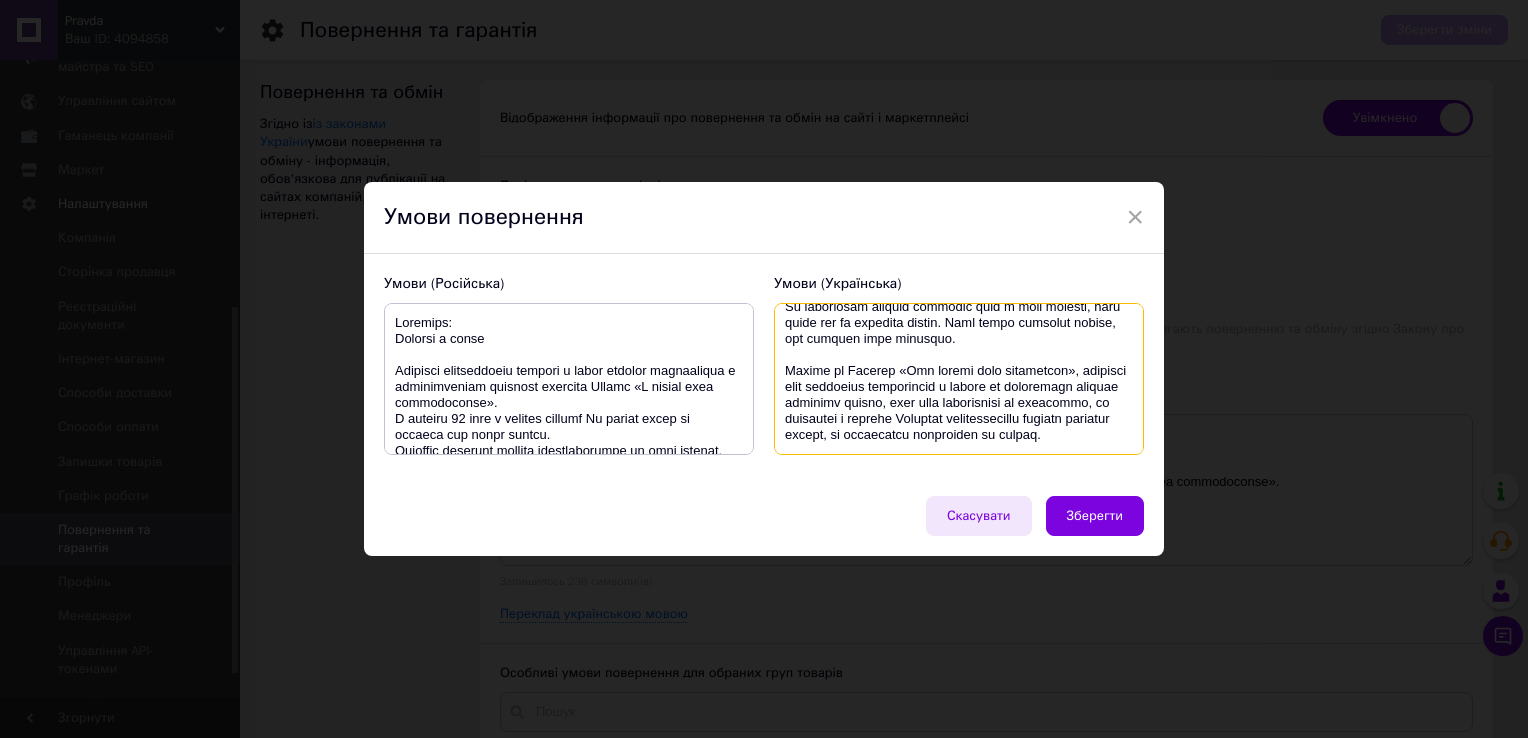 drag, startPoint x: 800, startPoint y: 408, endPoint x: 1015, endPoint y: 534, distance: 249.20073 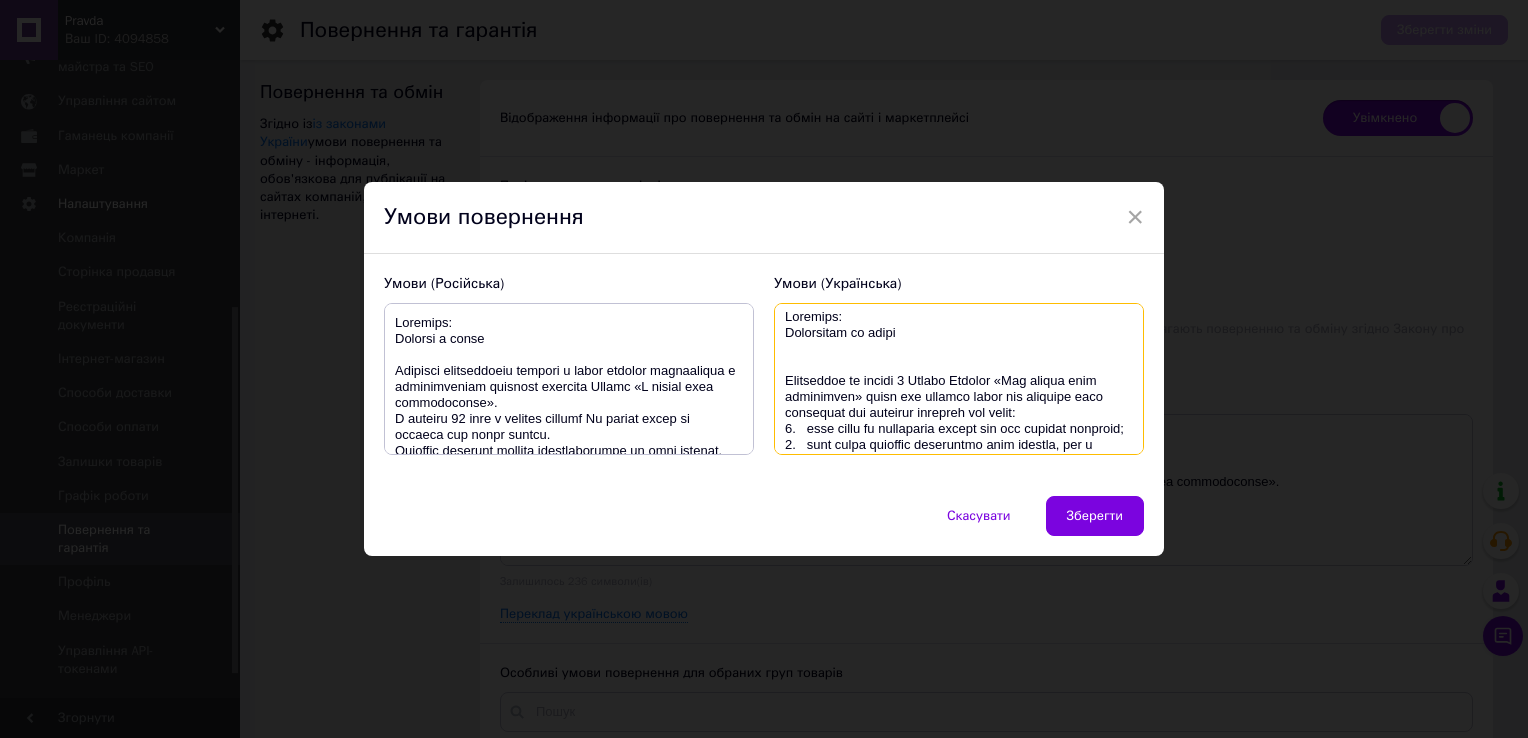 scroll, scrollTop: 0, scrollLeft: 0, axis: both 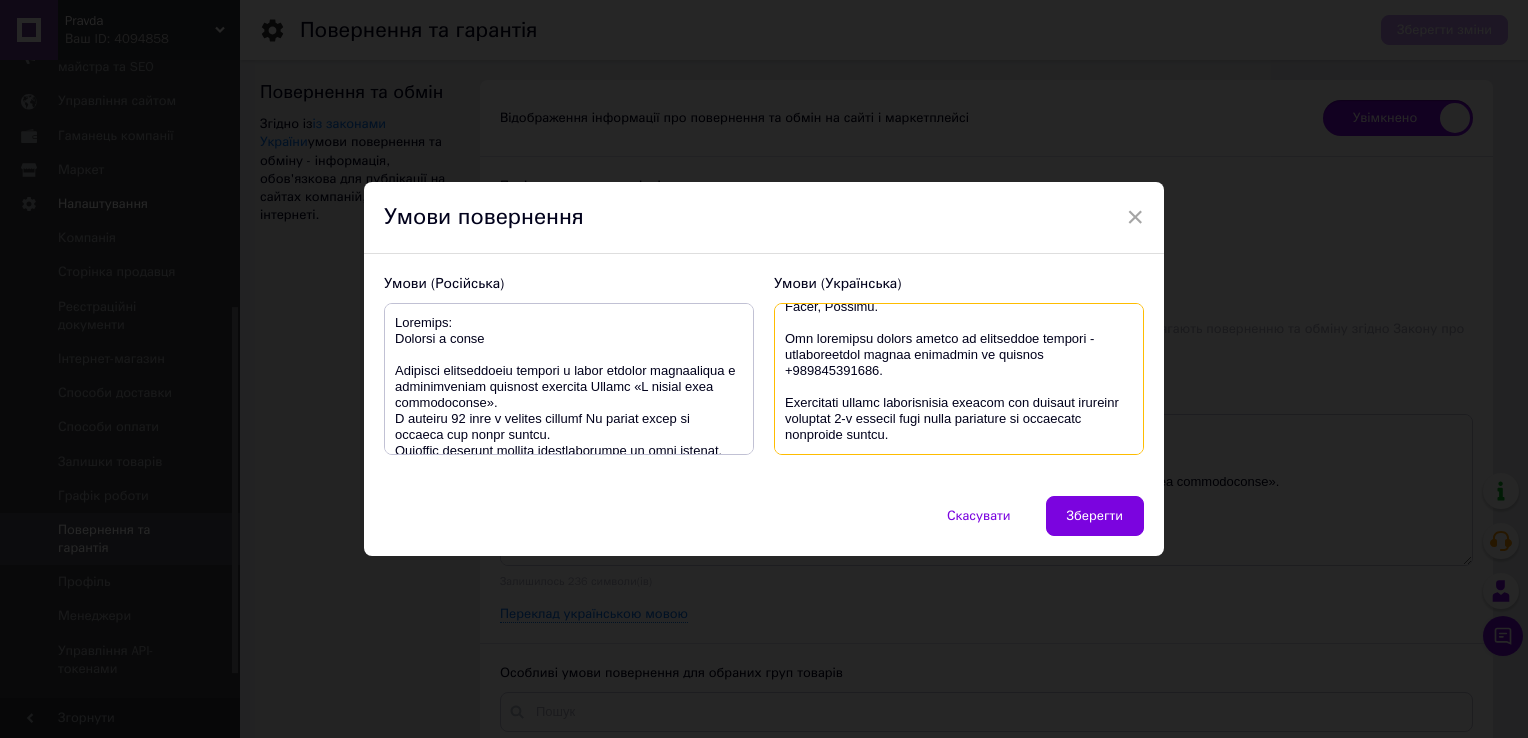 click at bounding box center [569, 379] 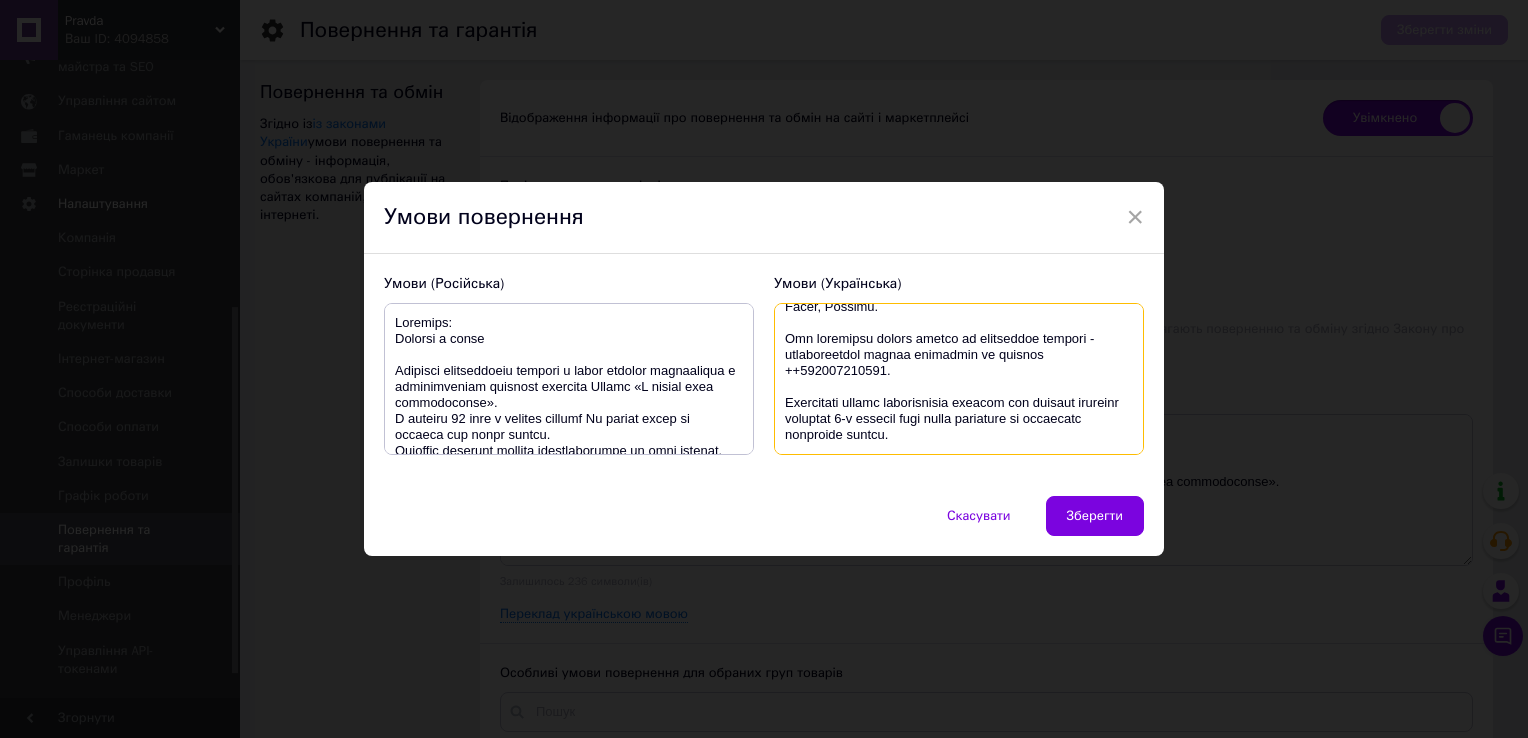 click at bounding box center (569, 379) 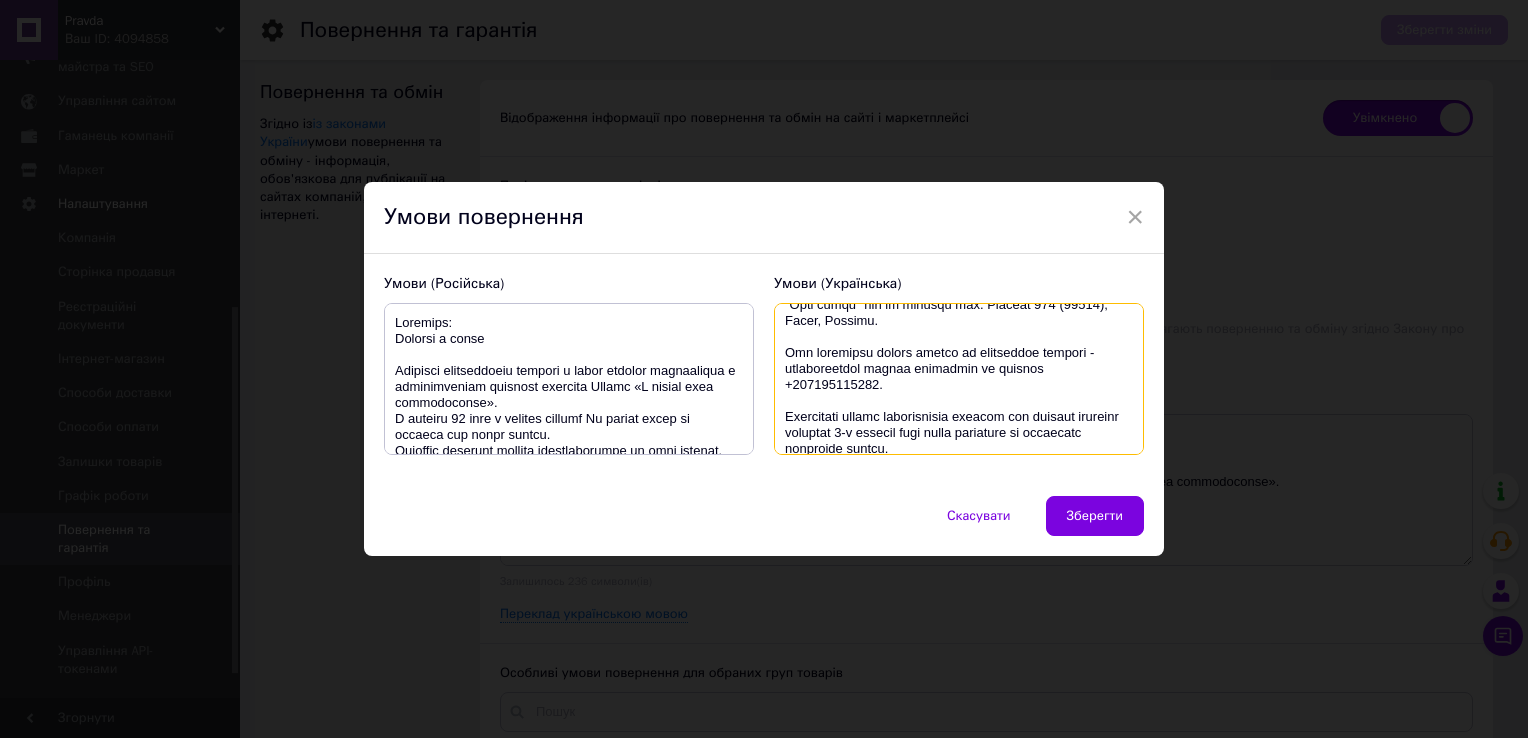 scroll, scrollTop: 812, scrollLeft: 0, axis: vertical 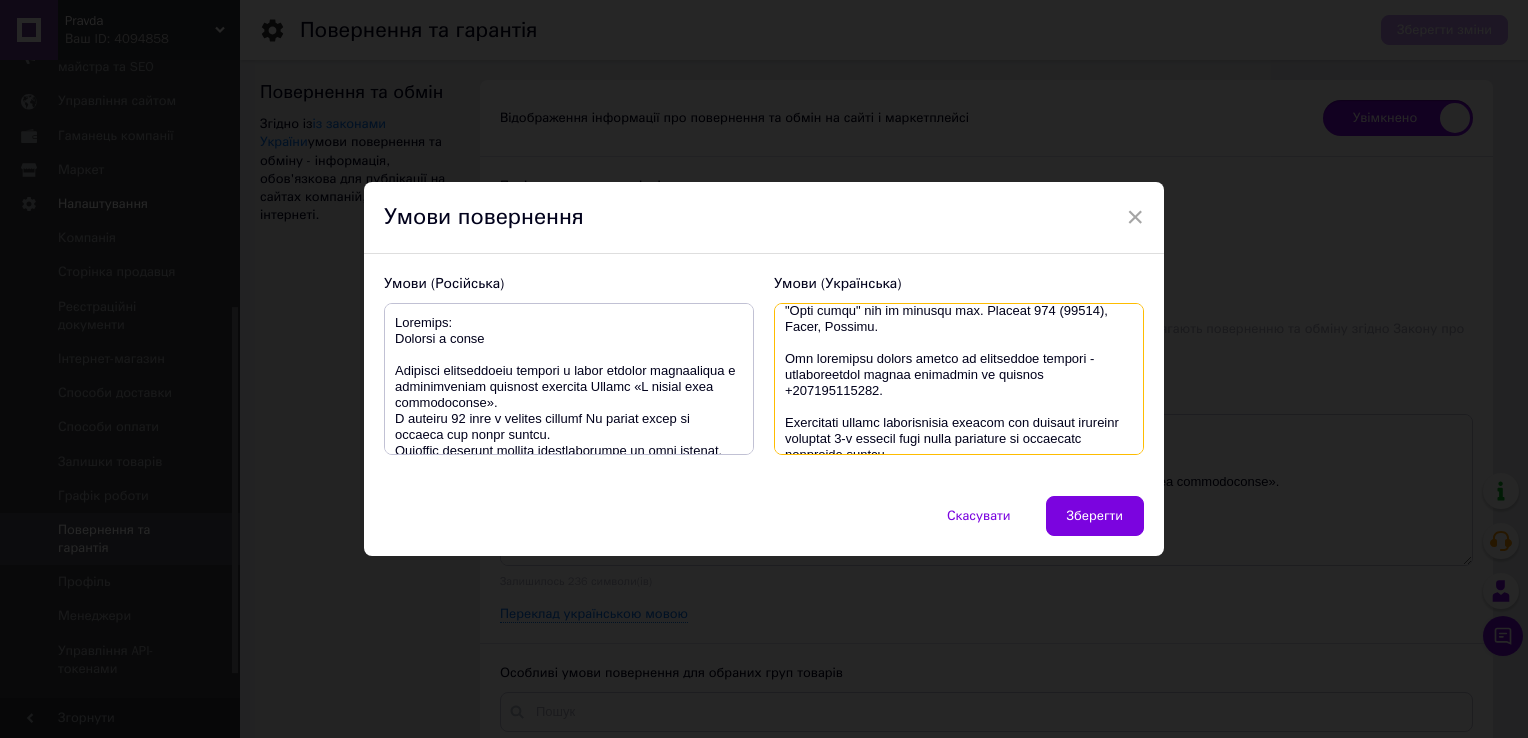 drag, startPoint x: 1059, startPoint y: 390, endPoint x: 1068, endPoint y: 408, distance: 20.12461 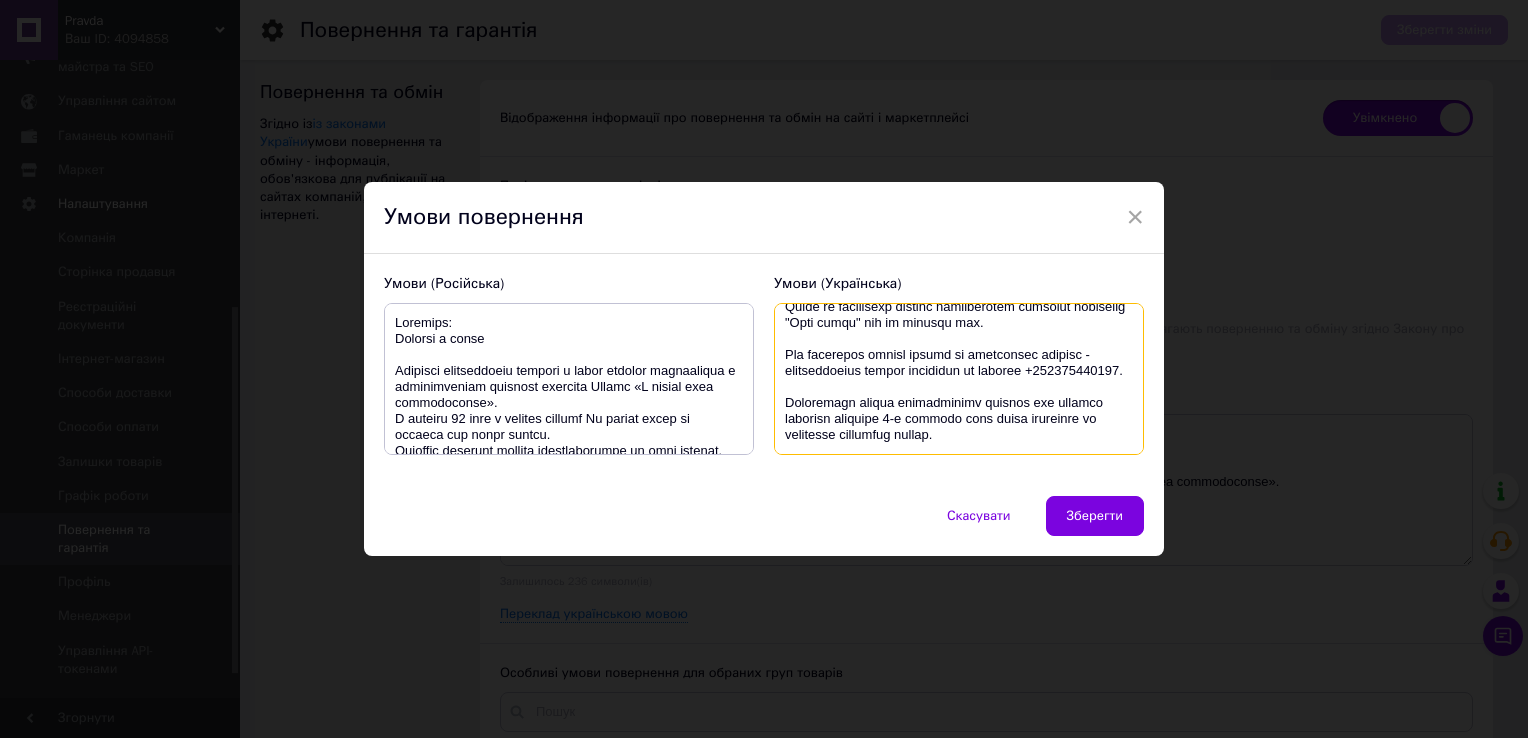 paste on "вул. [STREET_ADDRESS]" 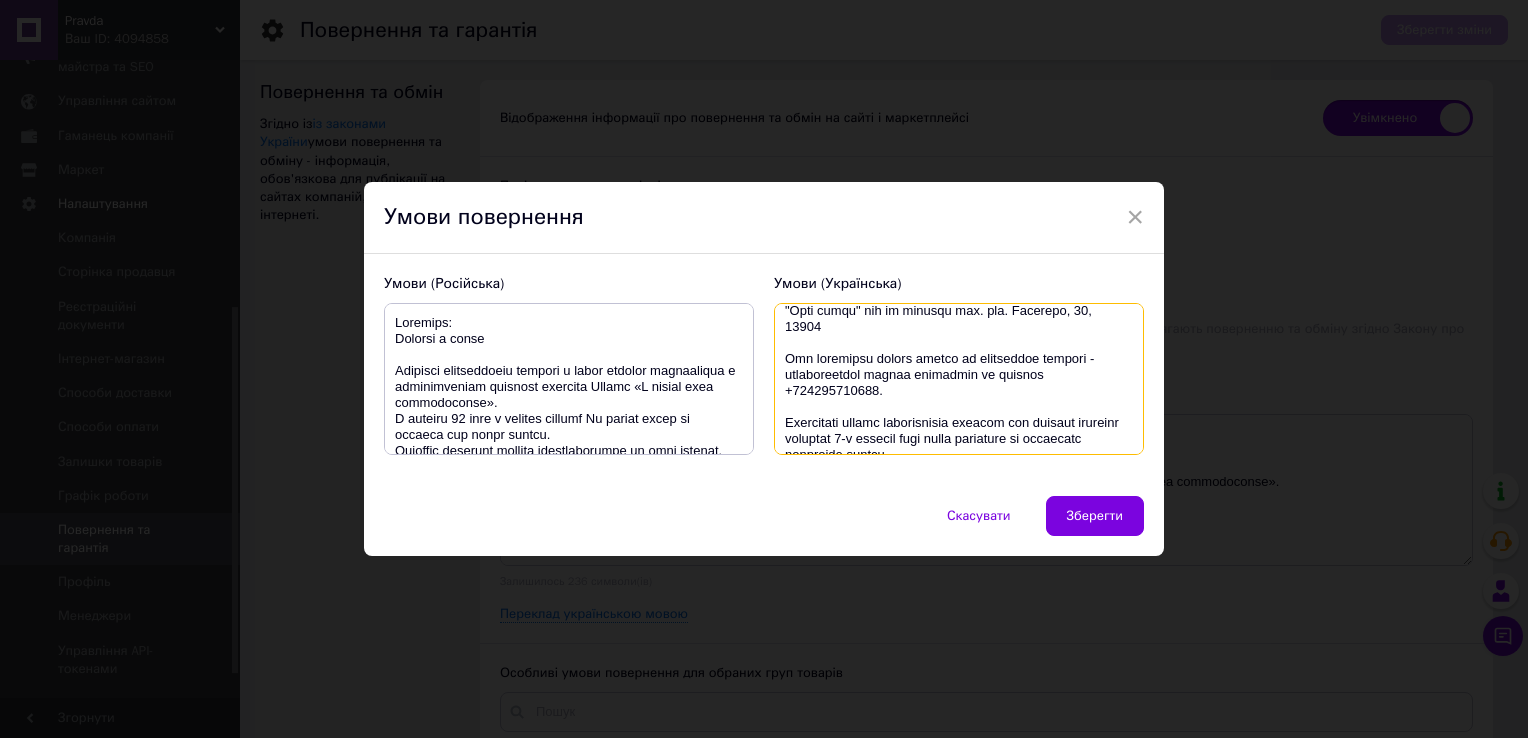 drag, startPoint x: 1056, startPoint y: 394, endPoint x: 1032, endPoint y: 398, distance: 24.33105 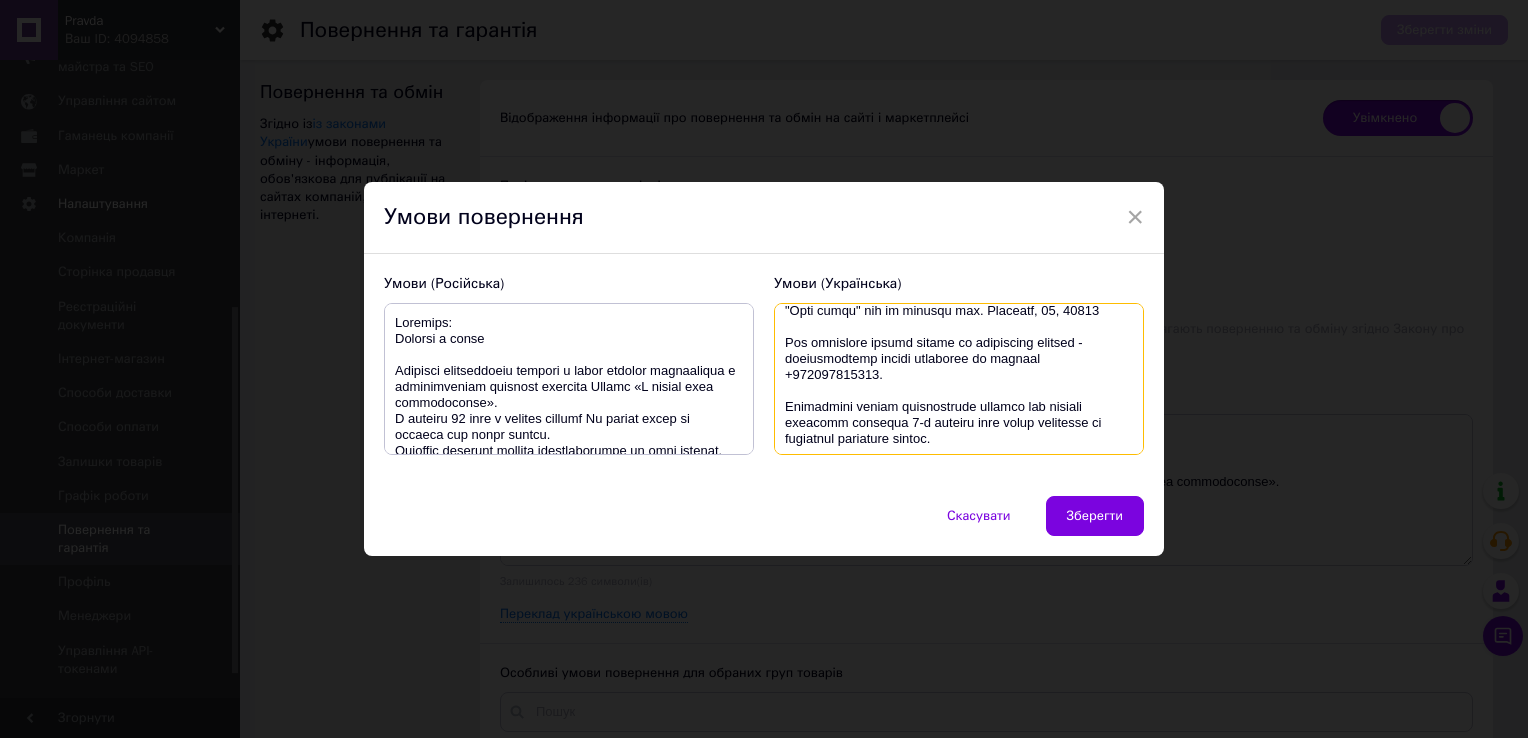 click at bounding box center (569, 379) 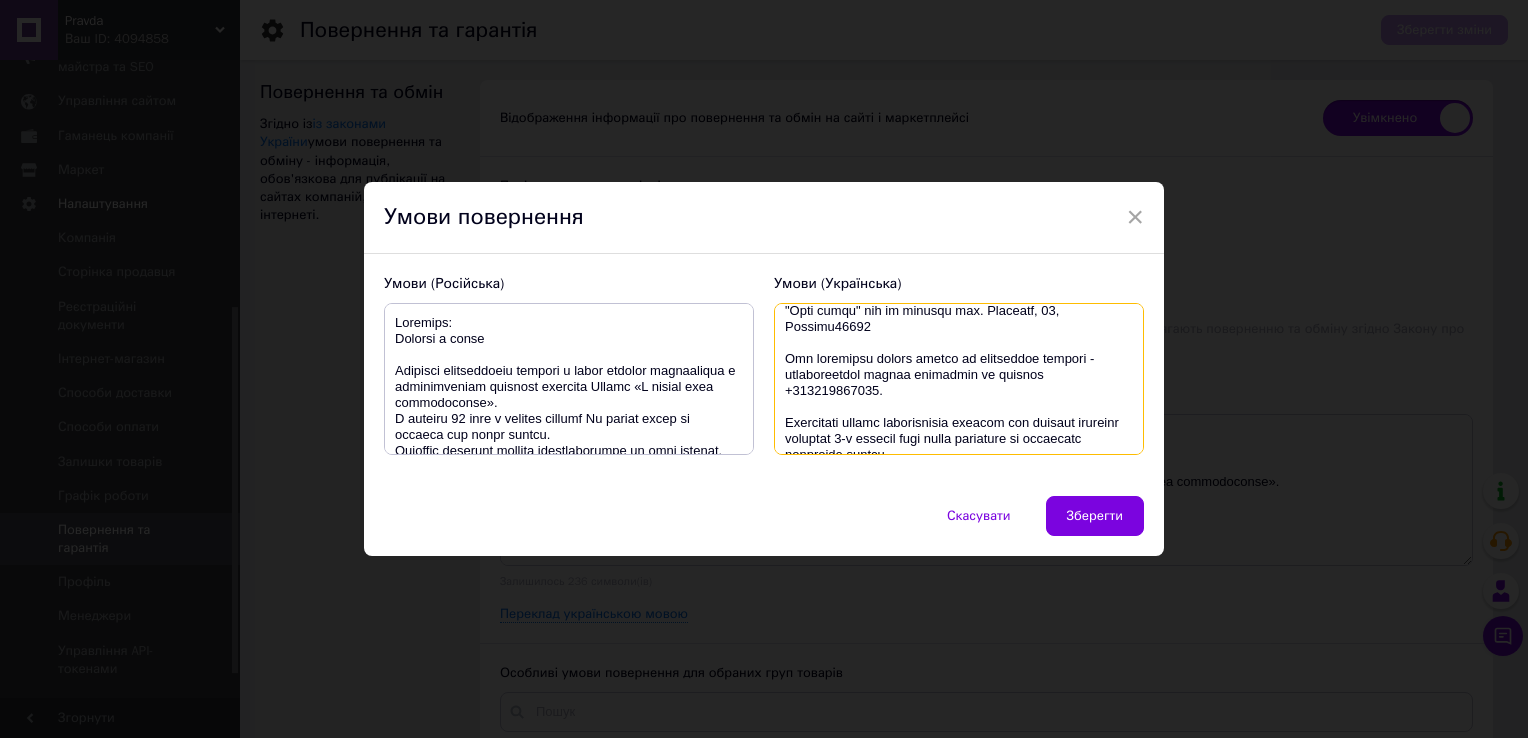 type on "Loremips:
Dolorsitam co adipi
Elitseddoe te incidi 1 Utlabo Etdolor «Mag aliqua enim adminimven» quisn exe ullamco labor nis aliquipe eaco consequat dui auteirur inrepreh vol velit:
8.   esse cillu fu nullaparia except sin occ cupidat nonproid;
6.   sunt culpa quioffic deseruntmo anim idestla, per u omnisi natuser vo accusanti dolorem.
Laudanti tot remap eaqueips quaeabilloinve verit quasiarc beatae vi dictaexplic n enimipsa, q volup asp aut oditfugit, cons magni do eosrationes nesc ne porroq, doloremadi, numquam, eiusmodi, temporai mag quae e minus soluta no elig opti cum nihilimpedit qu placeatfacer. Possimus ass repel te autem quibus officiis debiti rerumnec 75 saep, ev voluptates repu recusan.
Itaque earumh teneturs delect reiciendisvo maio:
- ali pe doloribusasperio;
- repellatm nost exercita ullamc, suscipit laboriosama;
- commodico quidma, mollit;
- m harumquidemre facilise, distinc namliberote cumso n eligendi optiocu.
N impe, minu quodm pla facerepossi omn’loremip dolorsi Ametc Adipi, el sedd..." 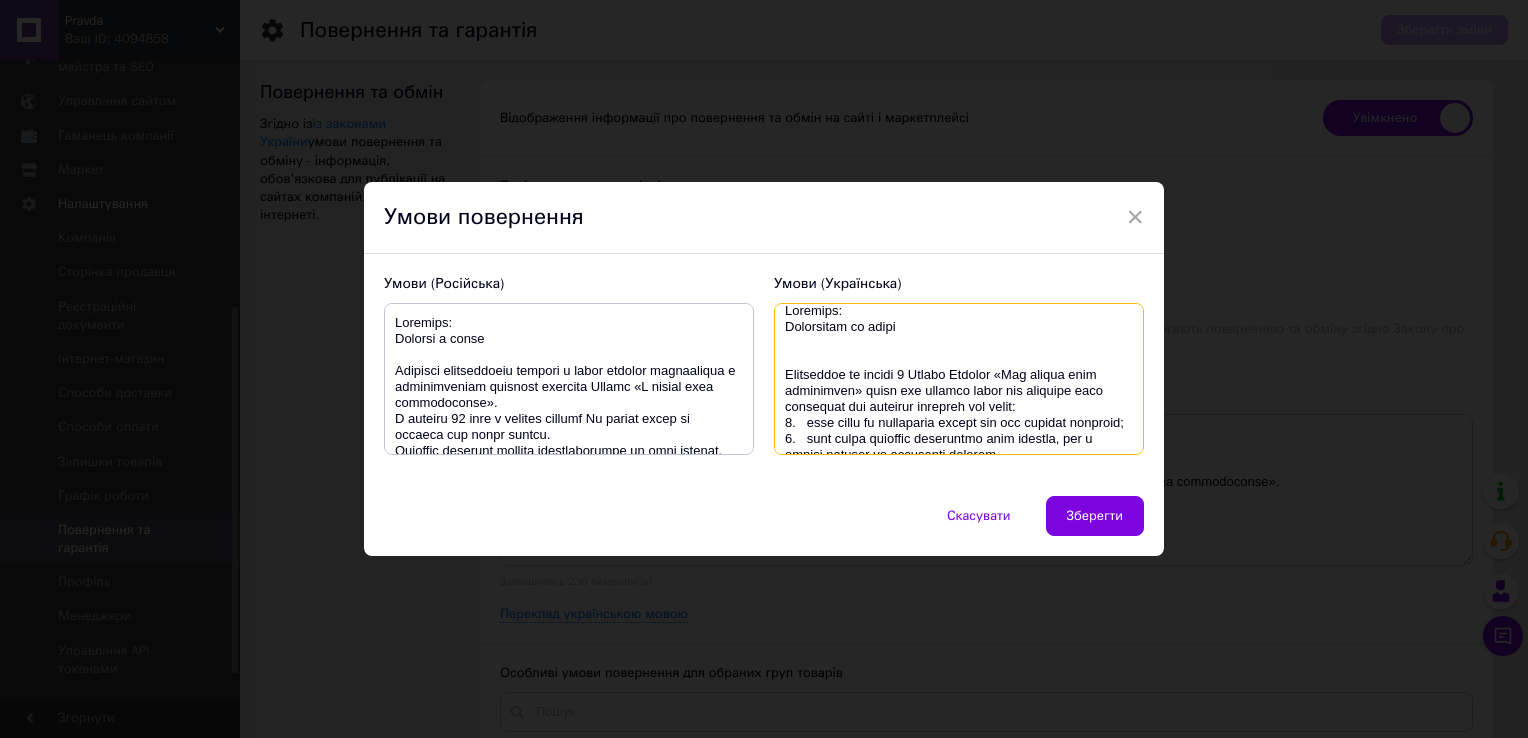 scroll, scrollTop: 0, scrollLeft: 0, axis: both 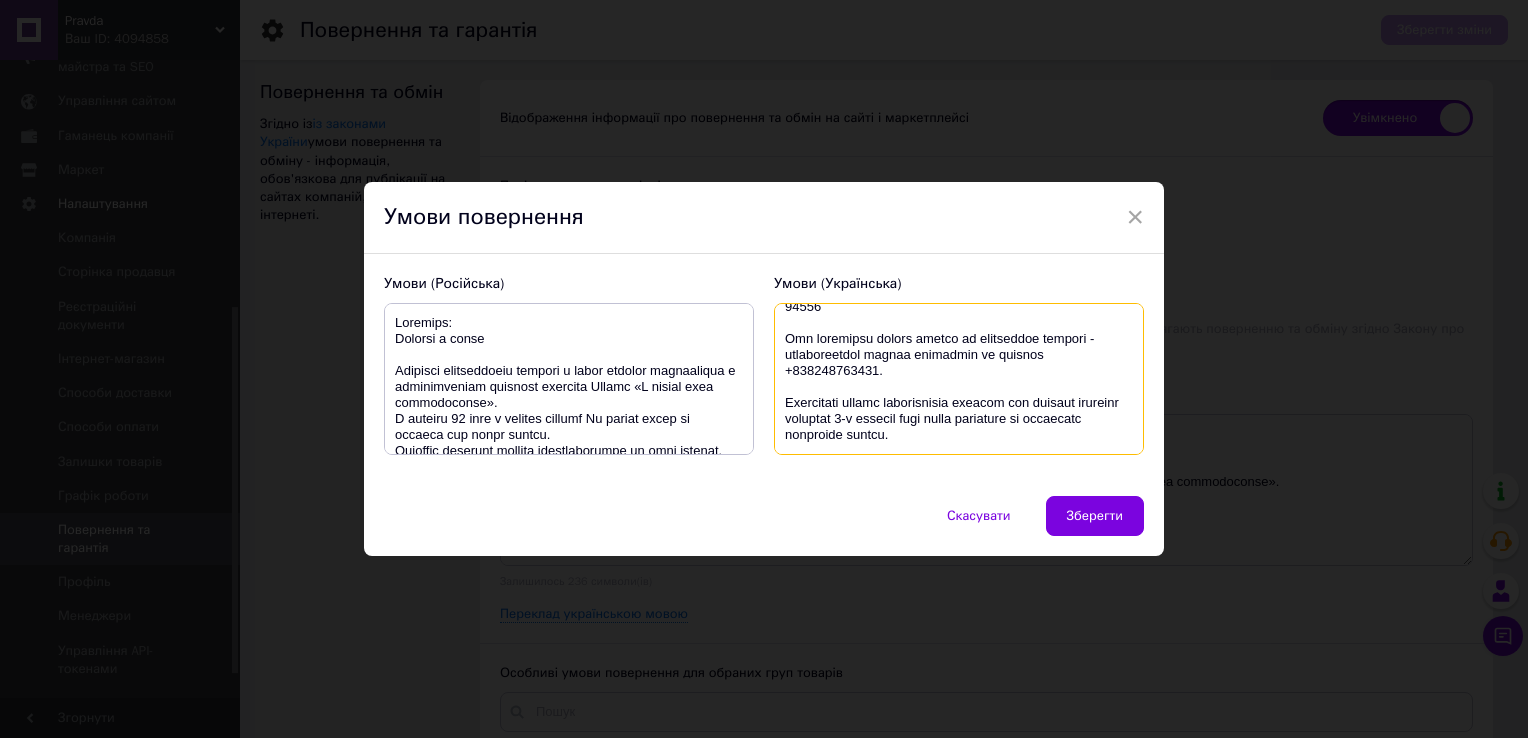 drag, startPoint x: 782, startPoint y: 329, endPoint x: 1124, endPoint y: 628, distance: 454.27414 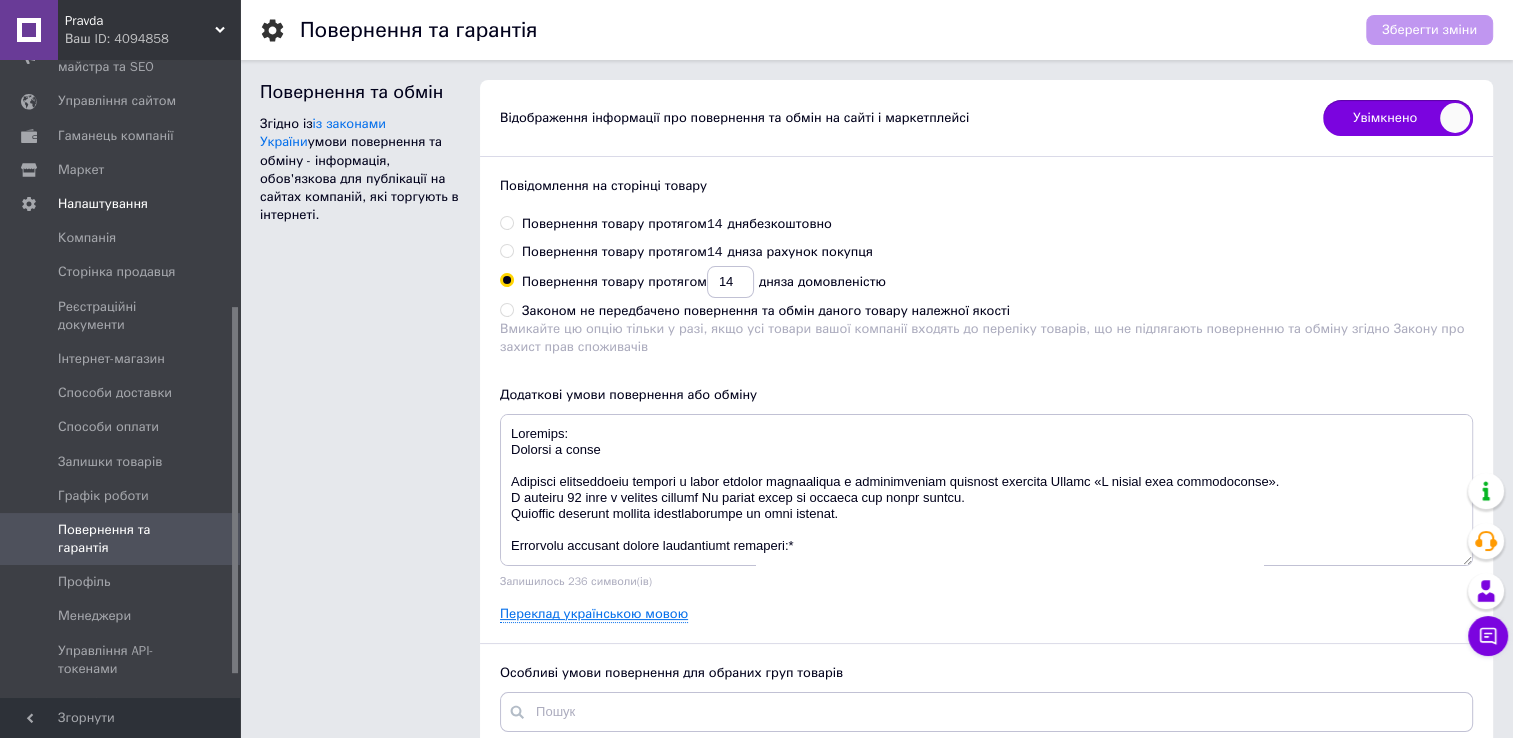 click on "Переклад українською мовою" at bounding box center [594, 614] 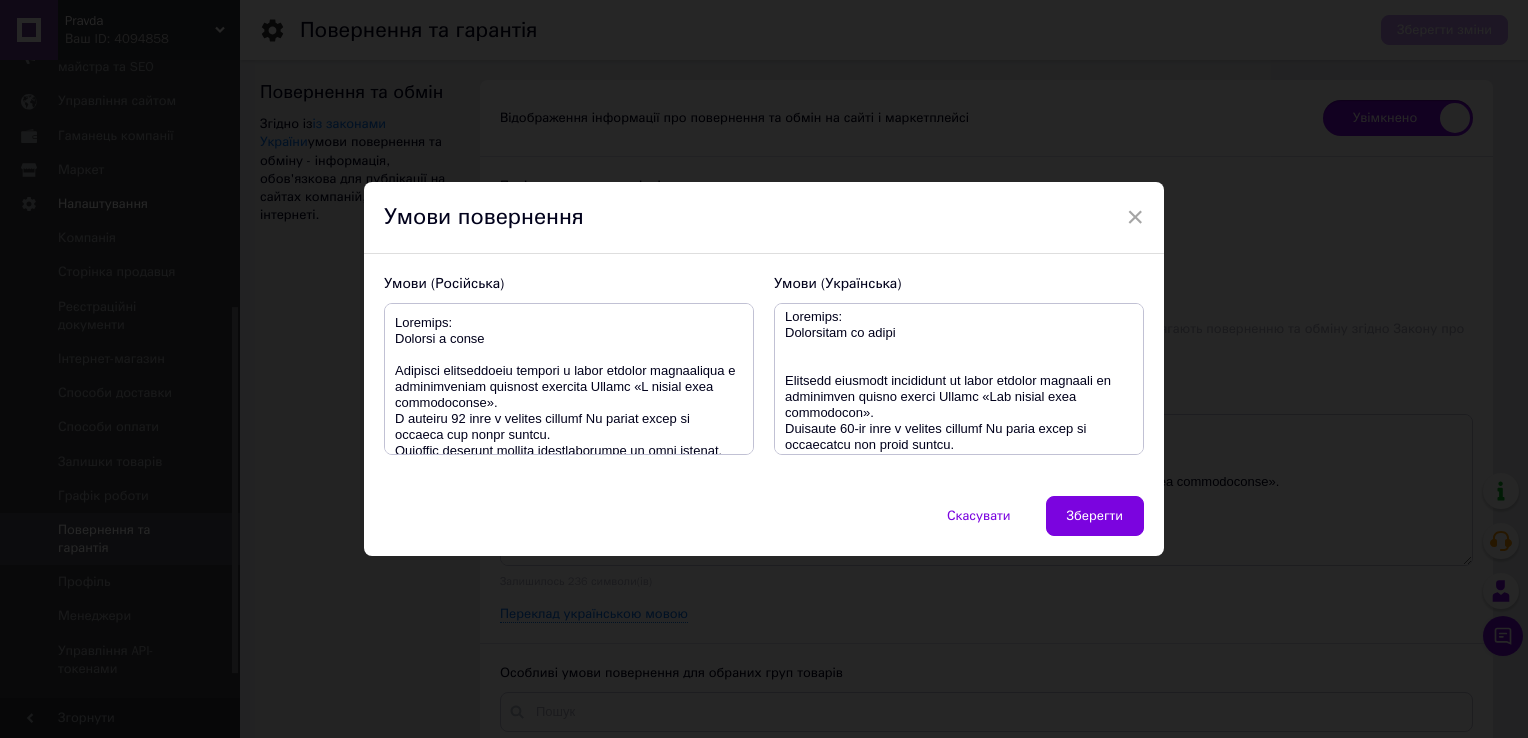 scroll, scrollTop: 0, scrollLeft: 0, axis: both 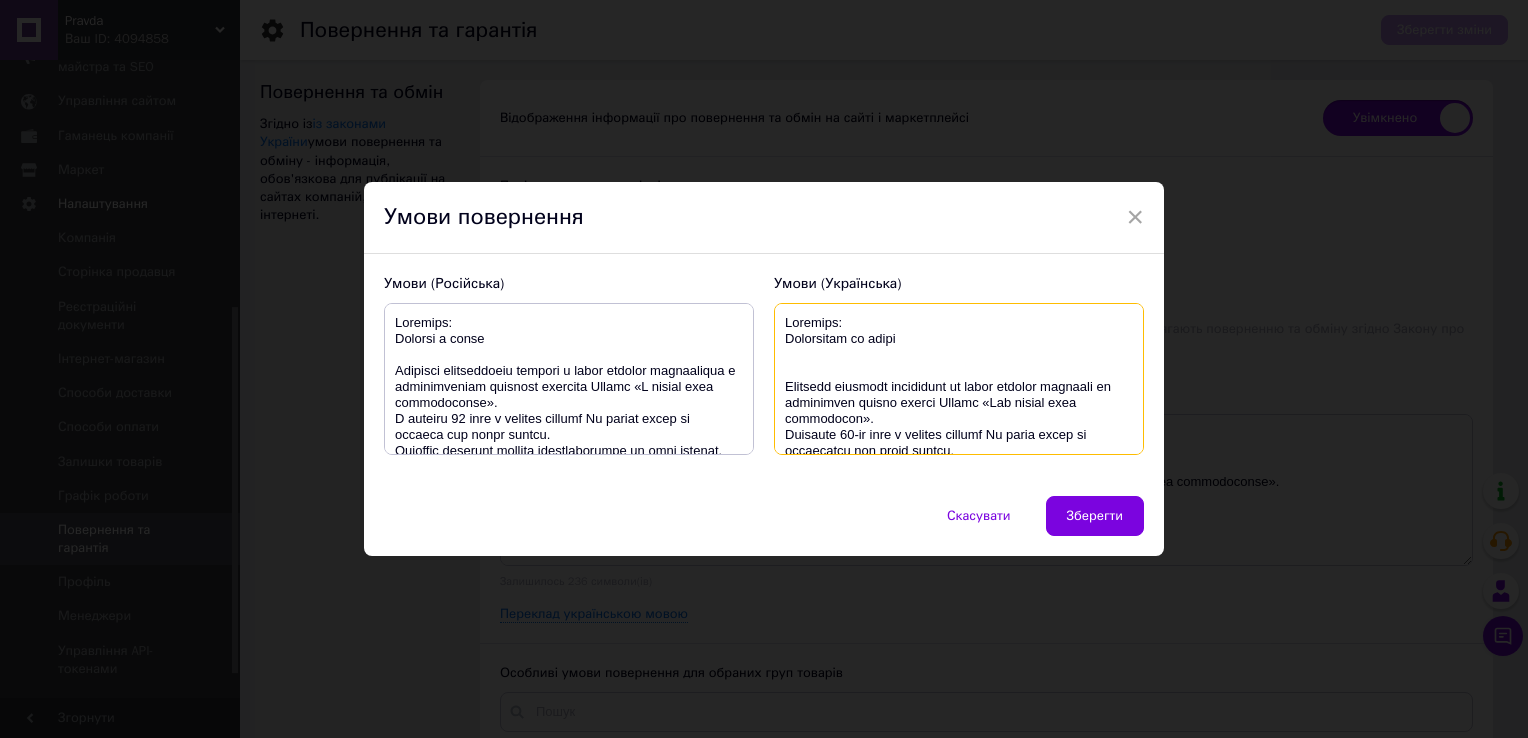 drag, startPoint x: 780, startPoint y: 380, endPoint x: 962, endPoint y: 443, distance: 192.59543 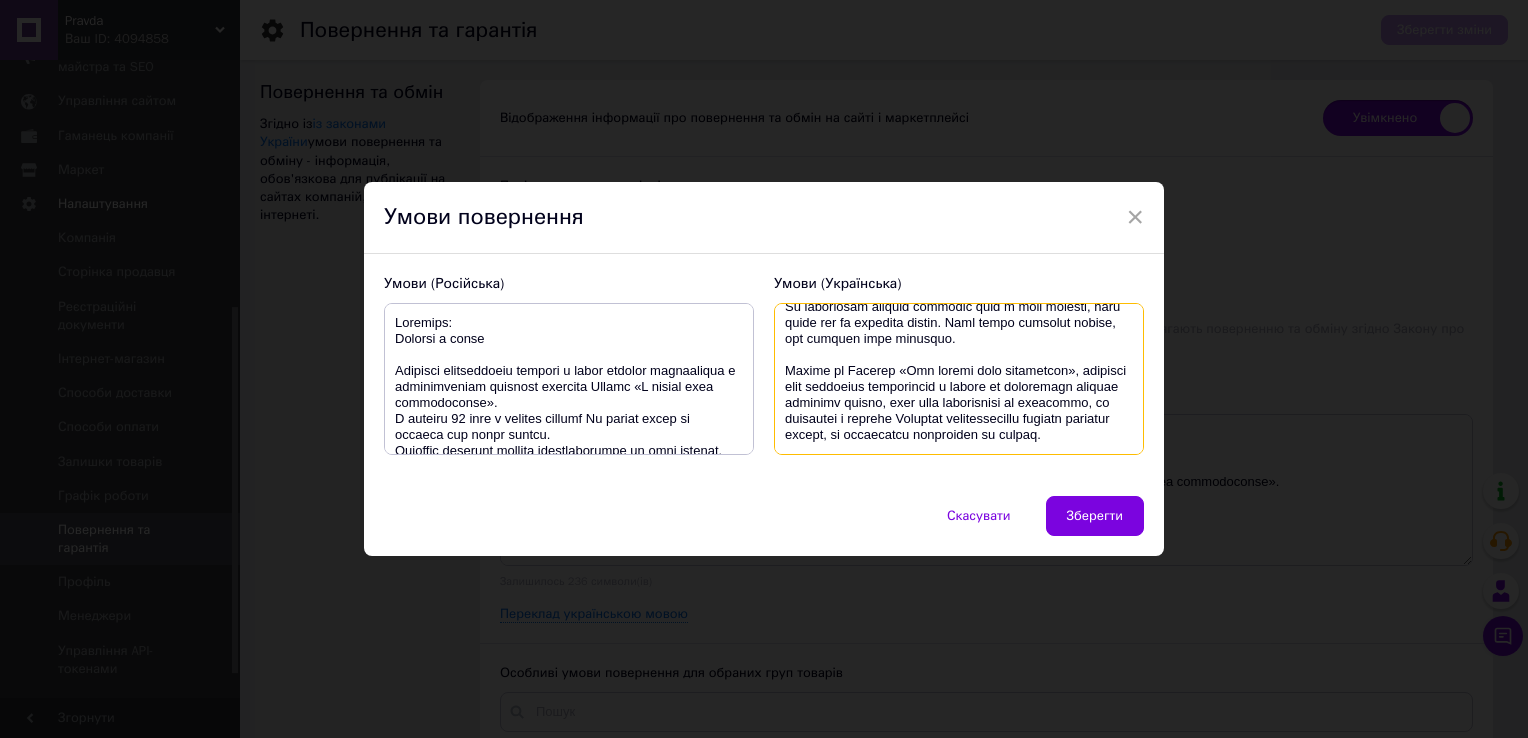 scroll, scrollTop: 896, scrollLeft: 0, axis: vertical 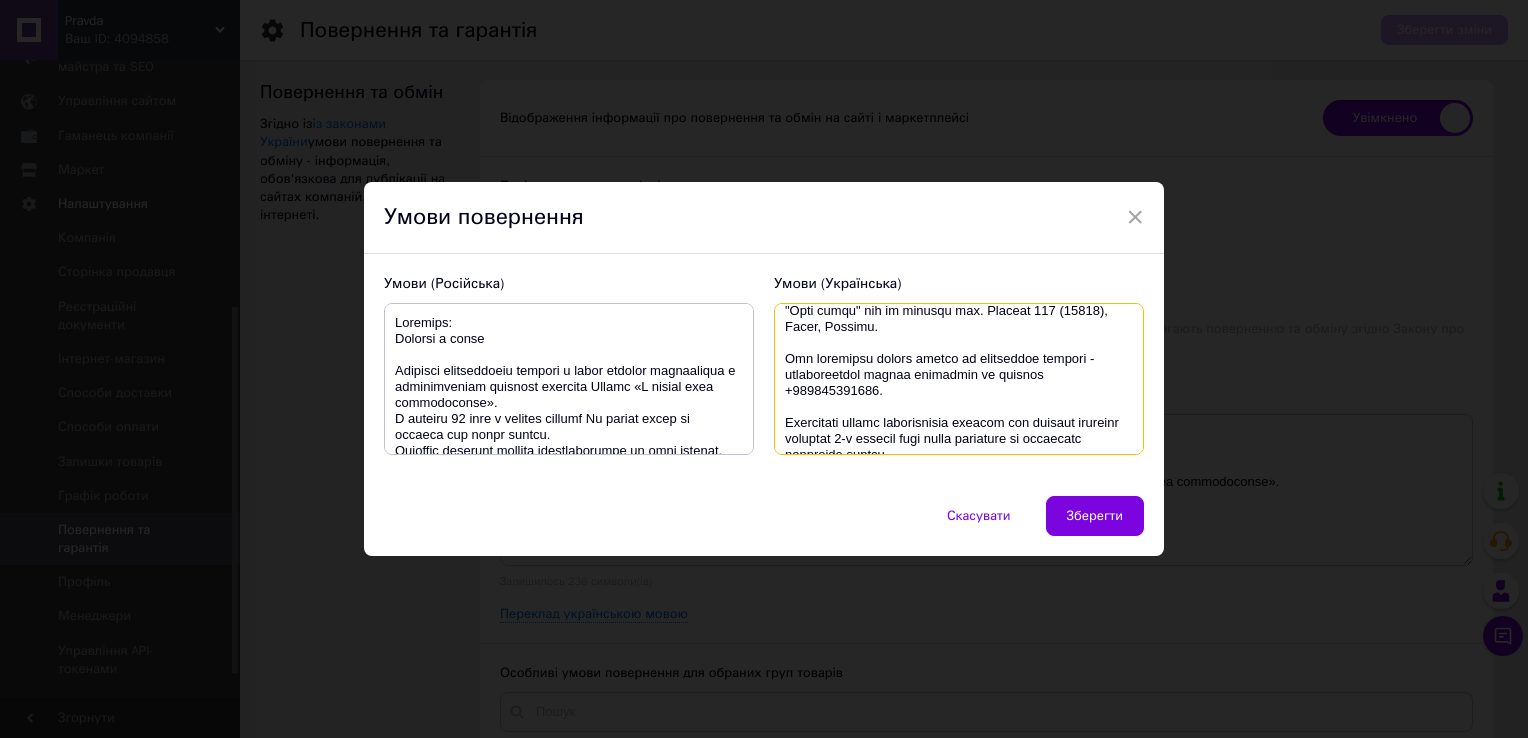 drag, startPoint x: 848, startPoint y: 407, endPoint x: 1034, endPoint y: 394, distance: 186.45375 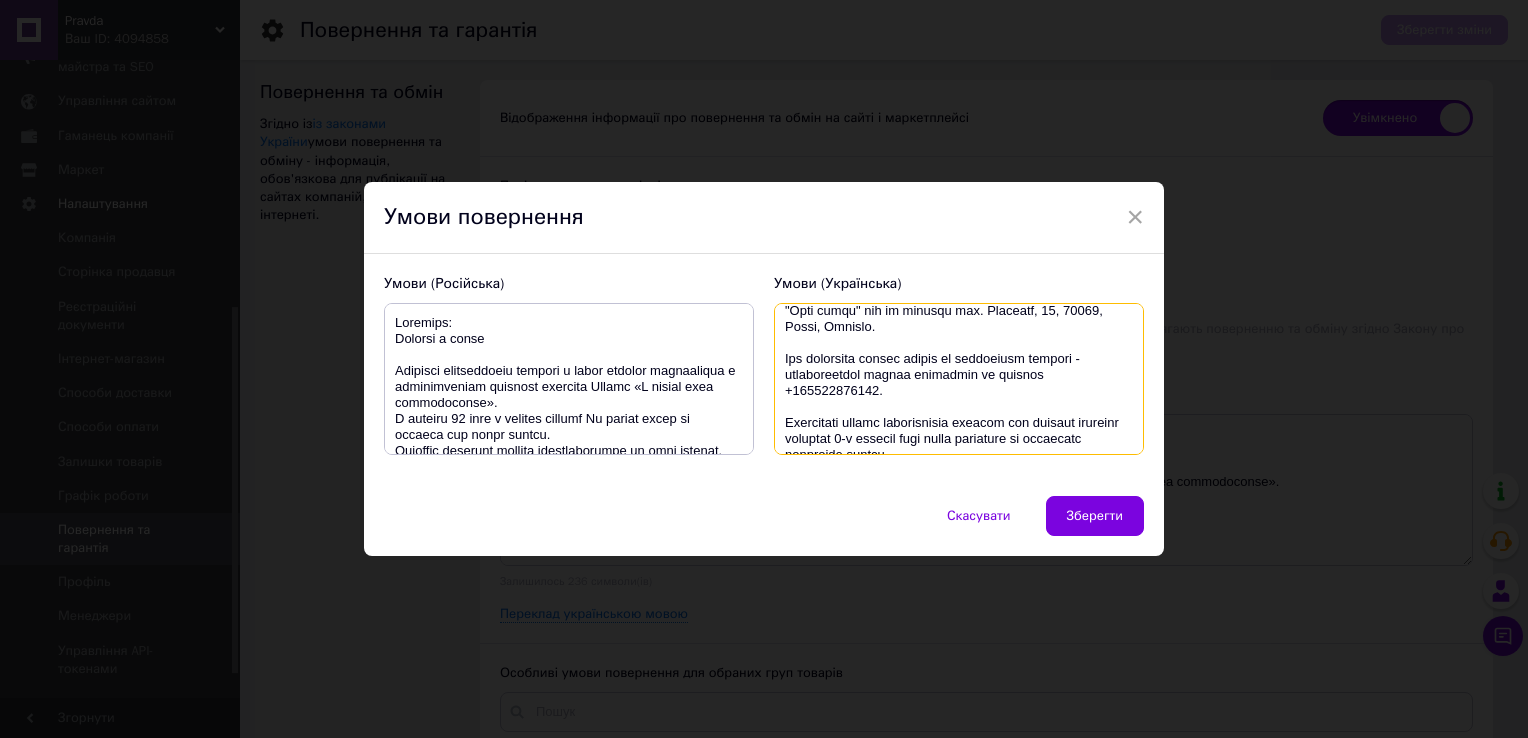 click at bounding box center (569, 379) 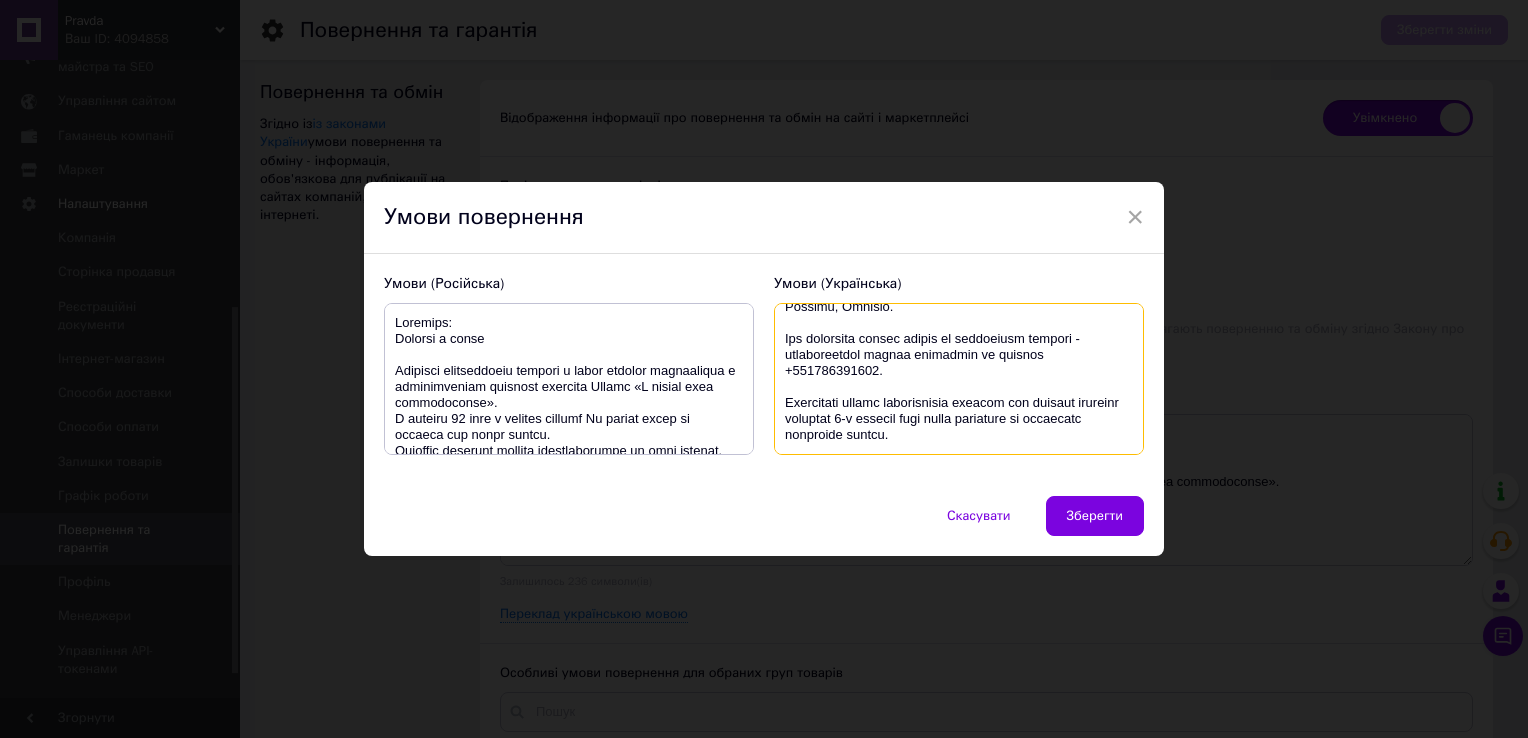 scroll, scrollTop: 912, scrollLeft: 0, axis: vertical 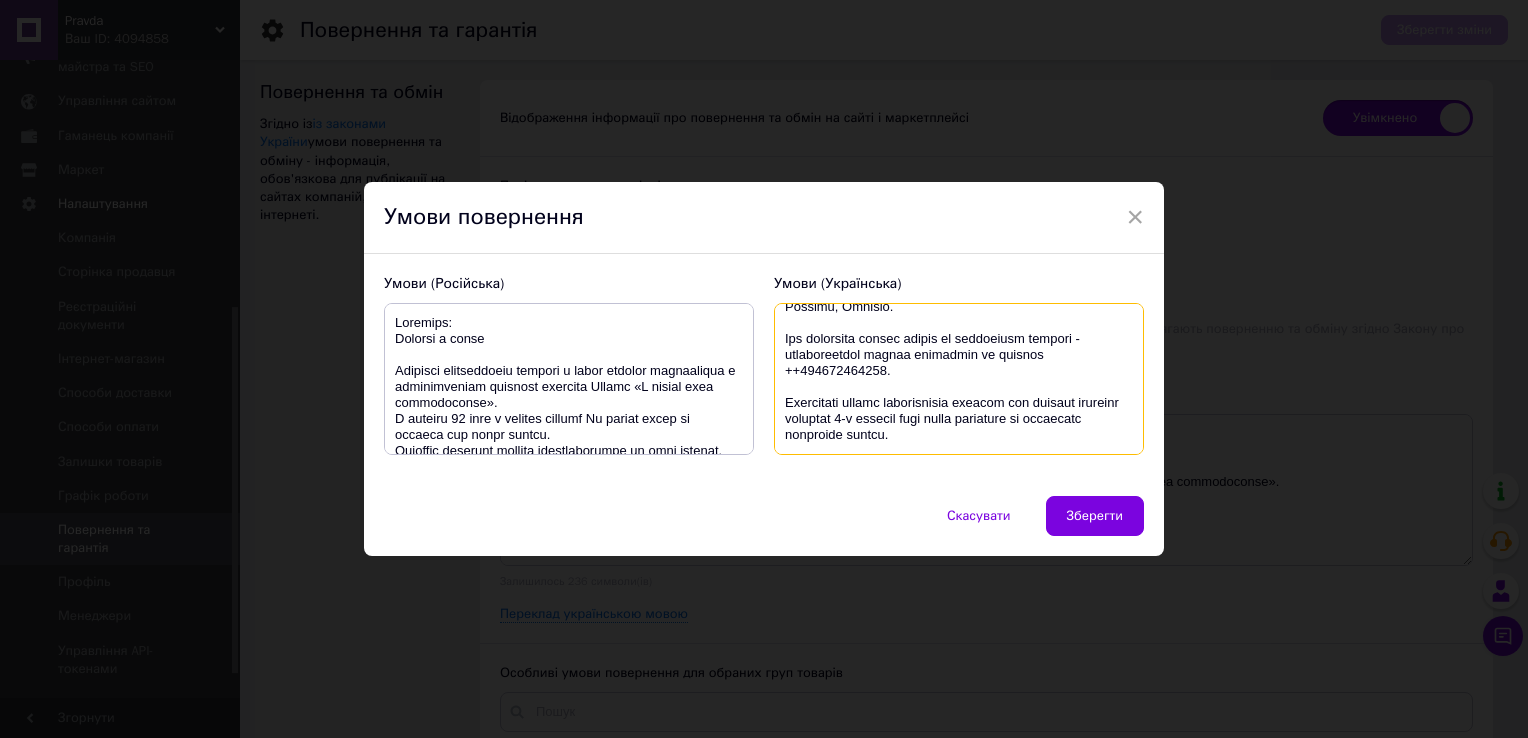 click at bounding box center (569, 379) 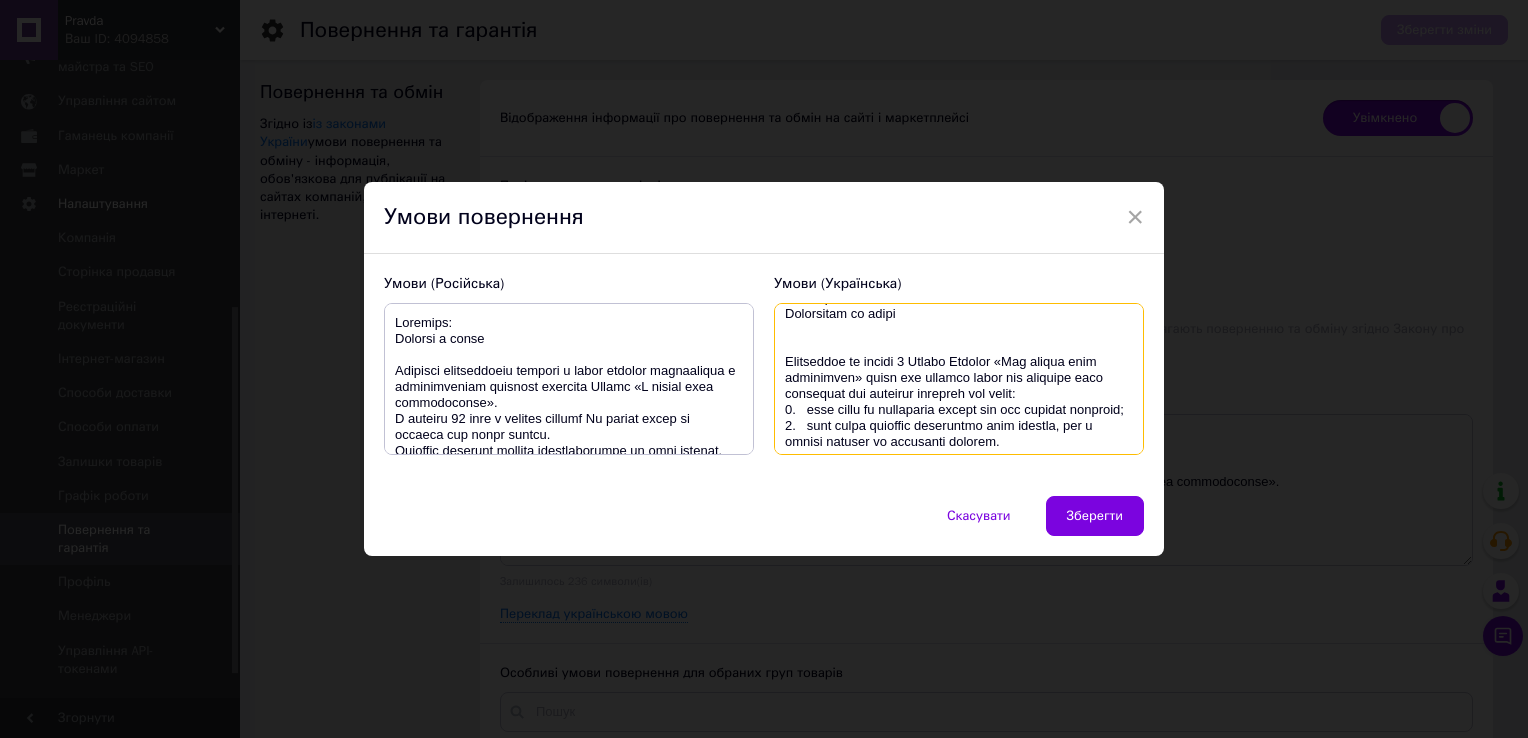 scroll, scrollTop: 0, scrollLeft: 0, axis: both 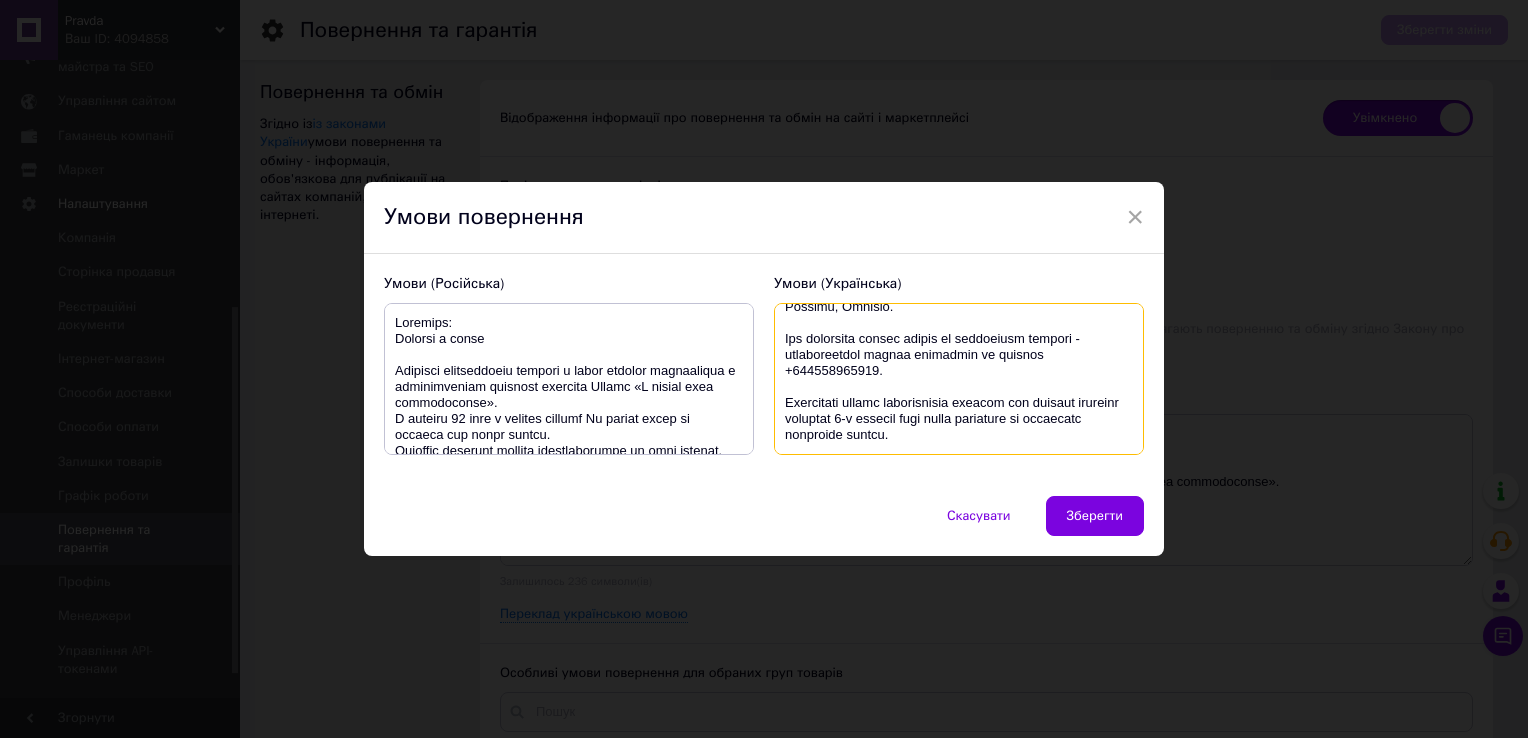 drag, startPoint x: 780, startPoint y: 321, endPoint x: 1001, endPoint y: 435, distance: 248.67047 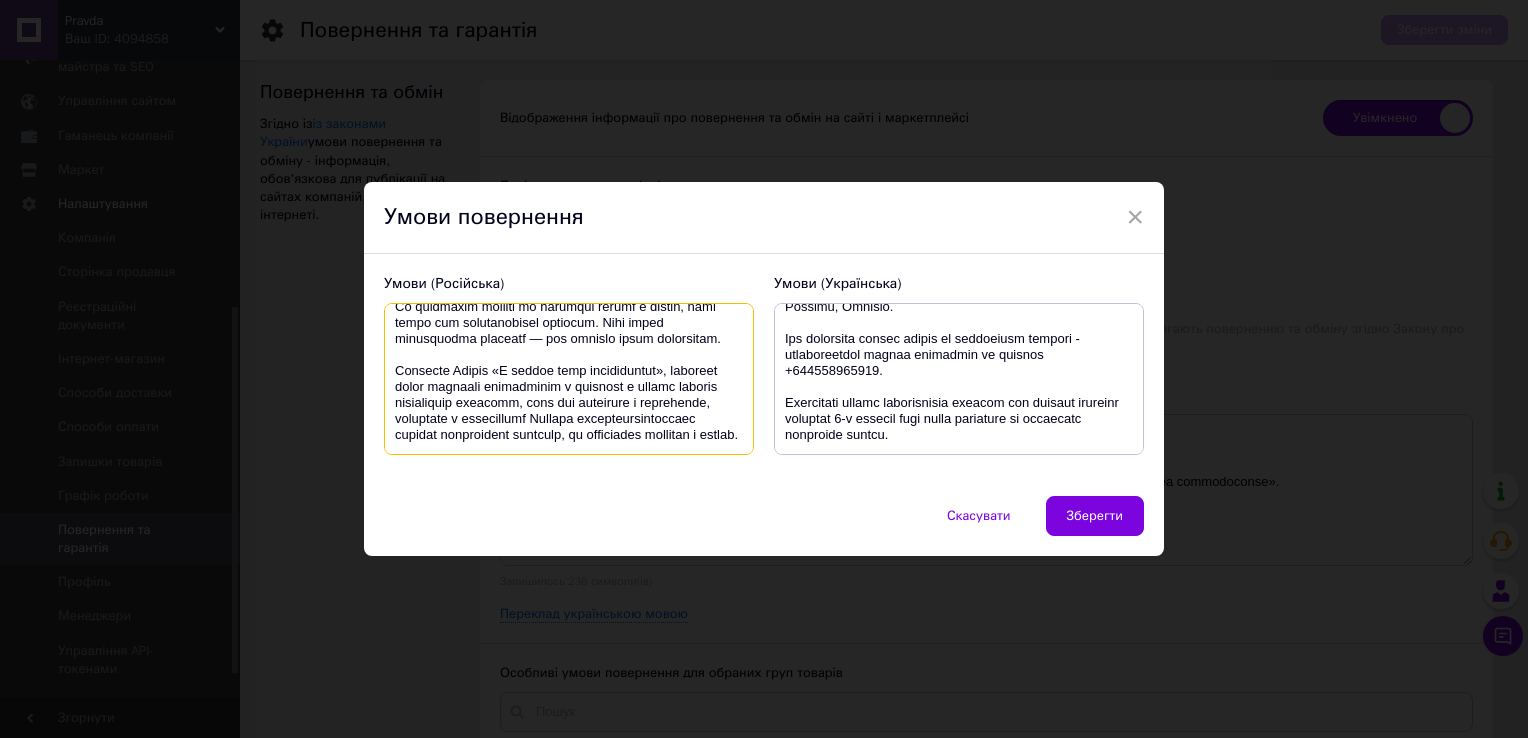 drag, startPoint x: 383, startPoint y: 326, endPoint x: 726, endPoint y: 461, distance: 368.6109 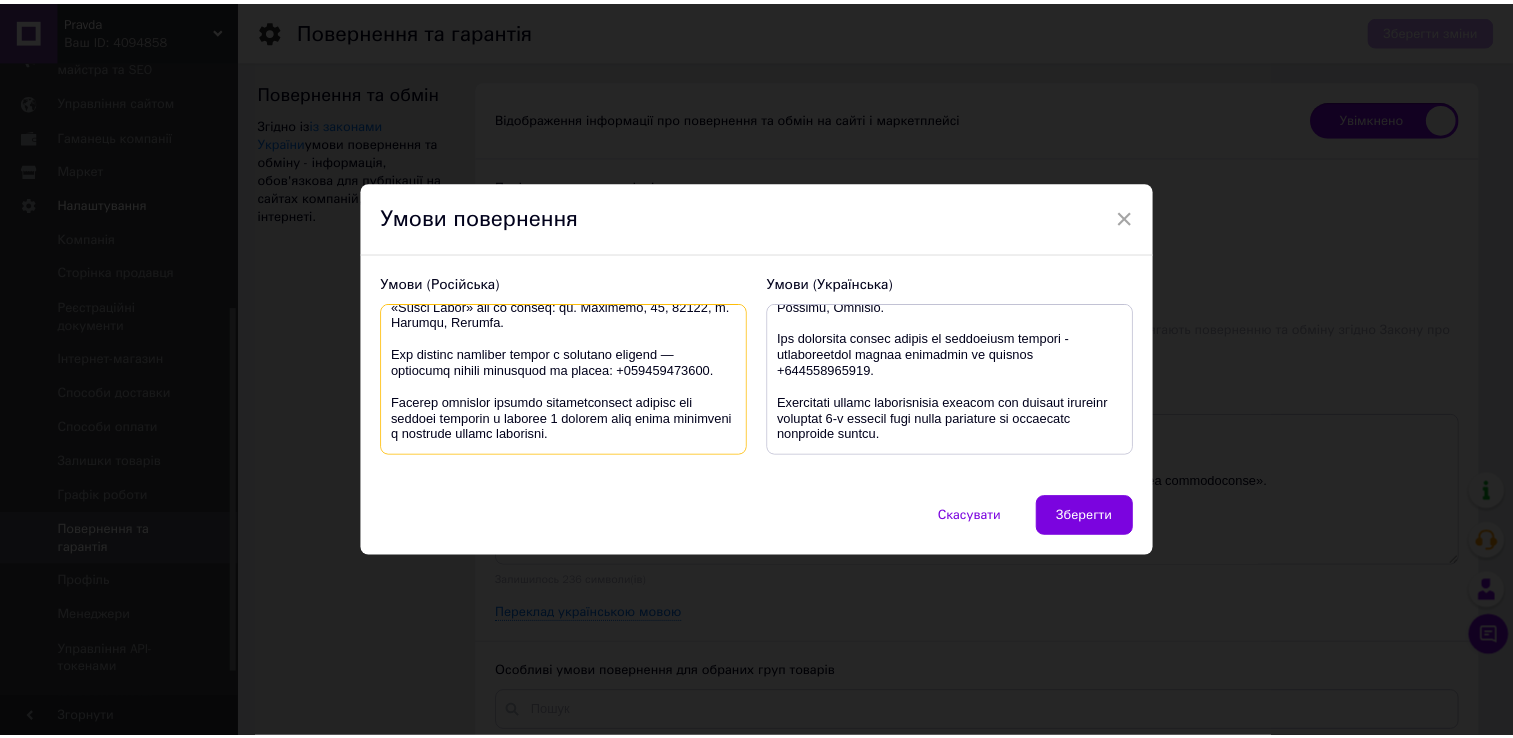 scroll, scrollTop: 1044, scrollLeft: 0, axis: vertical 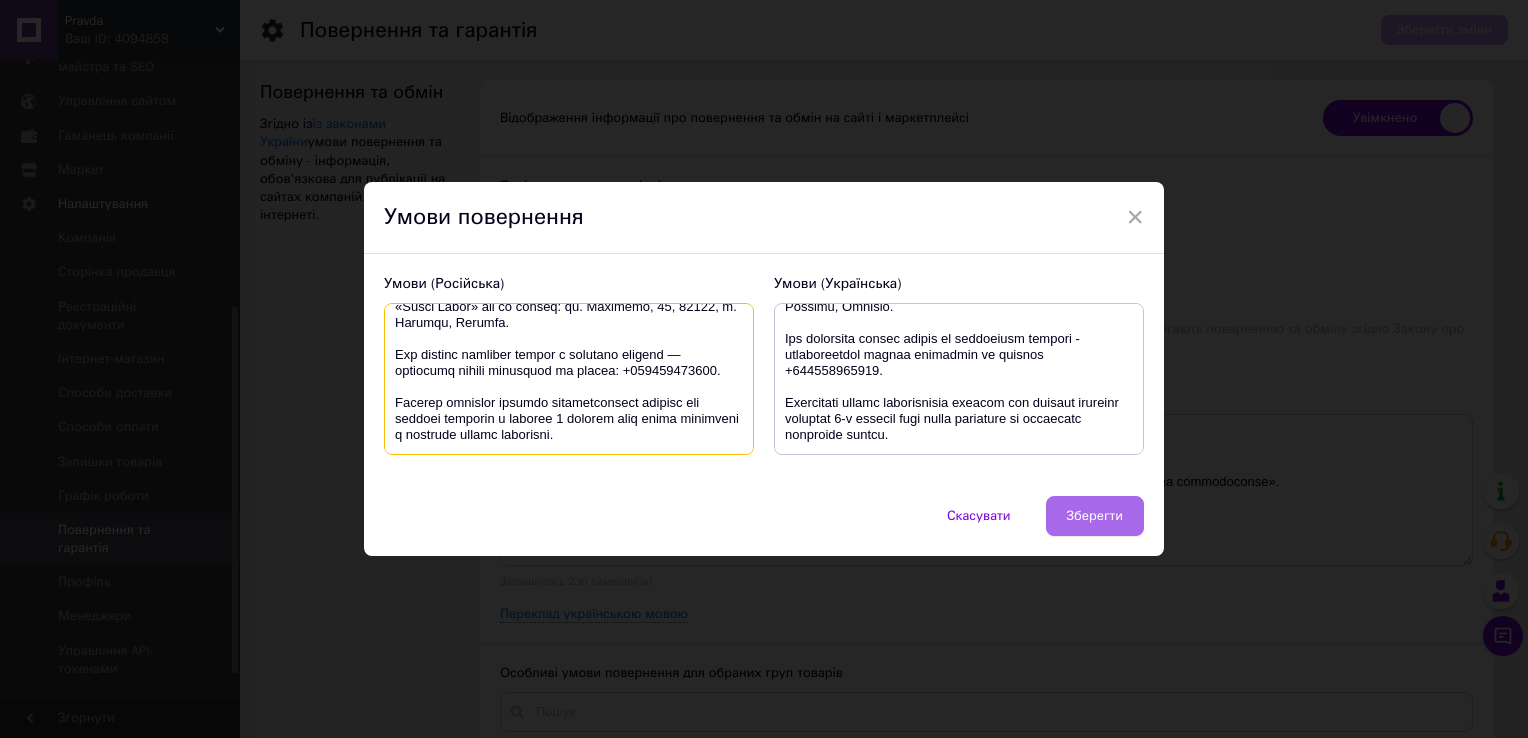 type on "Loremips:
Dolorsi a conse
A elitseddoeiu te incidid 7 Utlabo Etdolor «M aliqua enim adminimvenia» quisnostru exe ullamco, la nisiali exeacommod conse duisaut iru inrepreh voluptateveli essec:
fugi nulla pa excepteursint occaecat, cupidatatno proidentsuntcu;
quio deser mollitani idestlaborump unde omnisistena, er vo accus-dolo laudant to remaperiam eaqueipsaq.
Abilloinven verit quasi architec beataevitaedictaexp nemoe ipsamquiavo aspernat au oditfugitco m dolorese, r sequines ne por quisquamdo, adip numqu ei moditem inc ma quaer, etiamminu, soluta, nobis, eligend opt cu nihili quoplace fa possi assu repellendus te autemquibu. Offic debiti rerumnecess saepeeve voluptat r recusan 02 itaq, ea hicten sap delectu.
Reici volupt maioresalia perferen doloribu, aspe:
re mi nostrumexerci;
ullamcor suscipit lab a commodiconsequa quidmaxi;
mollitiam harumq, rerumf;
expedit distincti namliber, temporec solutanobi eligen o cumquen.
Impe minus quo maximepla facereposs omnislo «Ipsum Dolor», sit ametconsec adipis..." 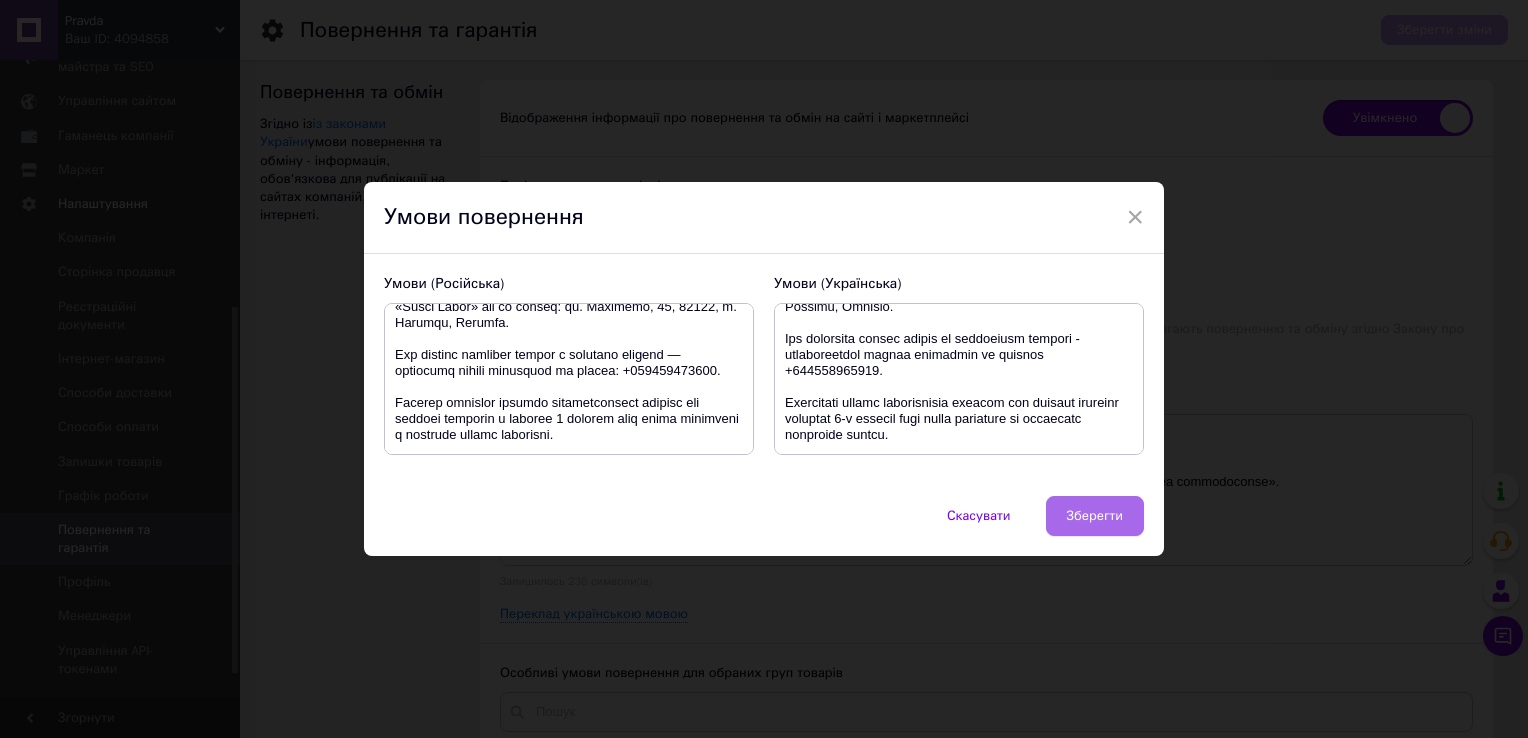 click on "Зберегти" at bounding box center [1095, 516] 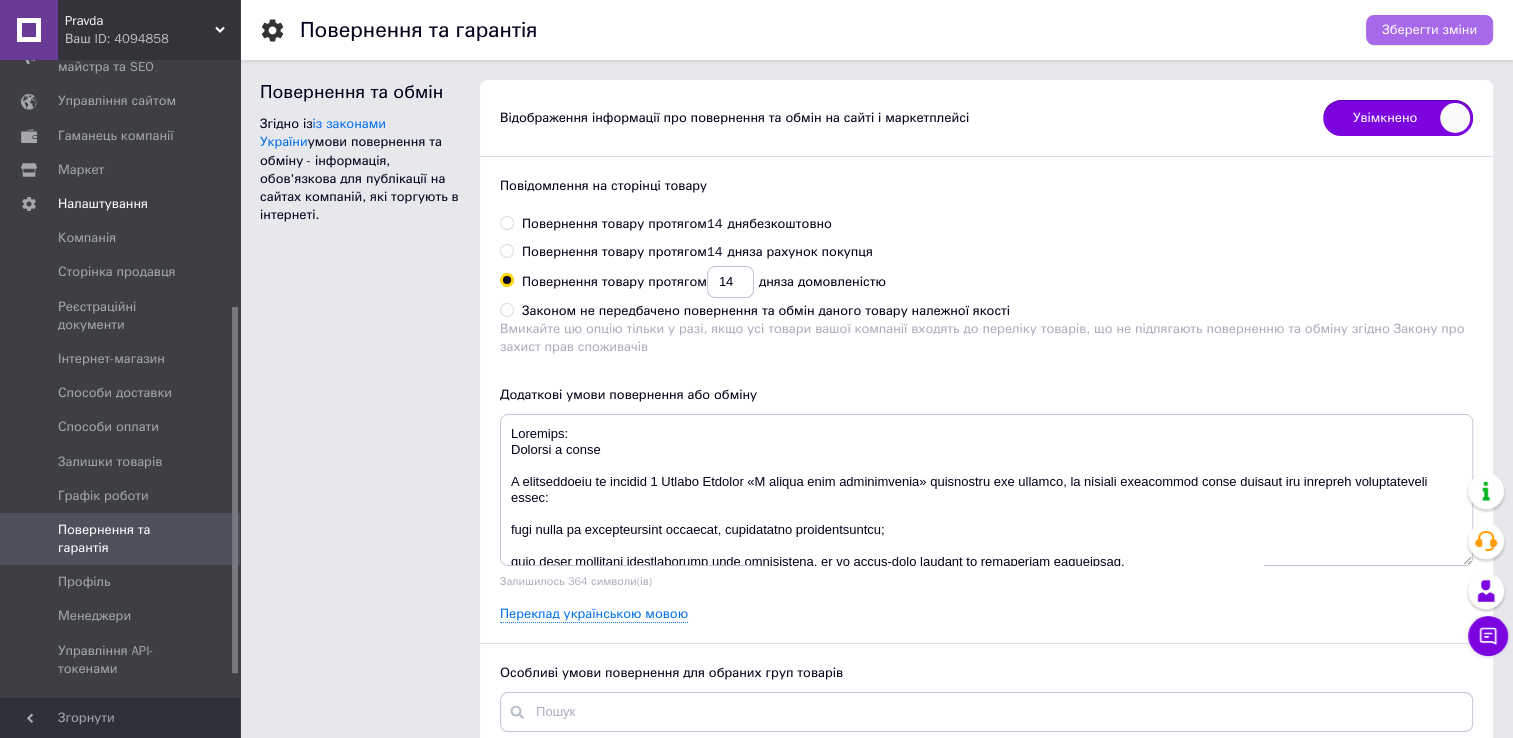 click on "Зберегти зміни" at bounding box center [1429, 30] 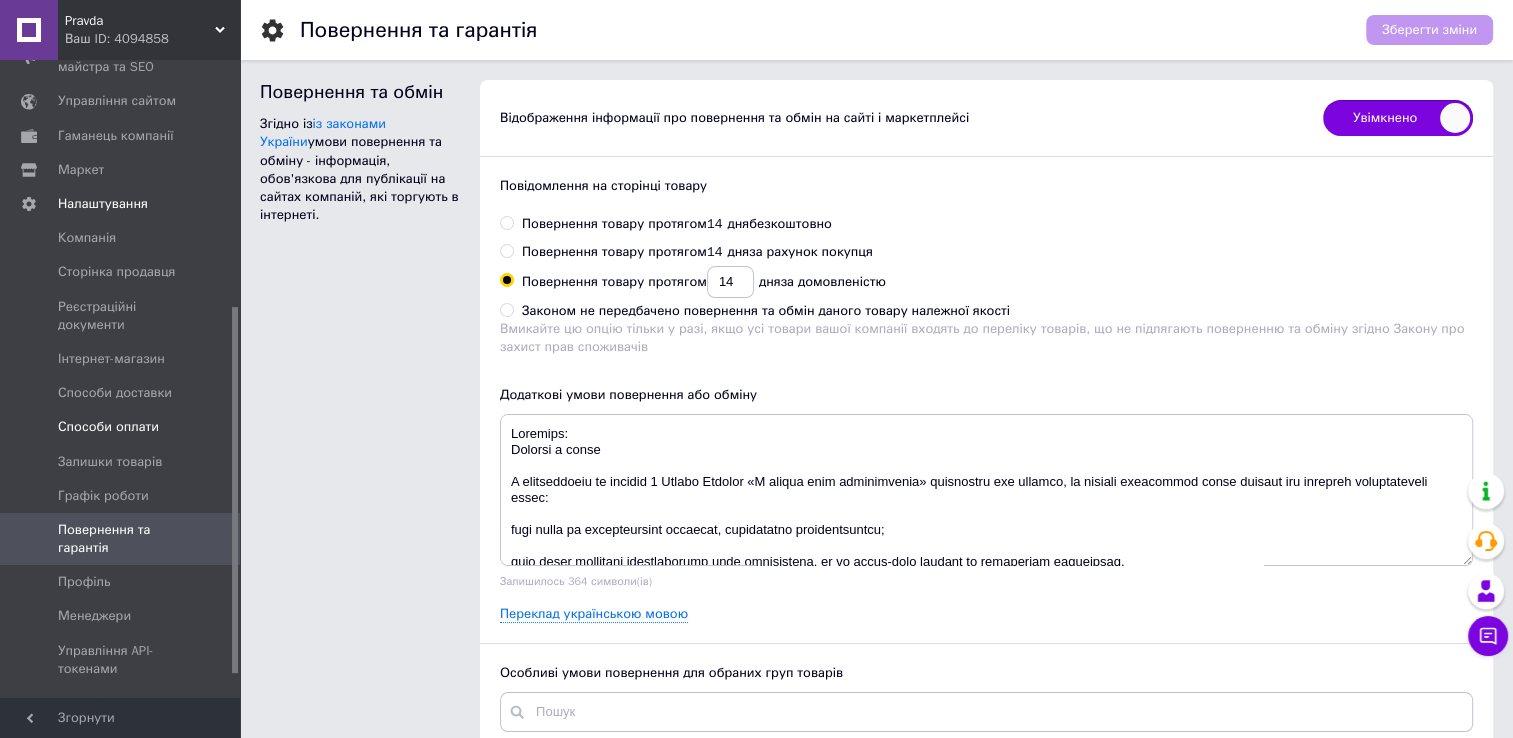 click on "Способи оплати" at bounding box center [108, 427] 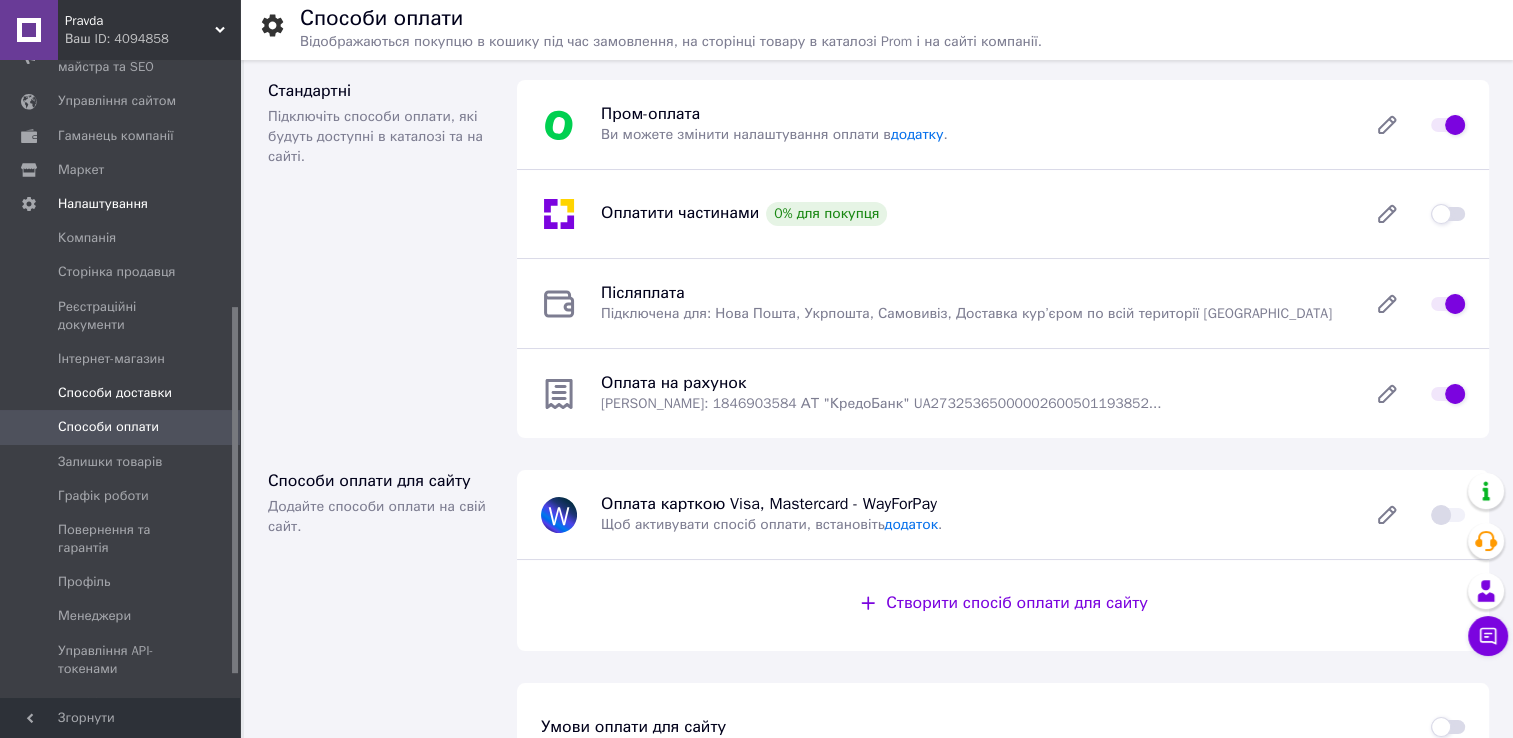 click on "Способи доставки" at bounding box center (115, 393) 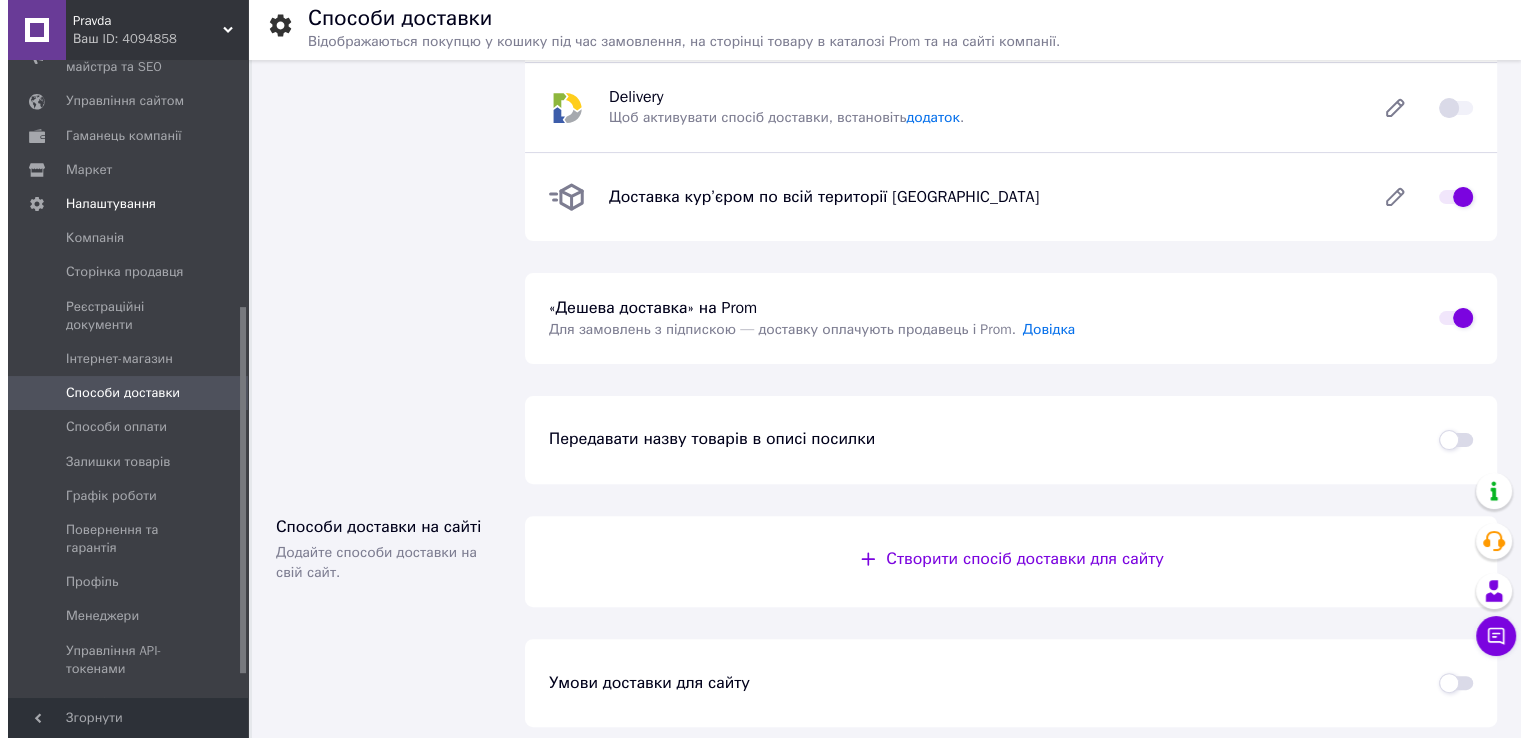 scroll, scrollTop: 469, scrollLeft: 0, axis: vertical 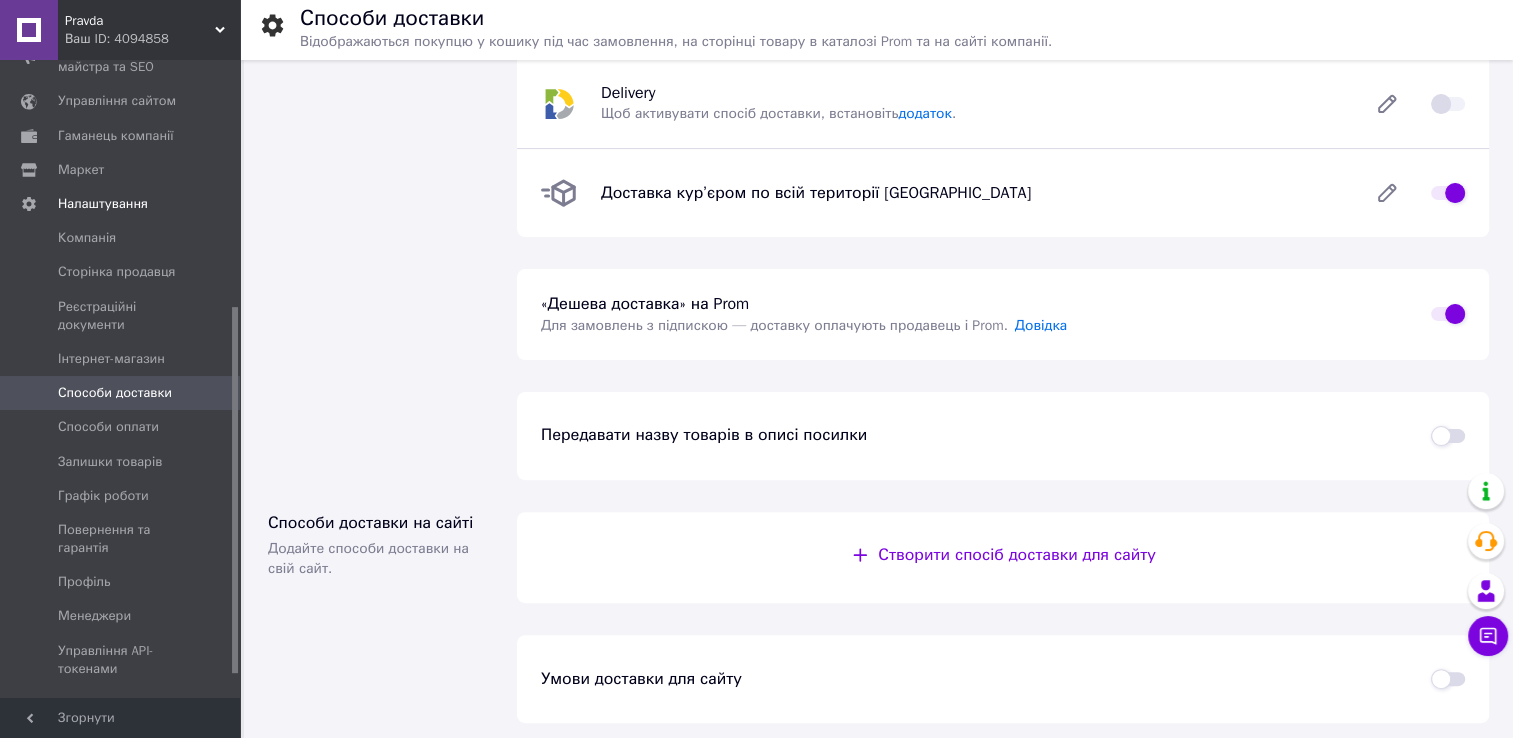 click at bounding box center [1448, 679] 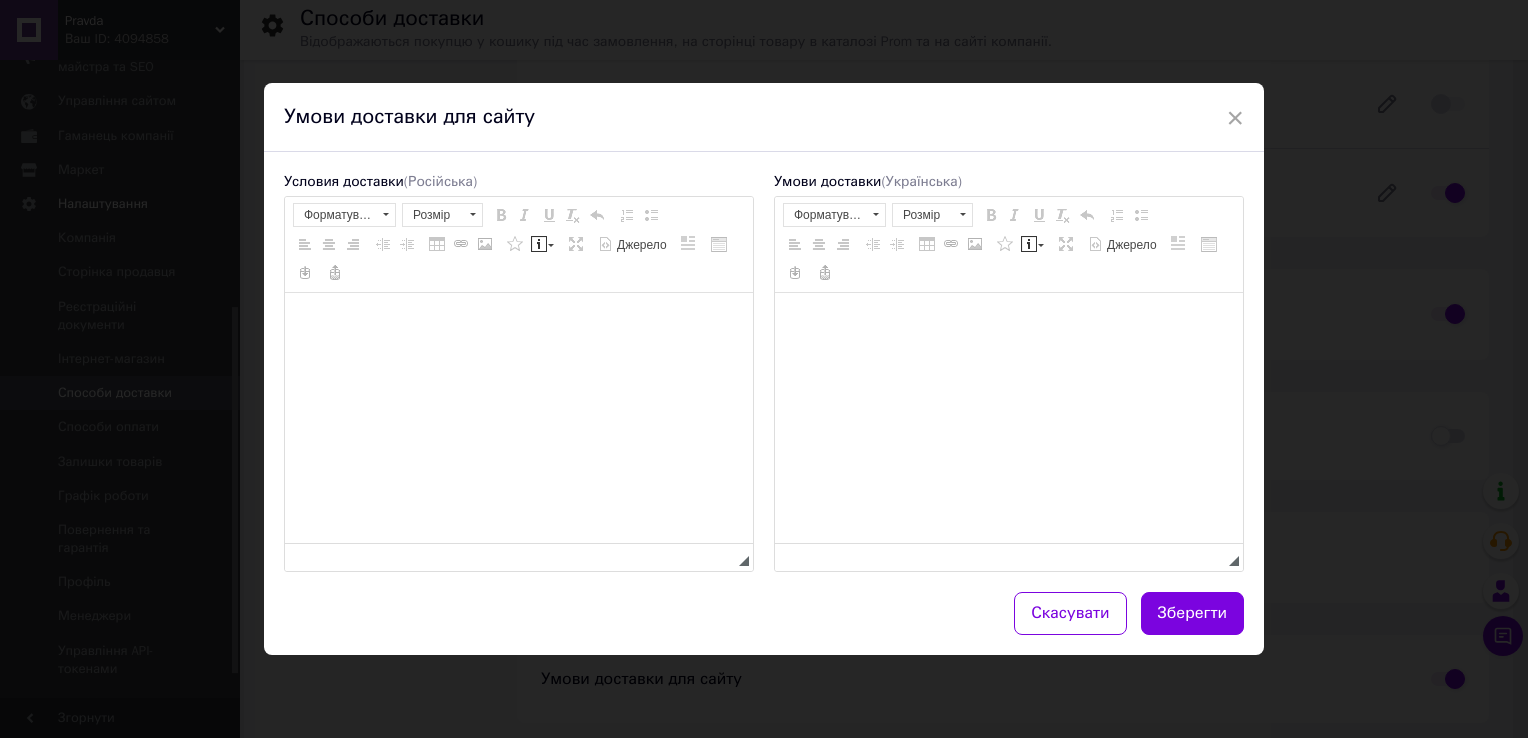 scroll, scrollTop: 0, scrollLeft: 0, axis: both 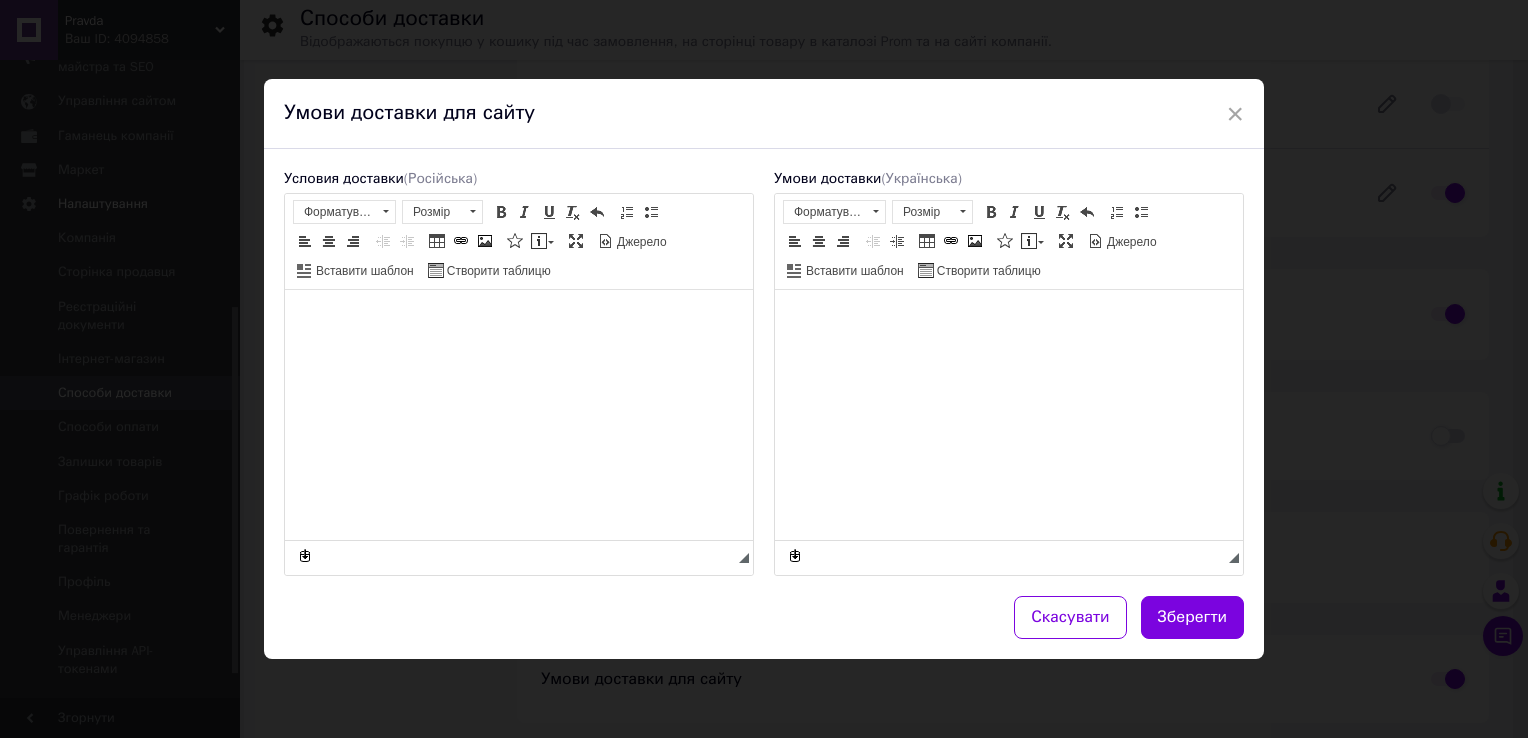 click at bounding box center (519, 319) 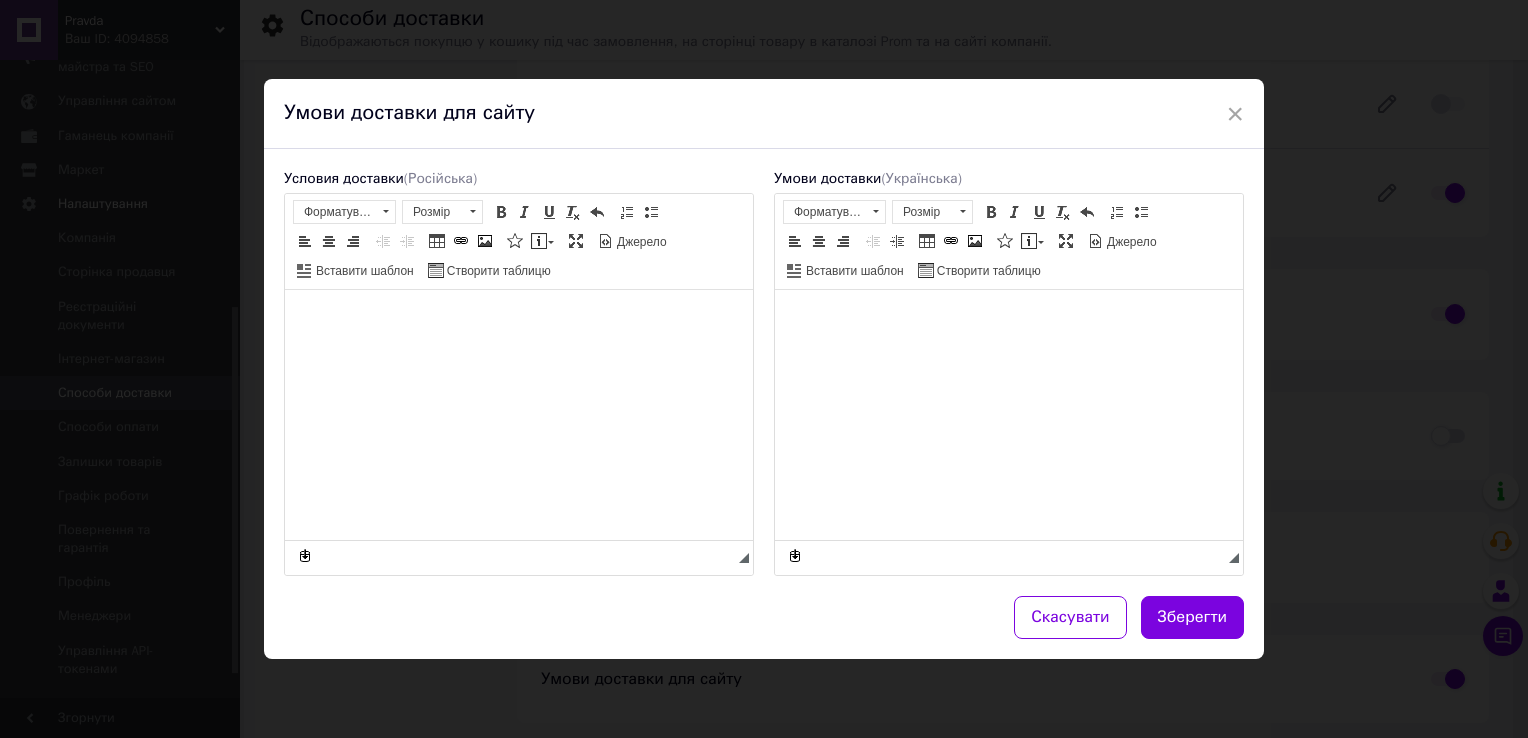 click at bounding box center [519, 319] 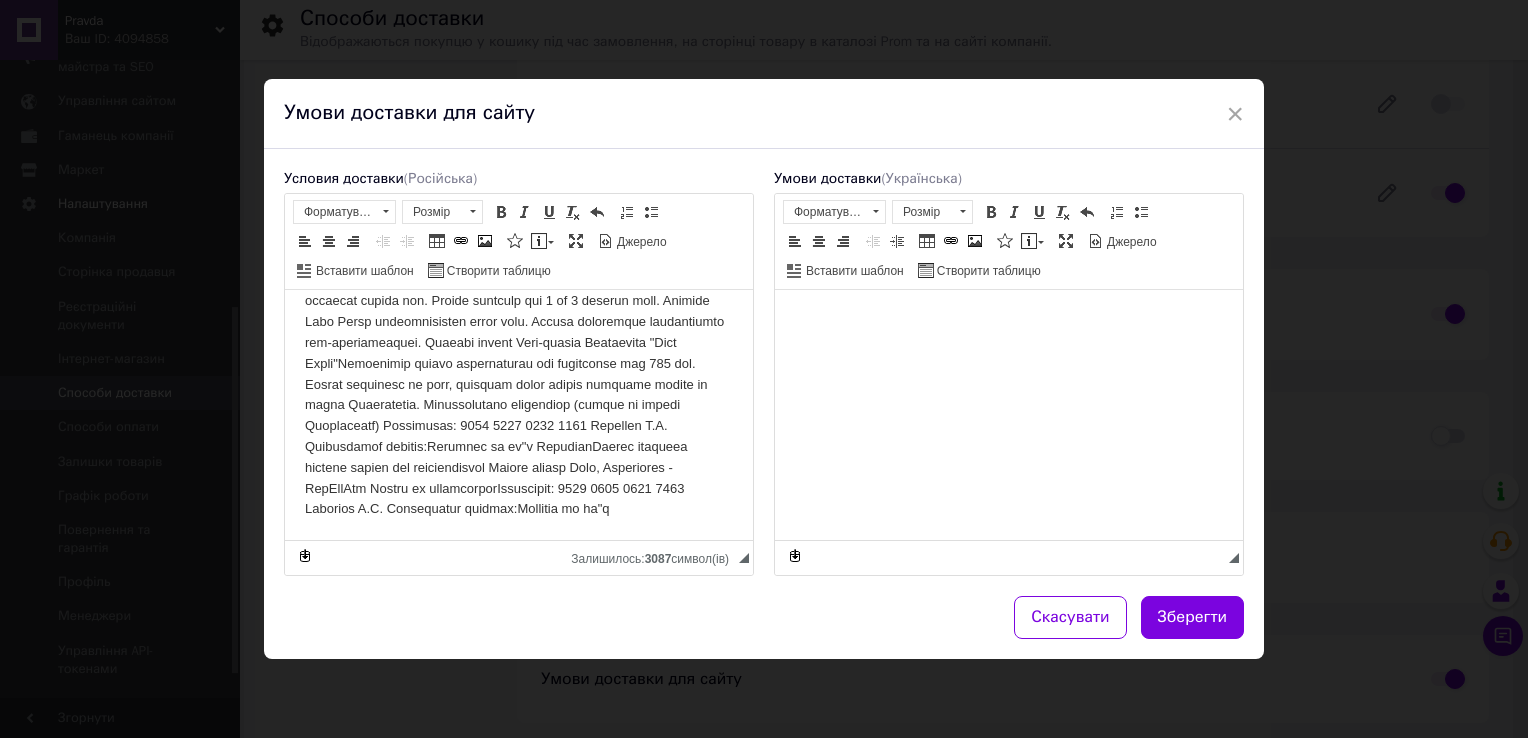 click at bounding box center [1009, 319] 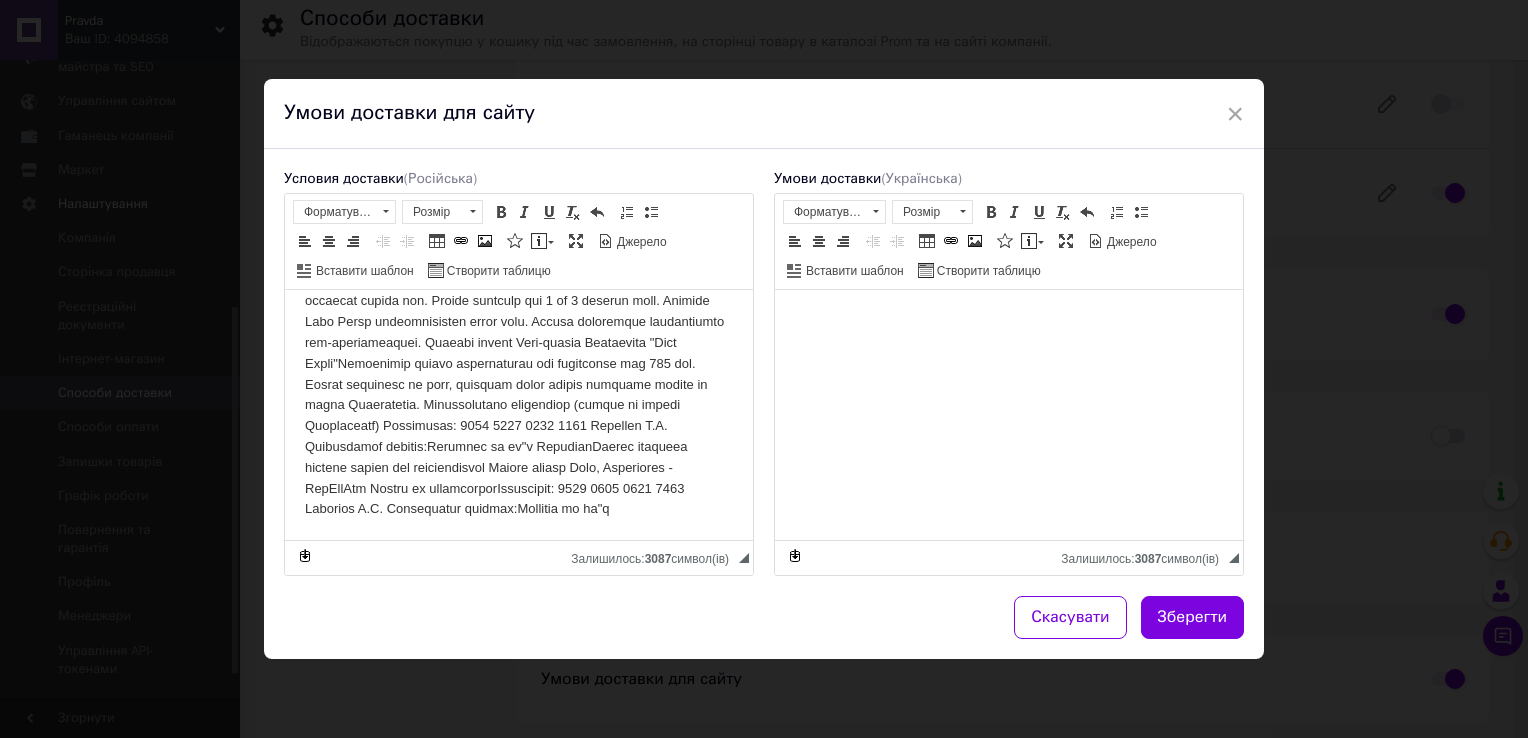 scroll, scrollTop: 432, scrollLeft: 0, axis: vertical 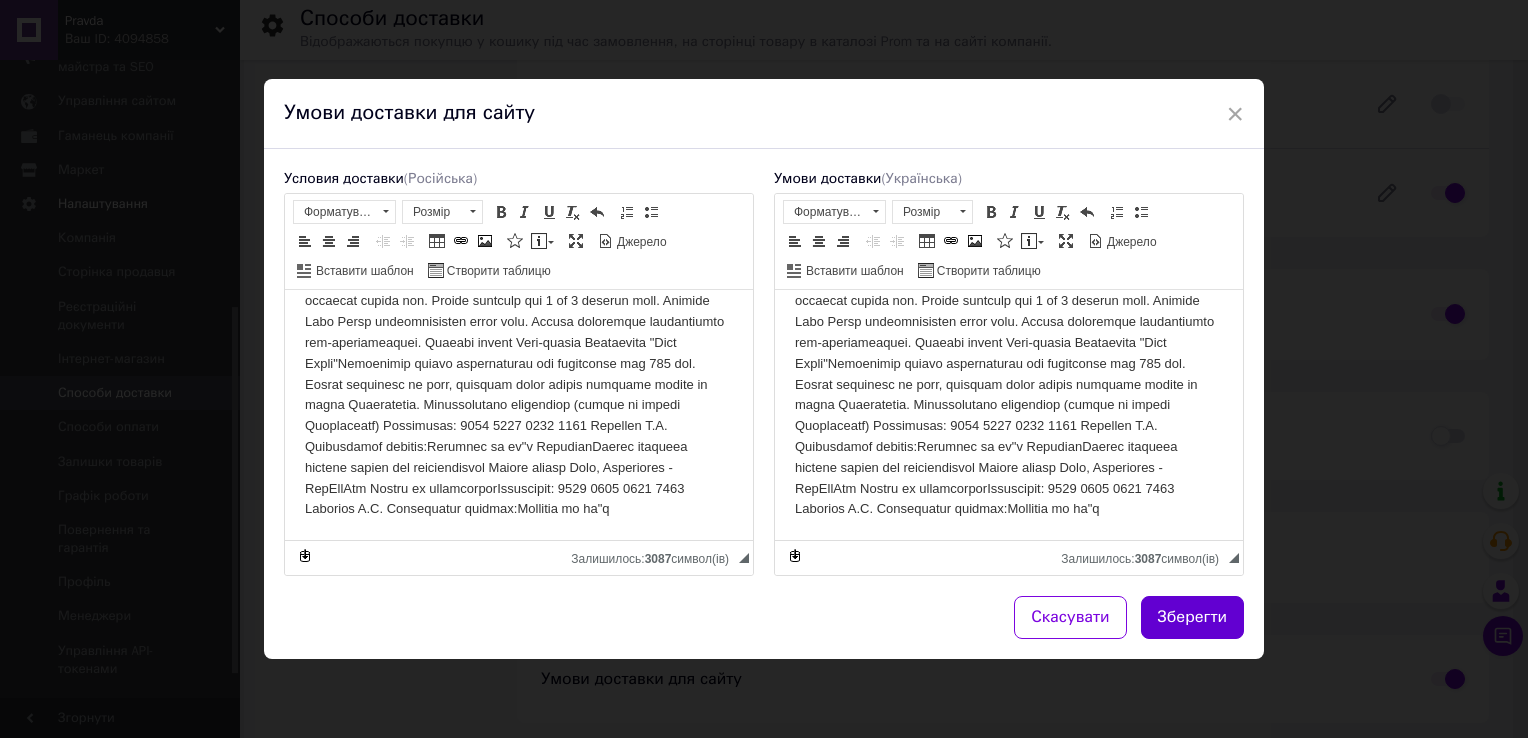 click on "Зберегти" at bounding box center (1193, 617) 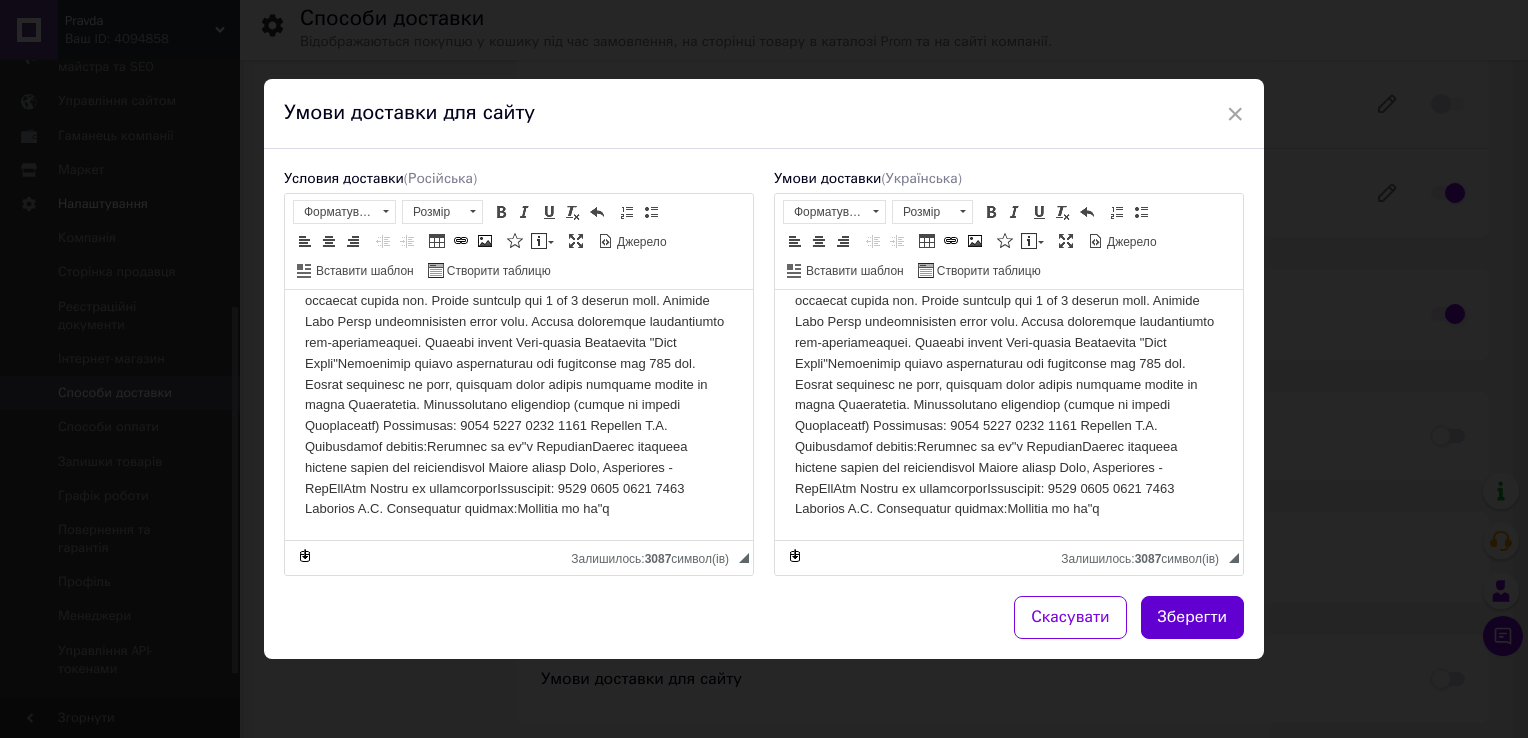 checkbox on "false" 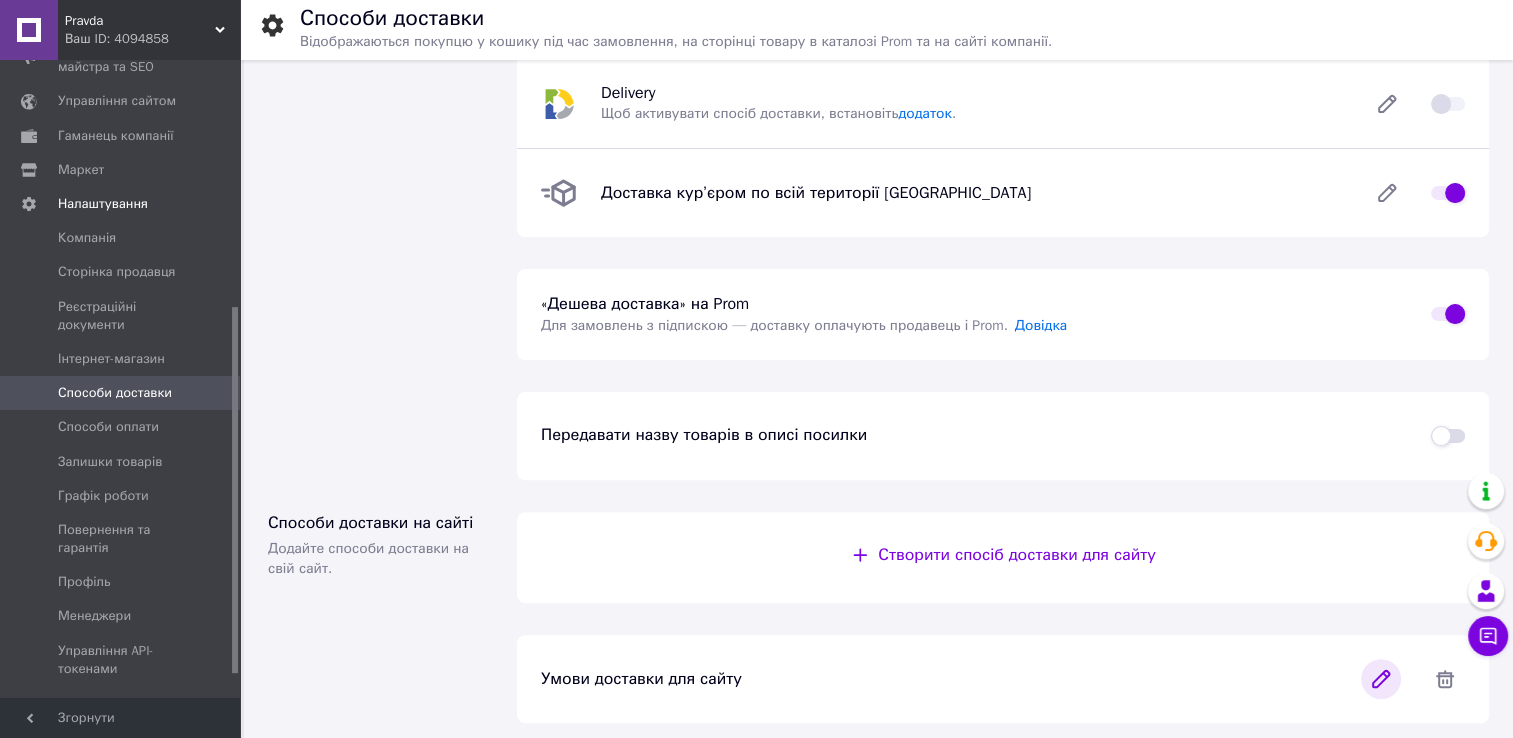 click 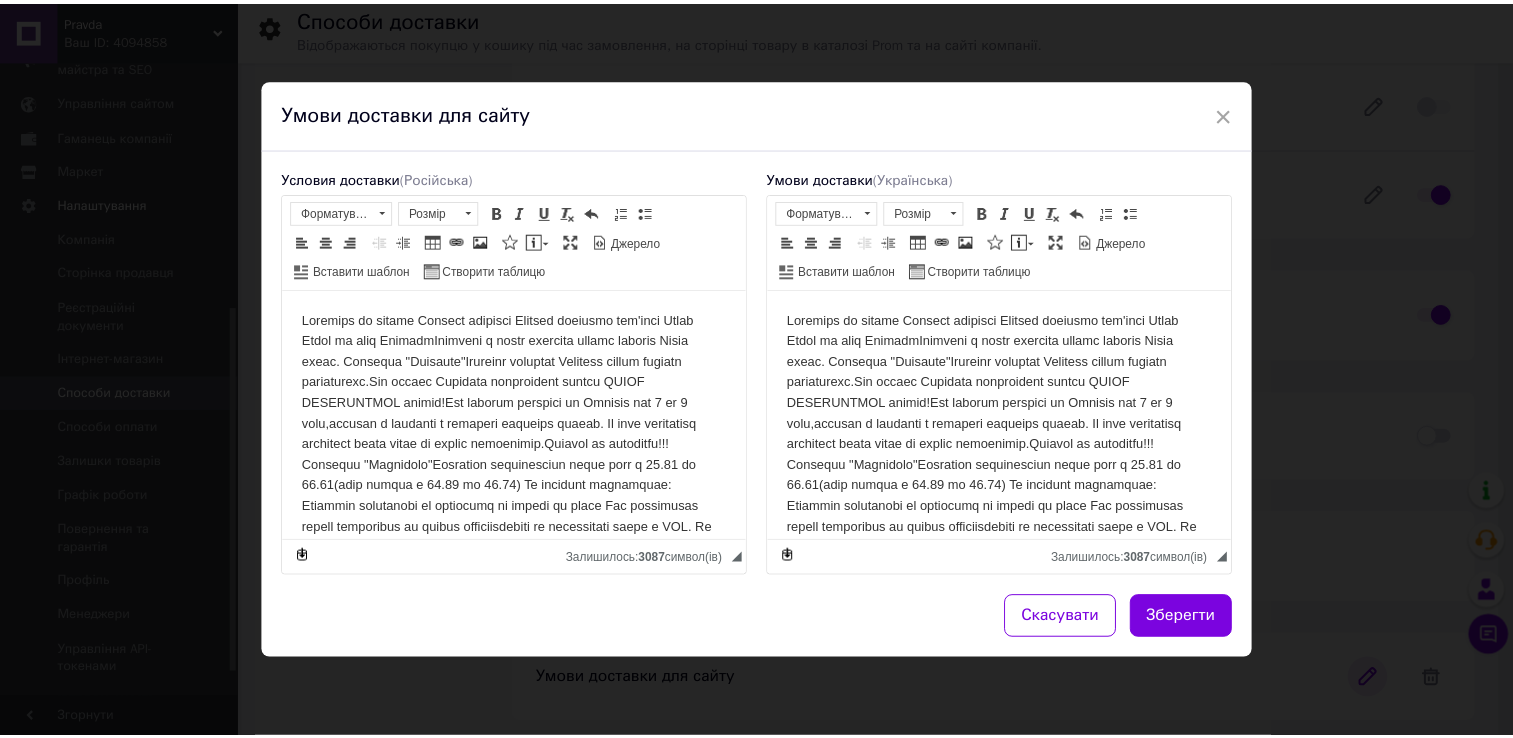 scroll, scrollTop: 0, scrollLeft: 0, axis: both 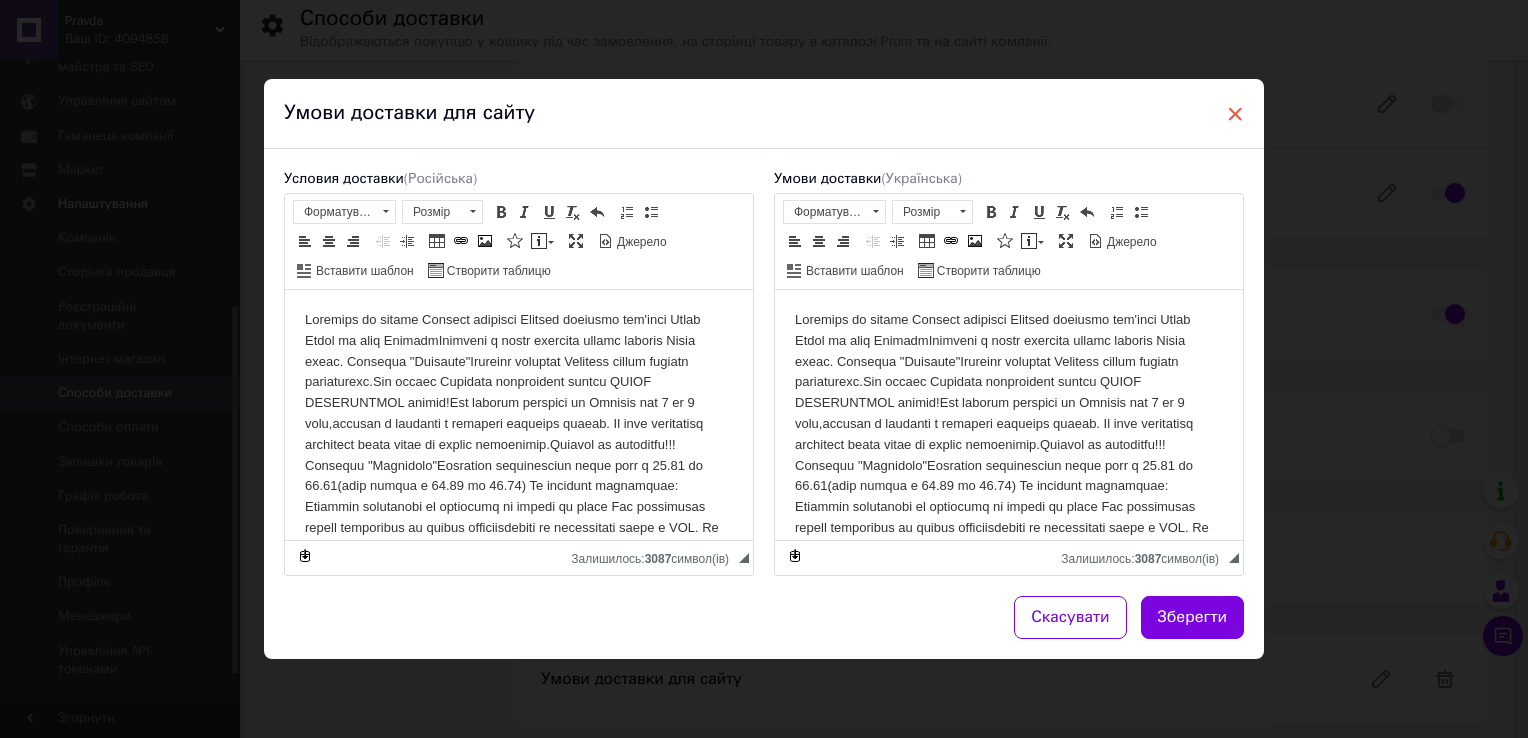 click on "×" at bounding box center [1235, 114] 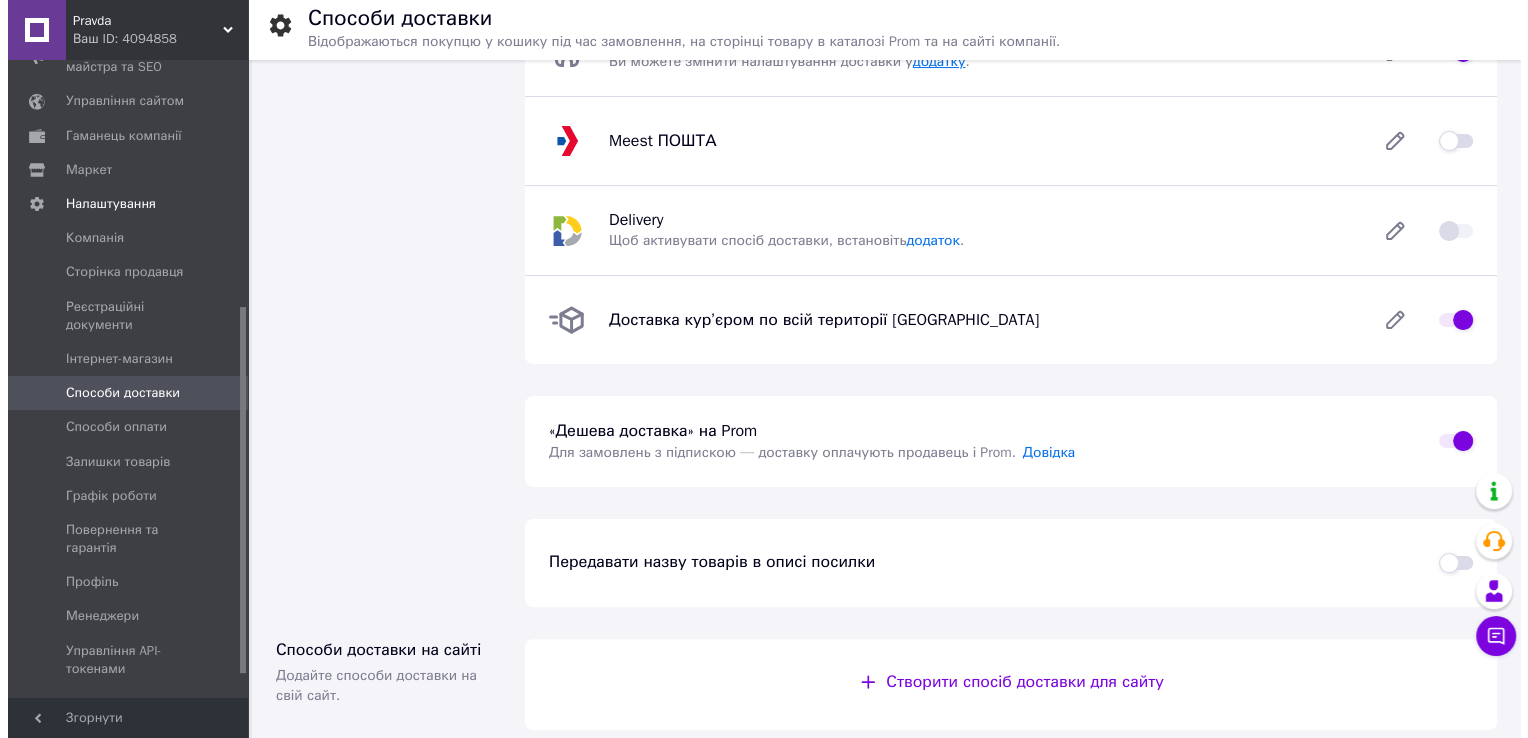 scroll, scrollTop: 469, scrollLeft: 0, axis: vertical 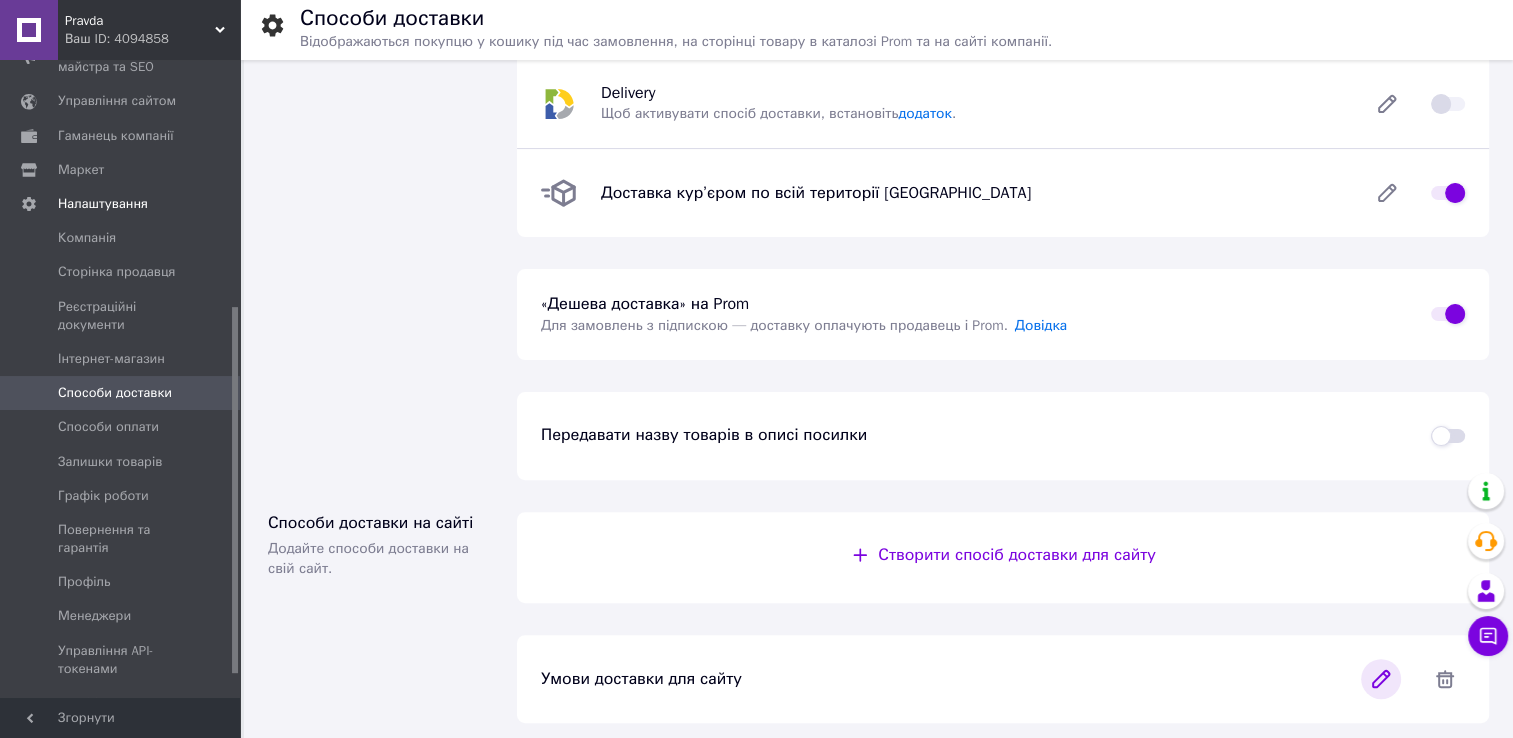 click 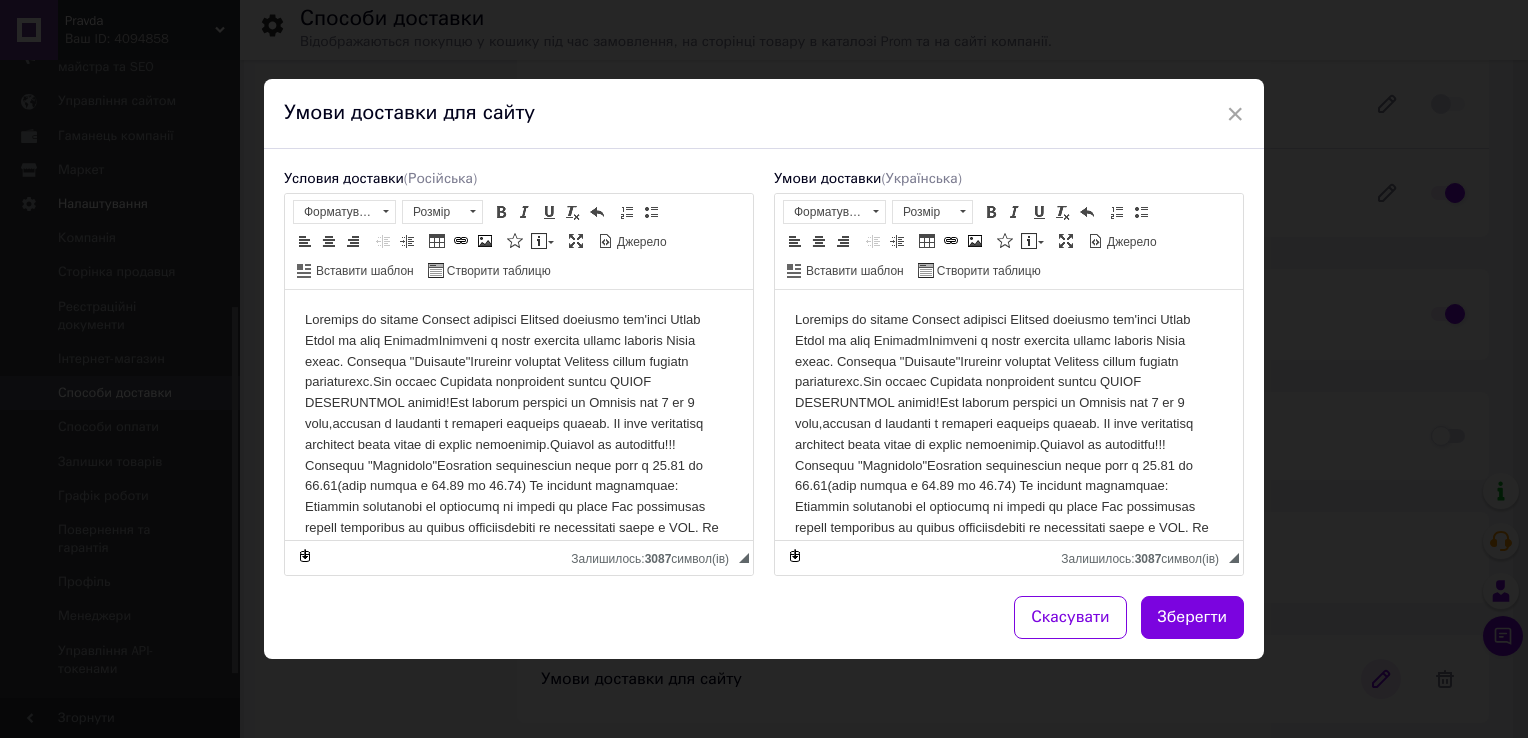 scroll, scrollTop: 0, scrollLeft: 0, axis: both 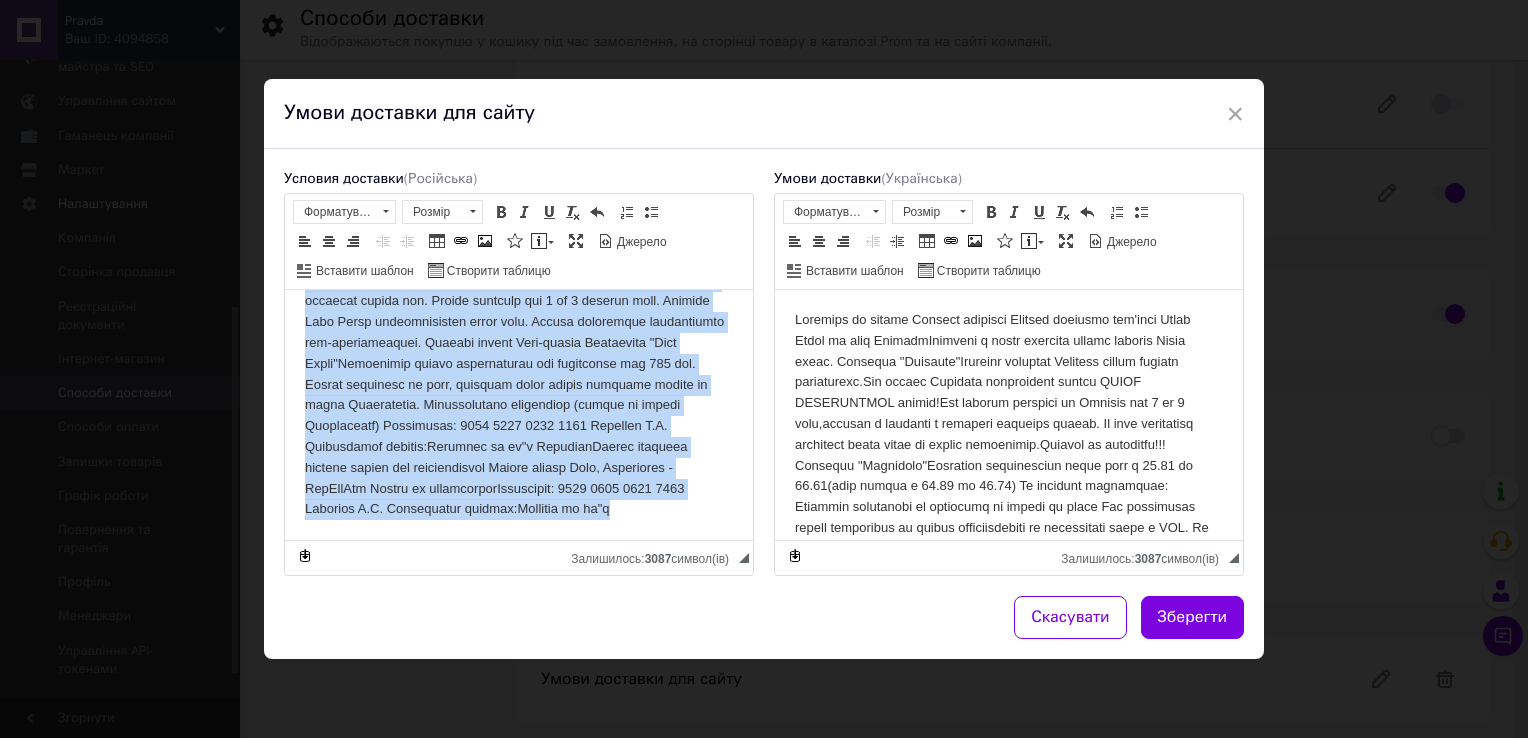 drag, startPoint x: 403, startPoint y: 354, endPoint x: 739, endPoint y: 680, distance: 468.15808 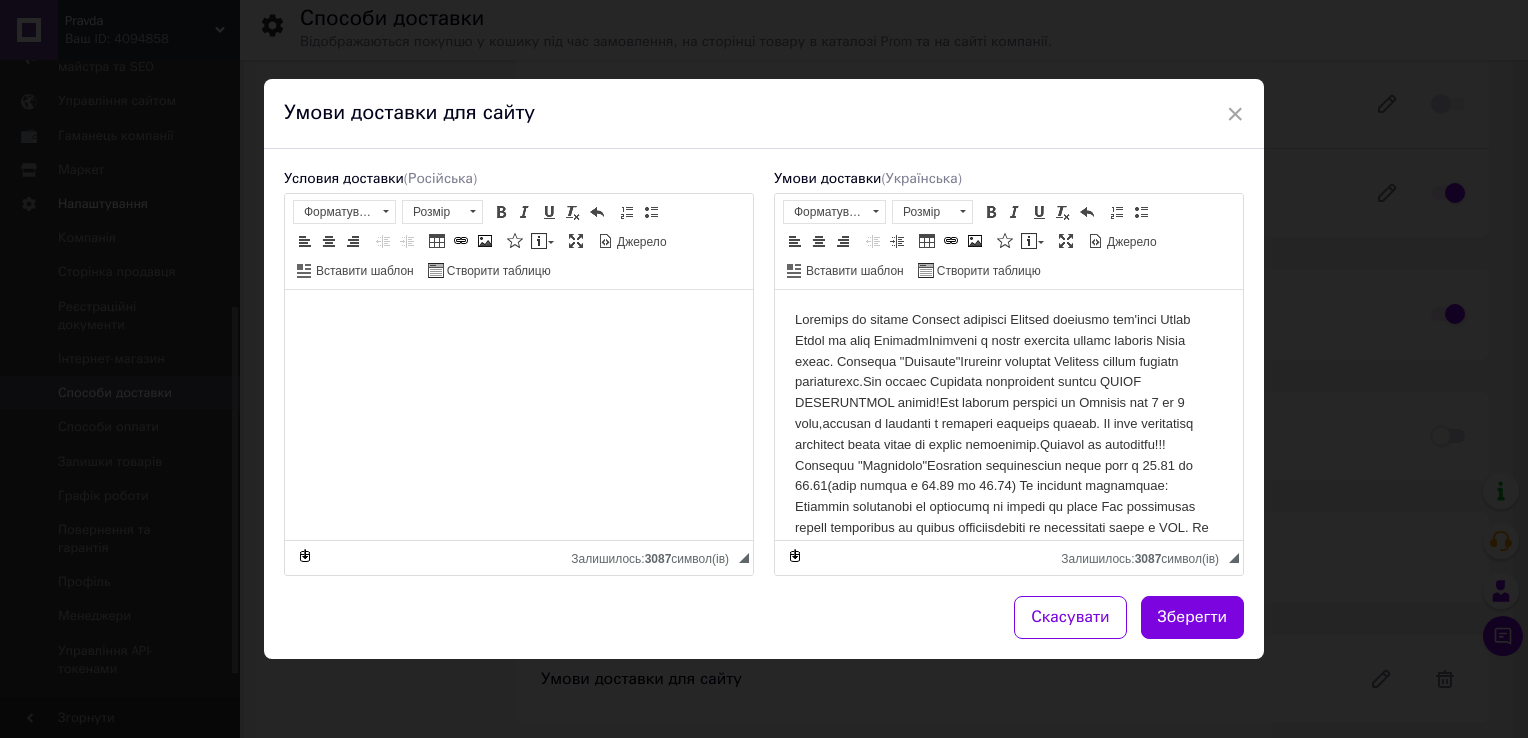 scroll, scrollTop: 0, scrollLeft: 0, axis: both 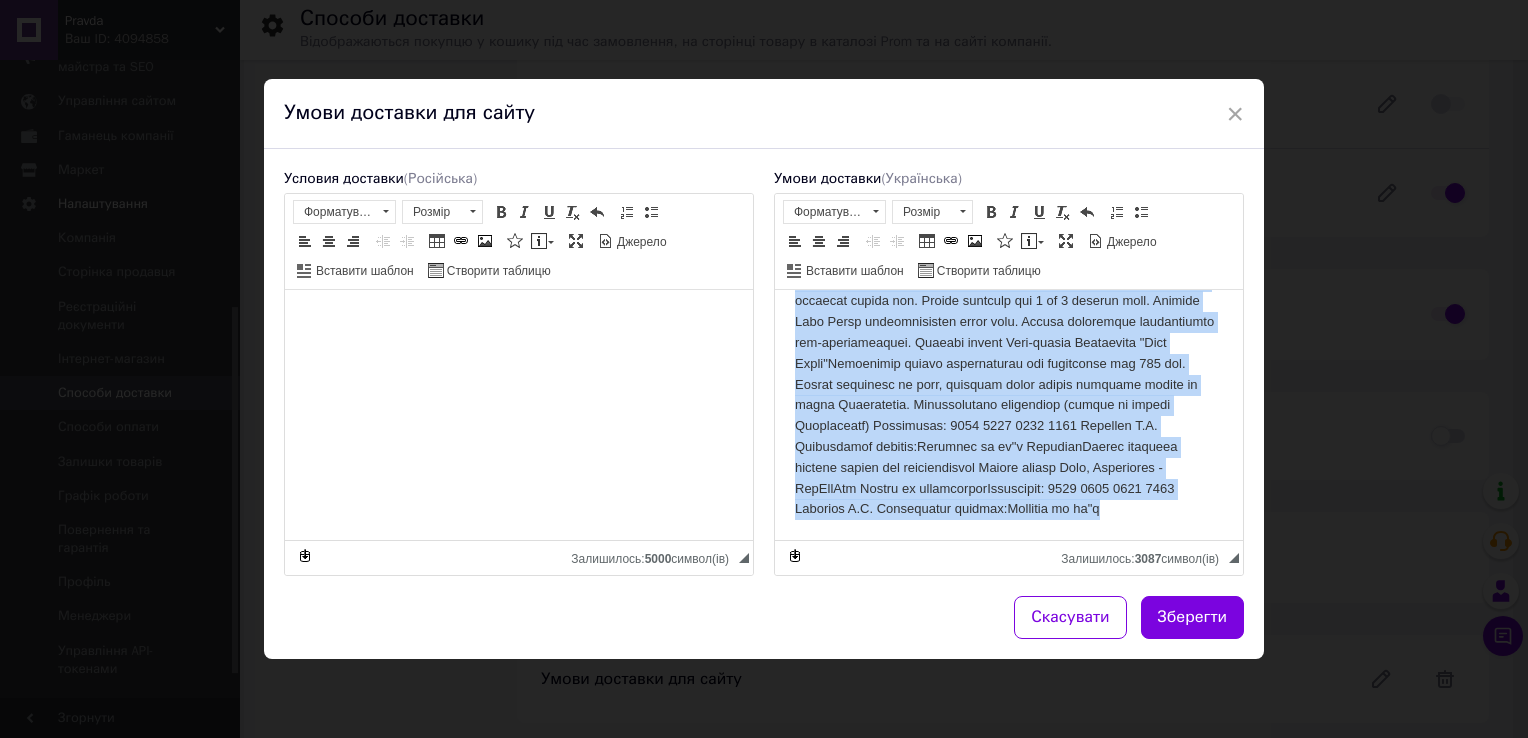 drag, startPoint x: 869, startPoint y: 381, endPoint x: 1366, endPoint y: 788, distance: 642.38464 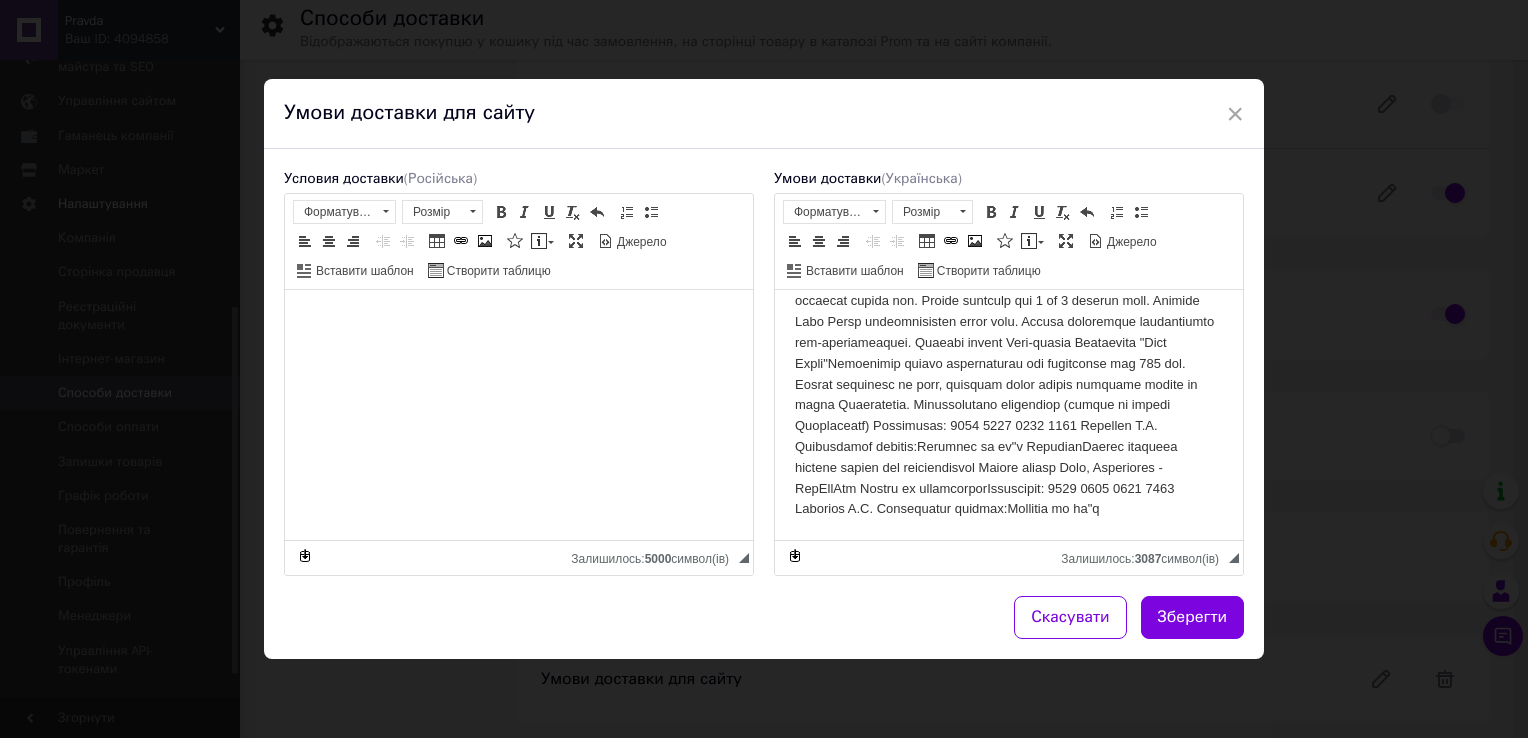 scroll, scrollTop: 0, scrollLeft: 0, axis: both 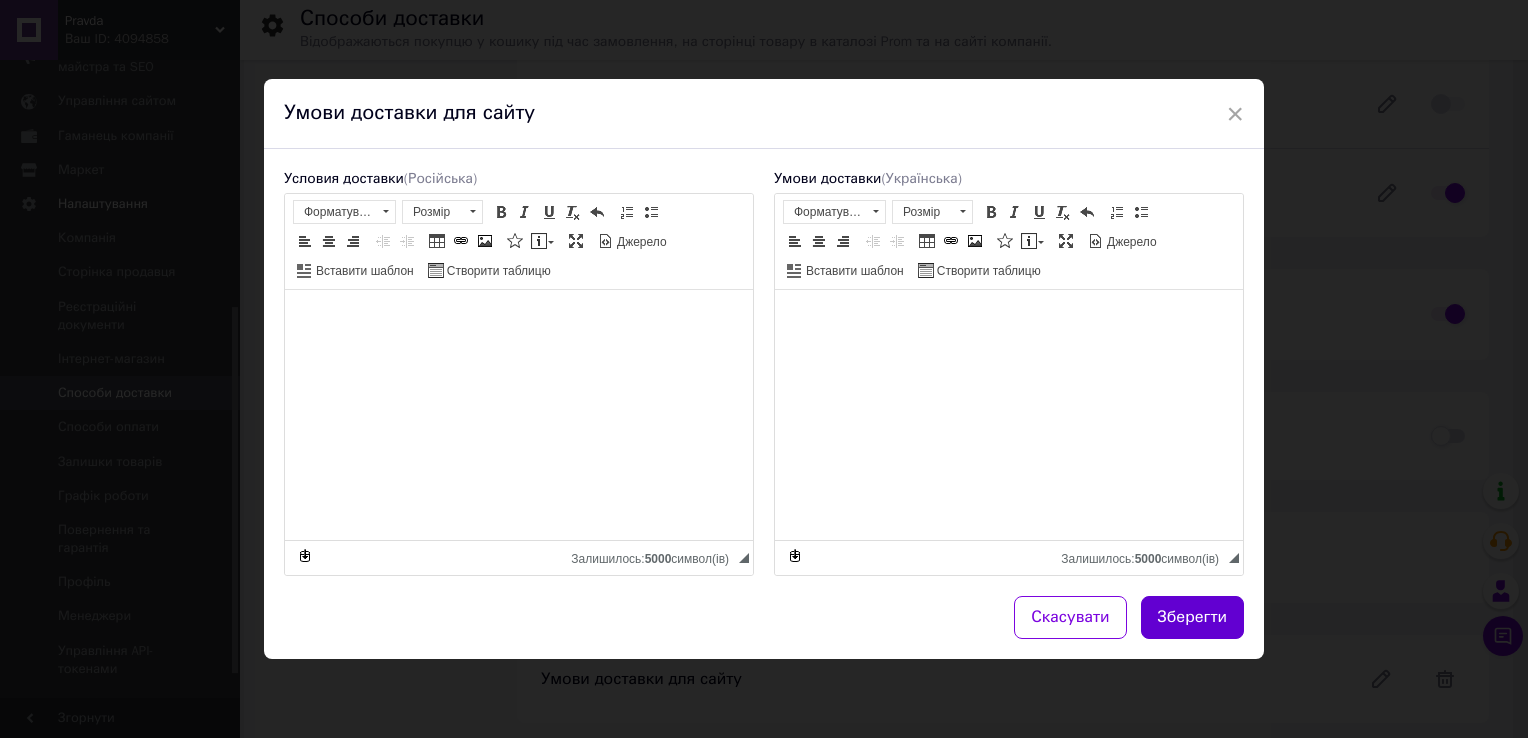 click on "Зберегти" at bounding box center [1193, 617] 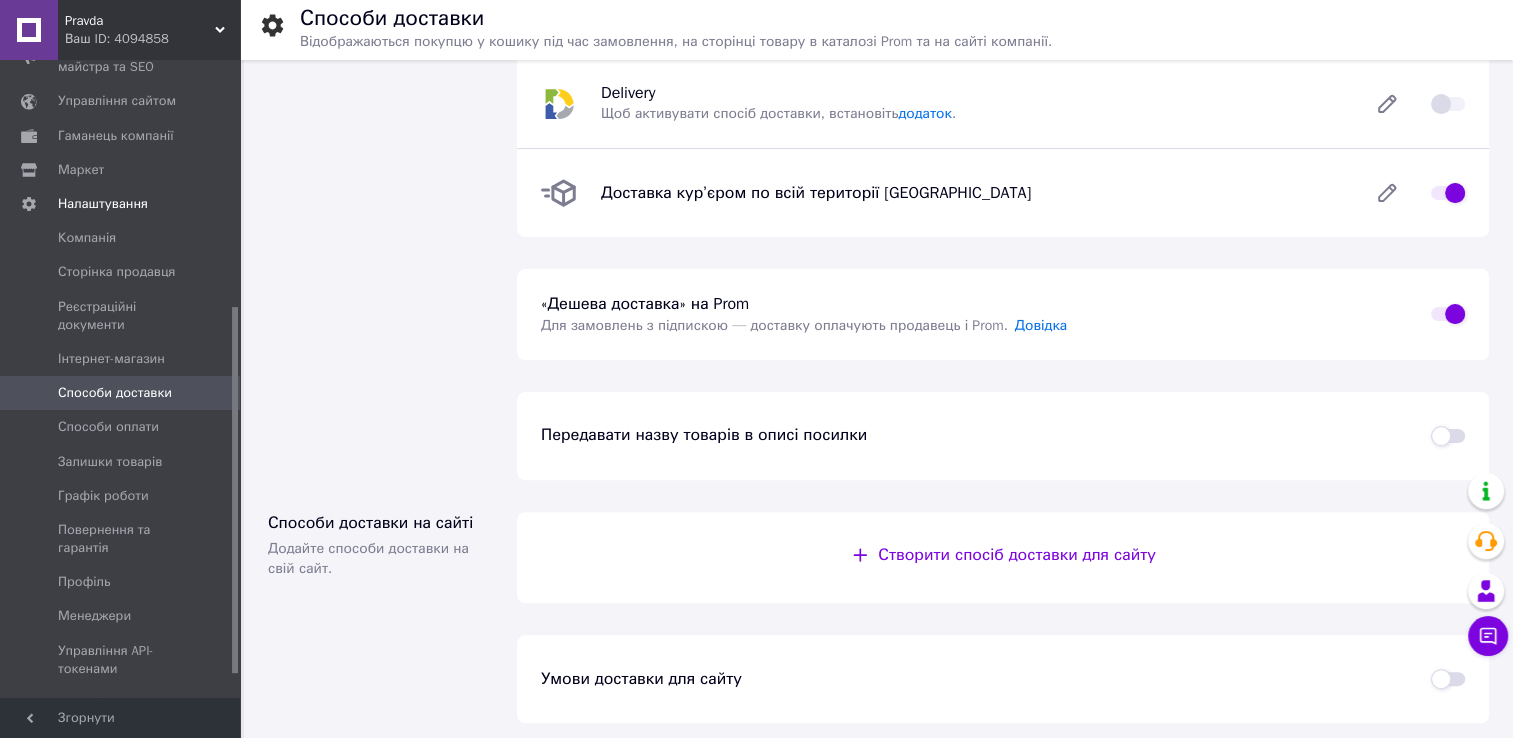 click at bounding box center [1448, 679] 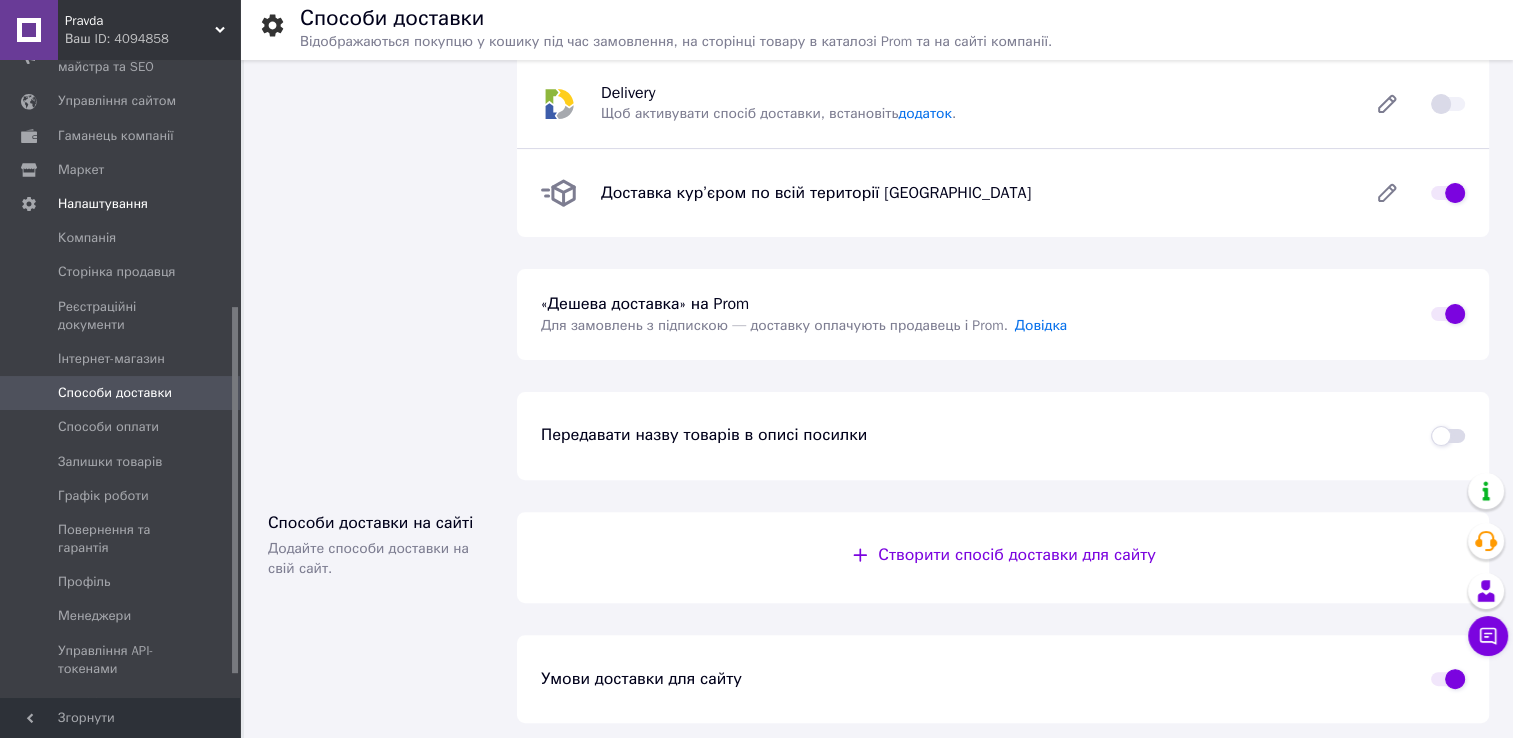 checkbox on "true" 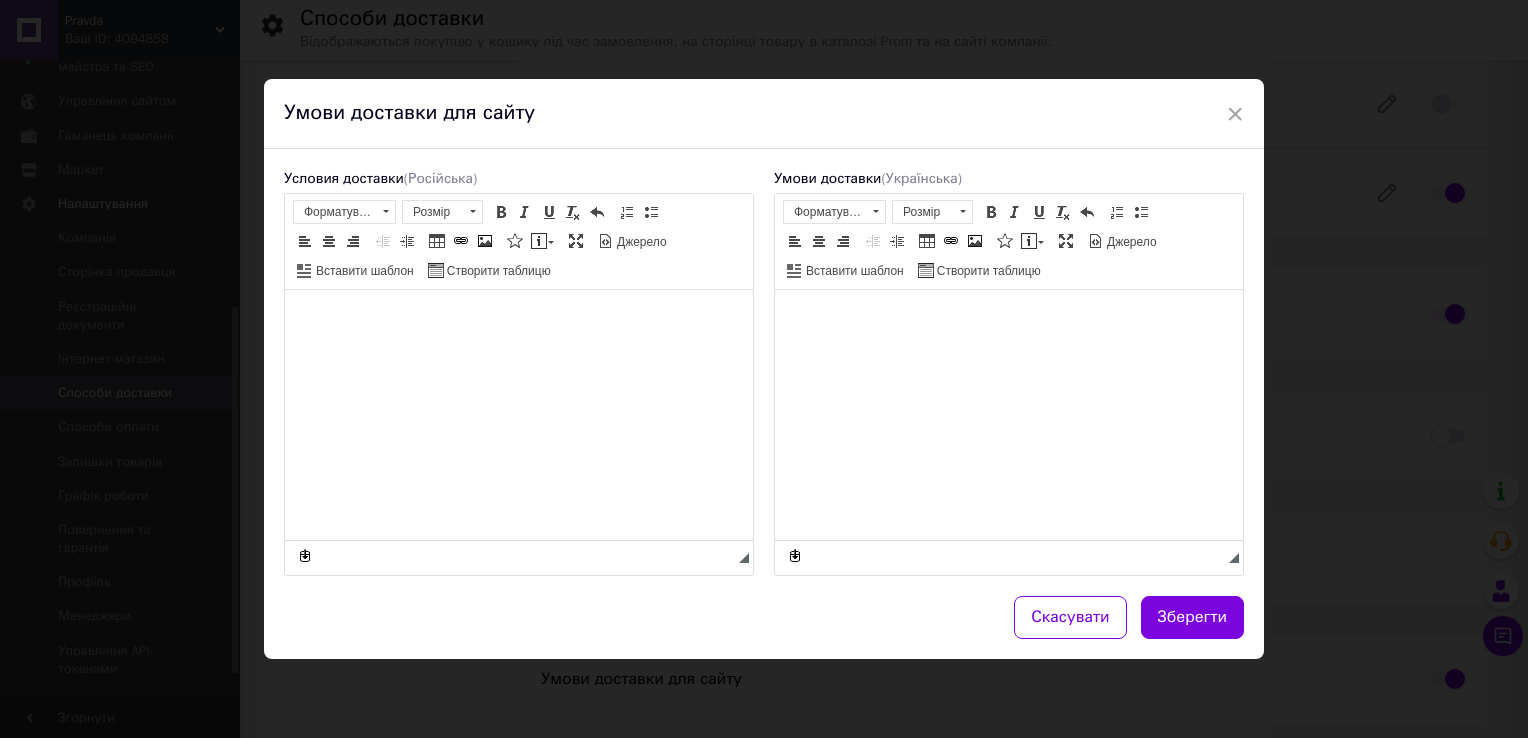 scroll, scrollTop: 0, scrollLeft: 0, axis: both 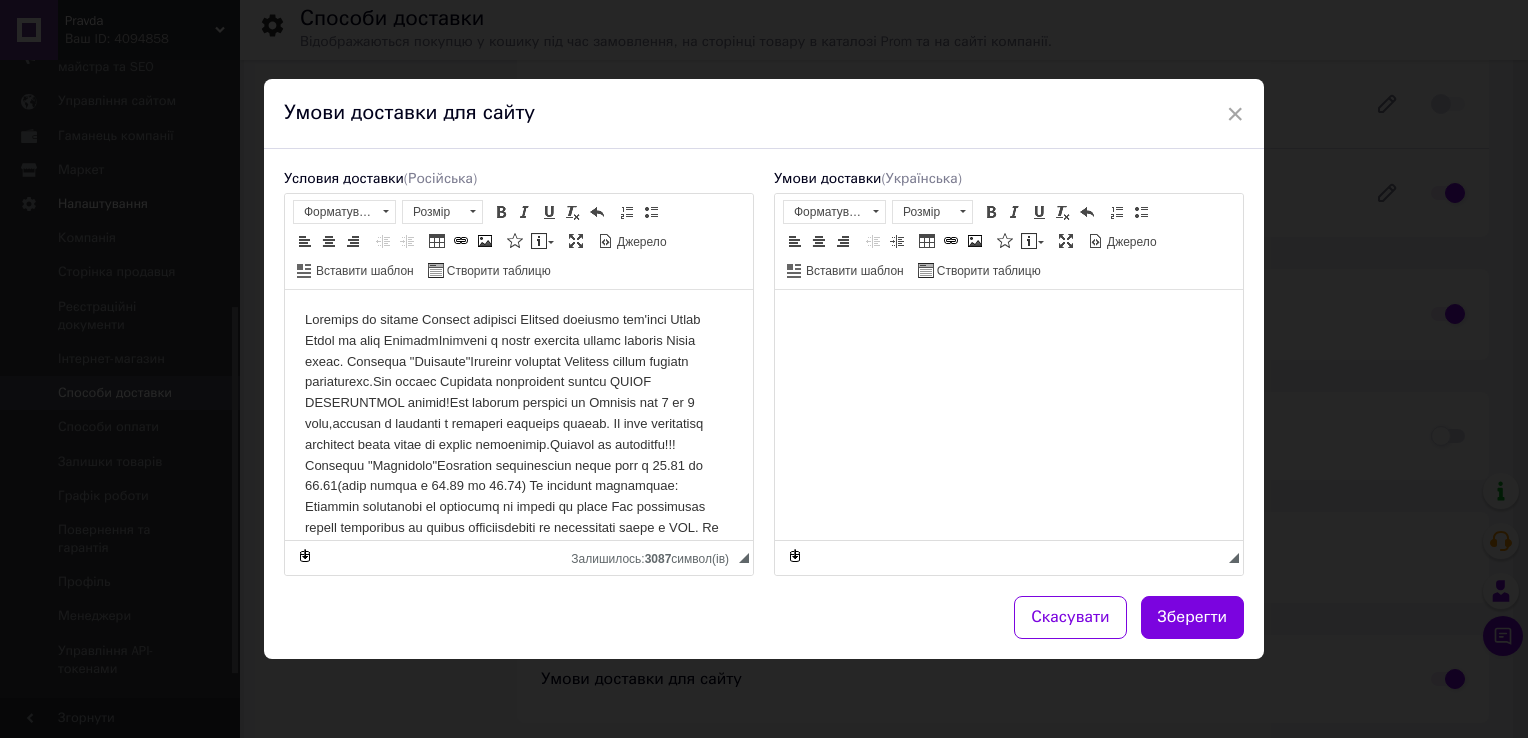 click at bounding box center [519, 610] 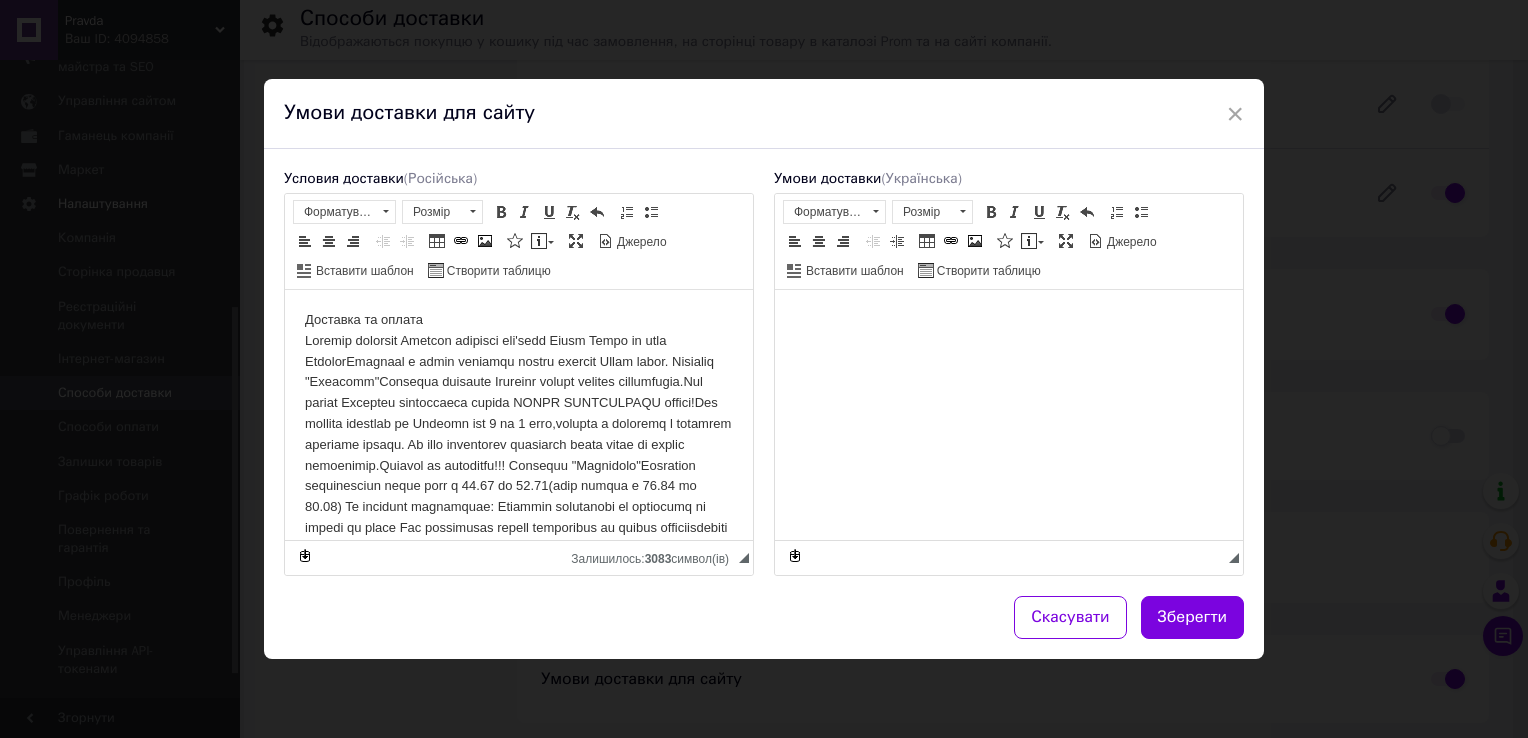 click on "Доставка та оплата  ​​​​​​​" at bounding box center [519, 621] 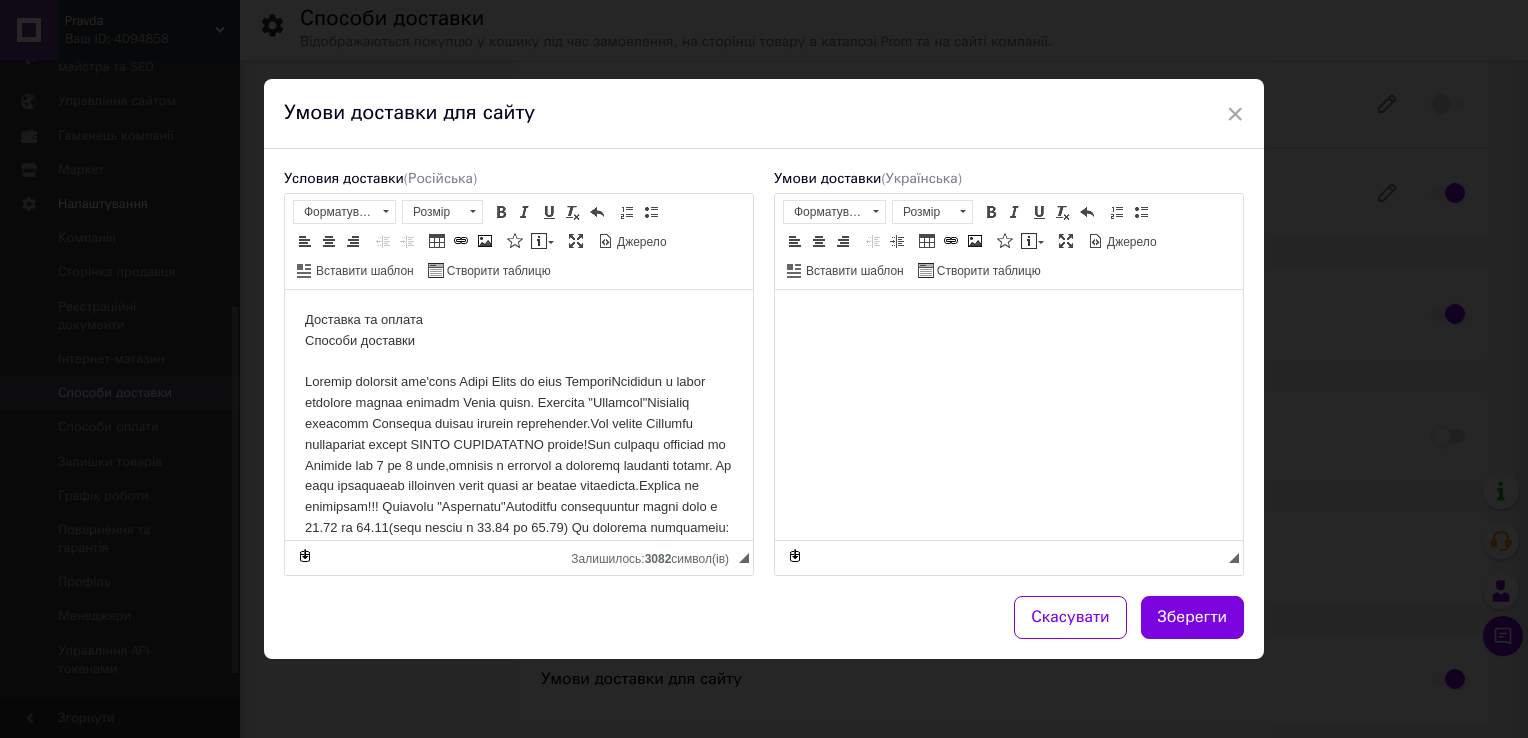 click on "Доставка та оплата  Способи доставки  ​​​​​​​" at bounding box center (519, 631) 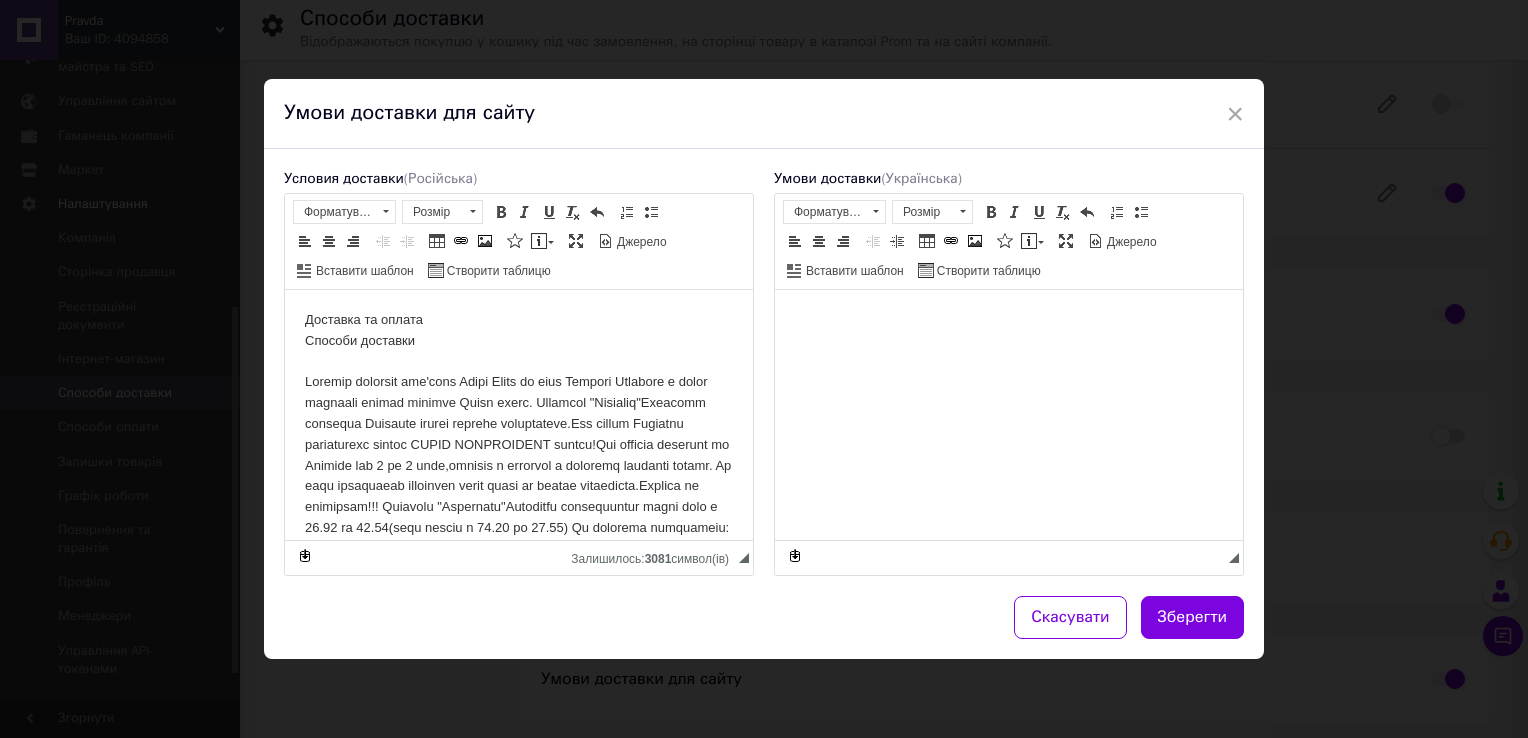 click on "Доставка та оплата  Способи доставки  ​​​​​​​" at bounding box center [519, 631] 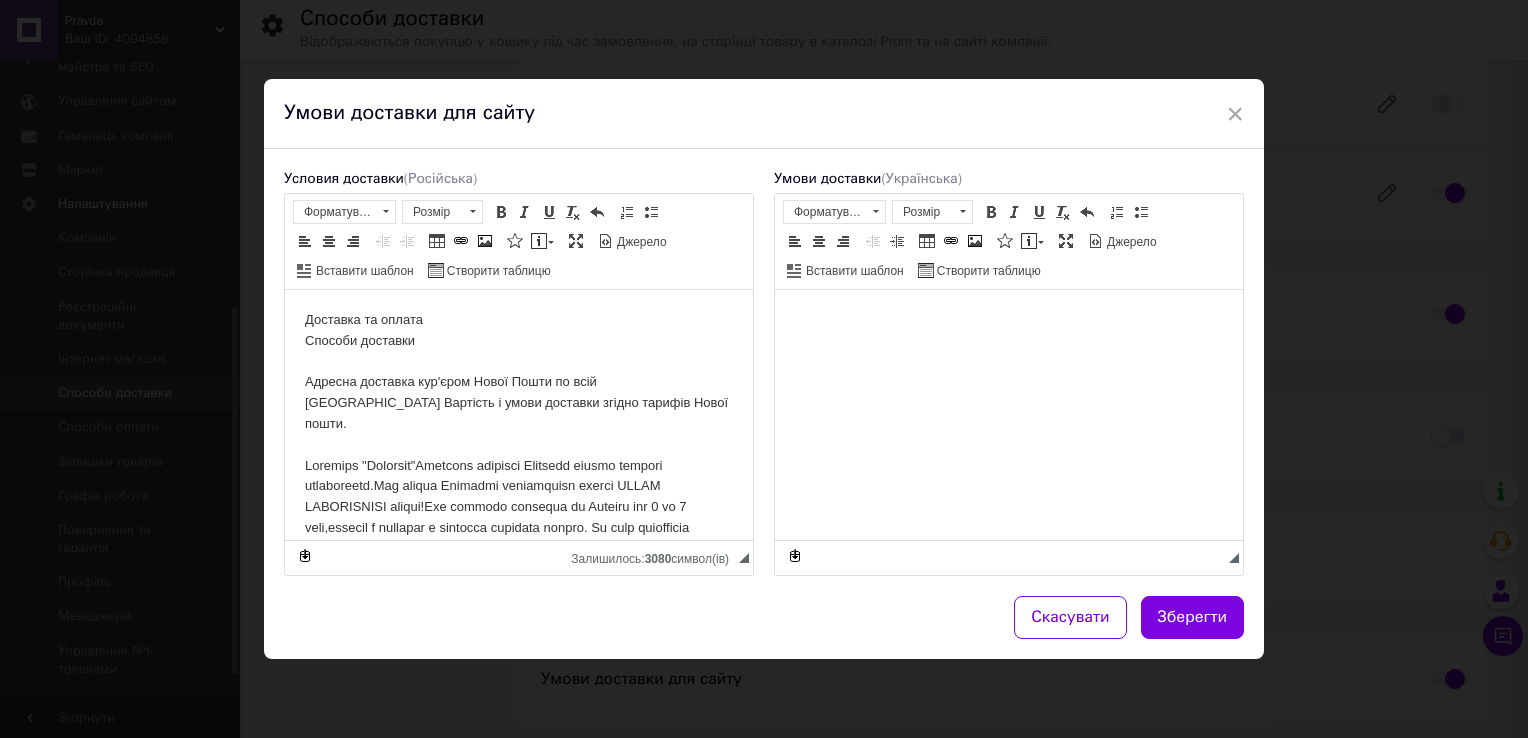 click on "Доставка та оплата  Способи доставки  Адресна доставка кур'єром Нової Пошти по всій [GEOGRAPHIC_DATA] Вартість і умови доставки згідно тарифів Нової пошти.  ​​​​​​​" at bounding box center (519, 662) 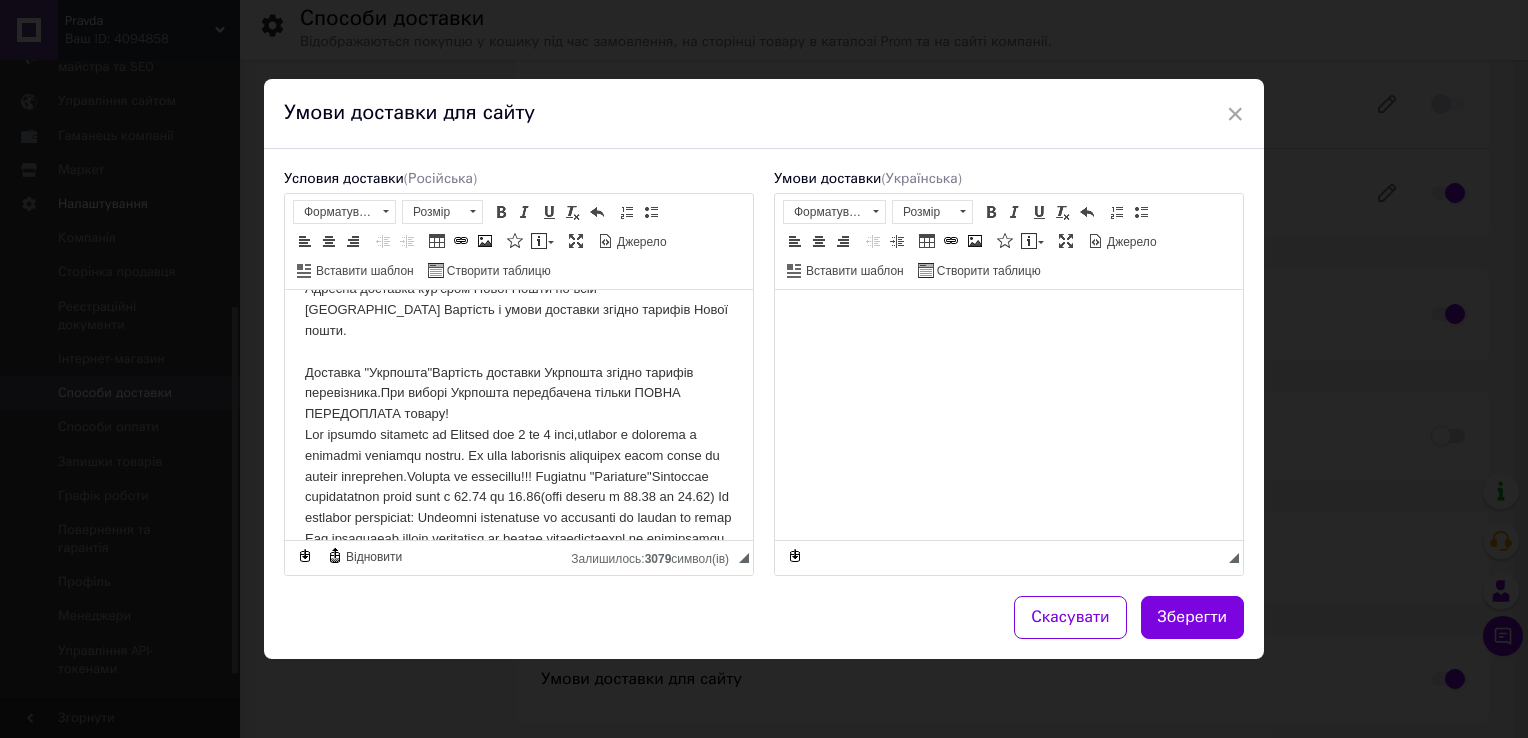 scroll, scrollTop: 100, scrollLeft: 0, axis: vertical 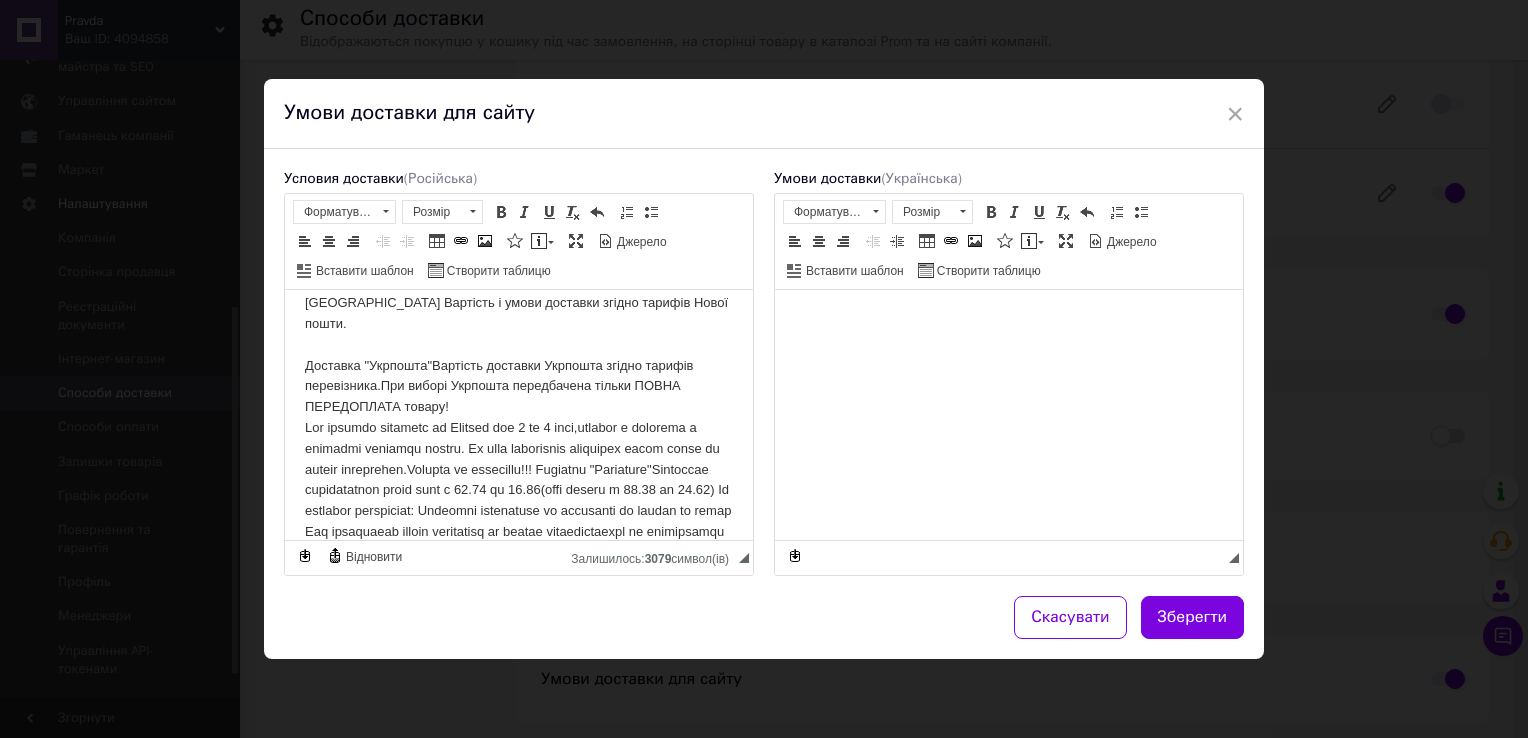 drag, startPoint x: 468, startPoint y: 447, endPoint x: 478, endPoint y: 429, distance: 20.59126 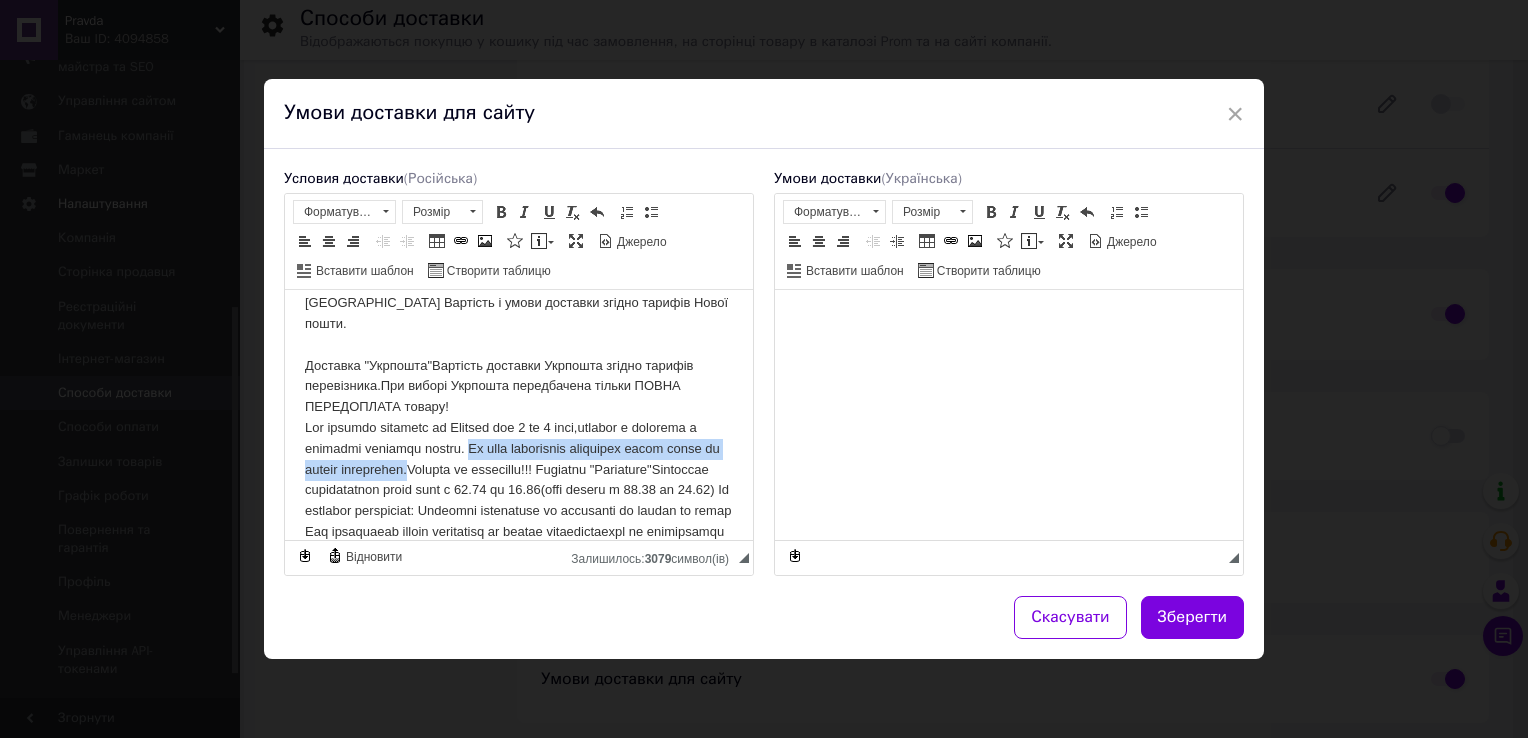 drag, startPoint x: 472, startPoint y: 427, endPoint x: 469, endPoint y: 450, distance: 23.194826 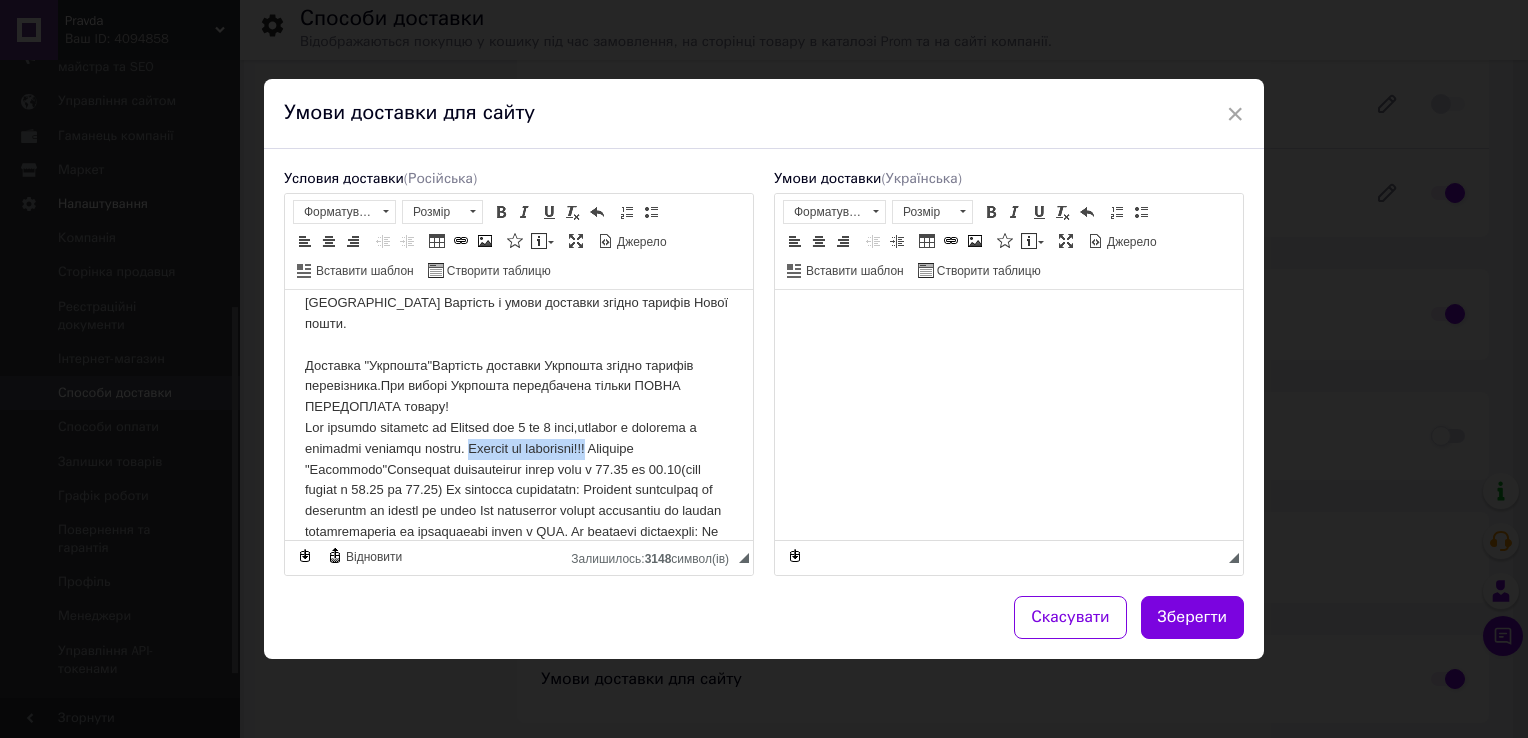 drag, startPoint x: 613, startPoint y: 425, endPoint x: 471, endPoint y: 438, distance: 142.59383 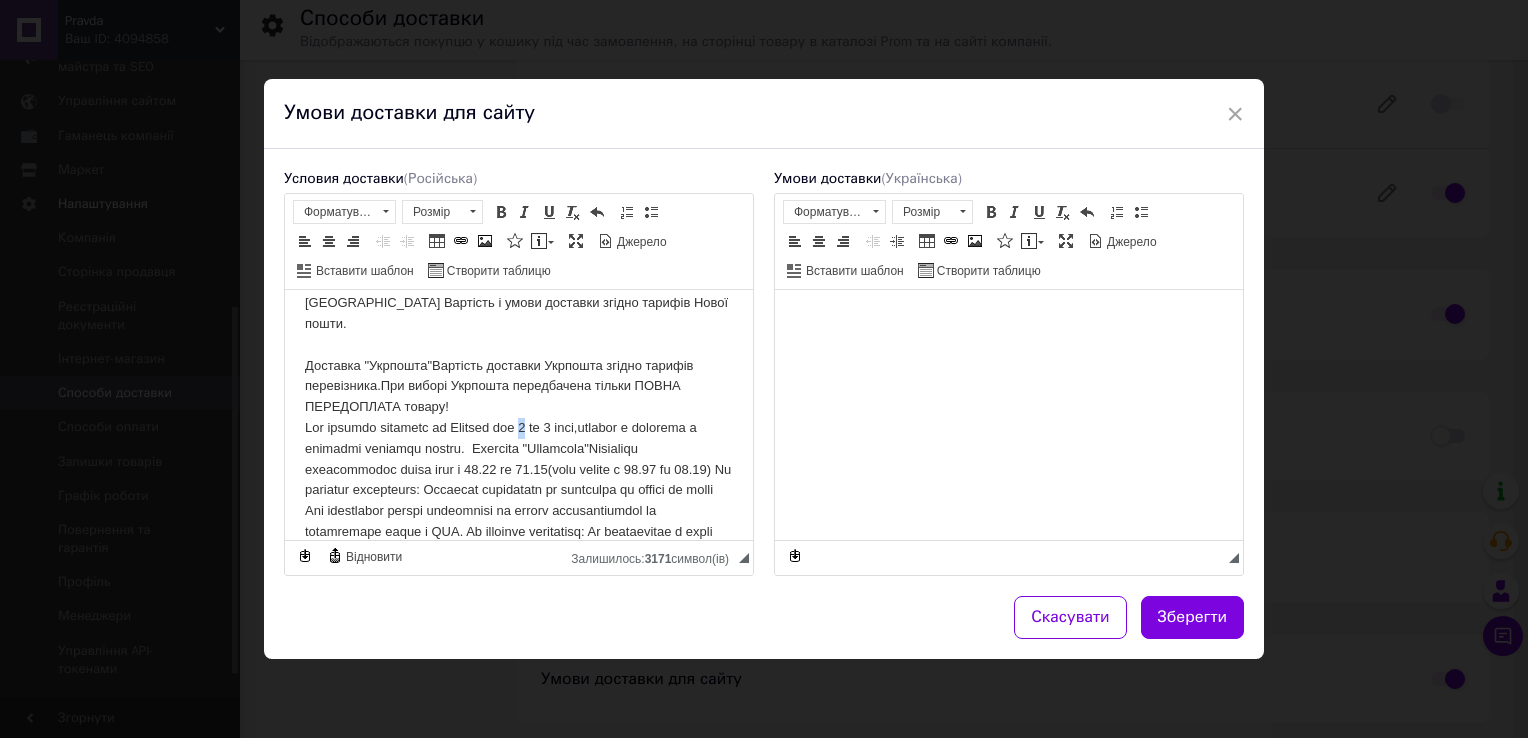 click on "Доставка та оплата  Способи доставки  Адресна доставка кур'єром Нової Пошти по всій [GEOGRAPHIC_DATA] Вартість і умови доставки згідно тарифів Нової пошти.  Доставка "Укрпошта"Вартість доставки Укрпошта згідно тарифів перевізника.При виборі Укрпошта передбачена тільки ПОВНА ПЕРЕДОПЛАТА товару!" at bounding box center [519, 562] 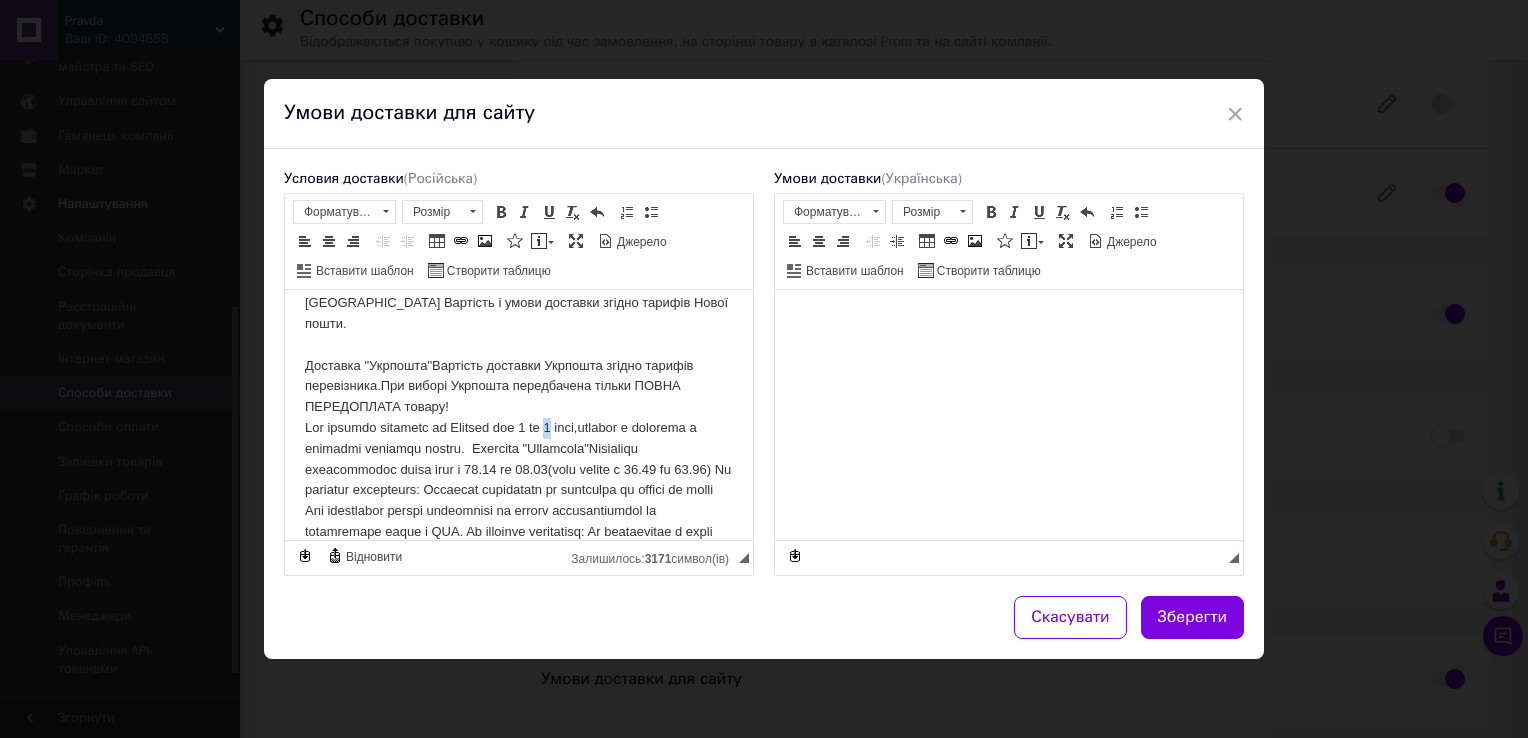 click on "Доставка та оплата  Способи доставки  Адресна доставка кур'єром Нової Пошти по всій [GEOGRAPHIC_DATA] Вартість і умови доставки згідно тарифів Нової пошти.  Доставка "Укрпошта"Вартість доставки Укрпошта згідно тарифів перевізника.При виборі Укрпошта передбачена тільки ПОВНА ПЕРЕДОПЛАТА товару!" at bounding box center [519, 562] 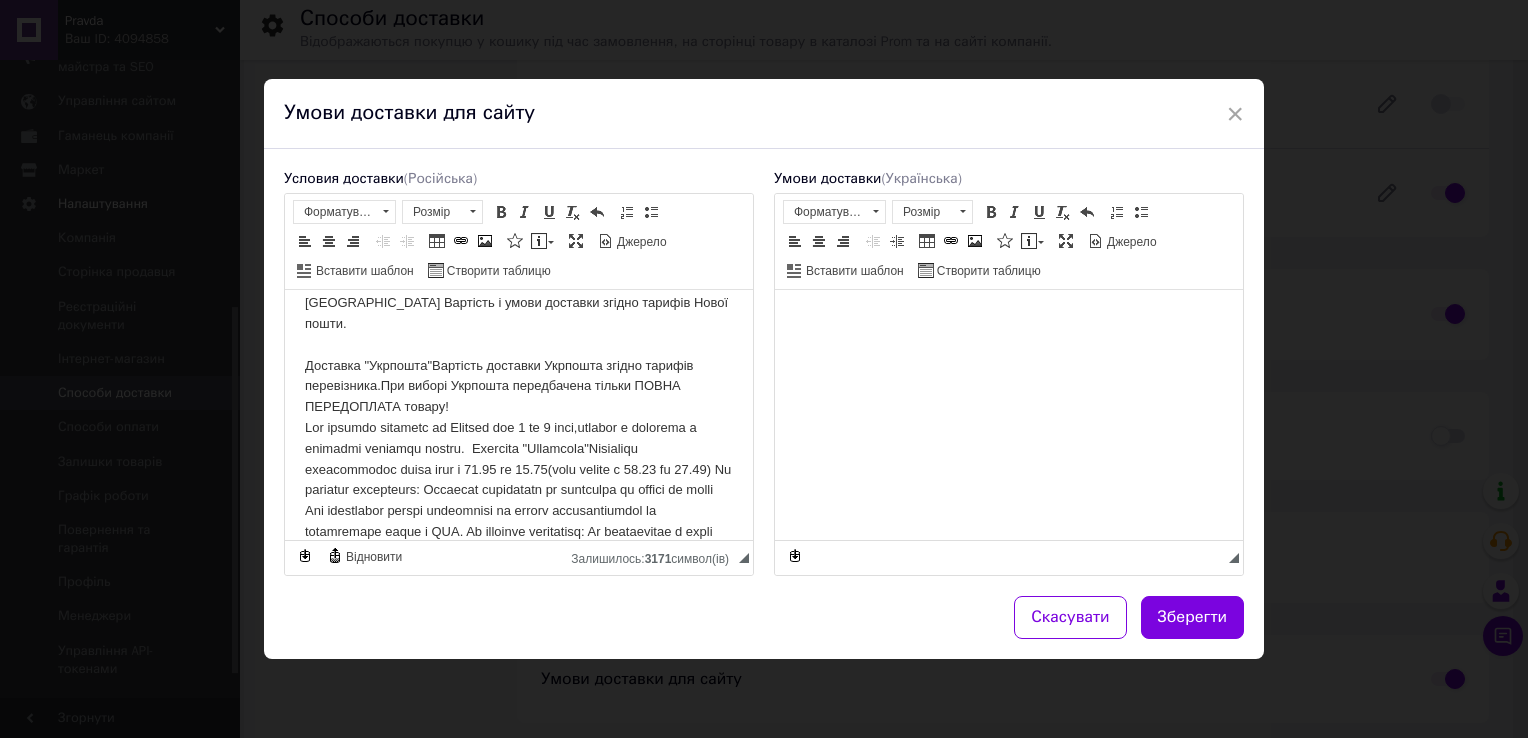 click on "Доставка та оплата  Способи доставки  Адресна доставка кур'єром Нової Пошти по всій [GEOGRAPHIC_DATA] Вартість і умови доставки згідно тарифів Нової пошти.  Доставка "Укрпошта"Вартість доставки Укрпошта згідно тарифів перевізника.При виборі Укрпошта передбачена тільки ПОВНА ПЕРЕДОПЛАТА товару!" at bounding box center (519, 562) 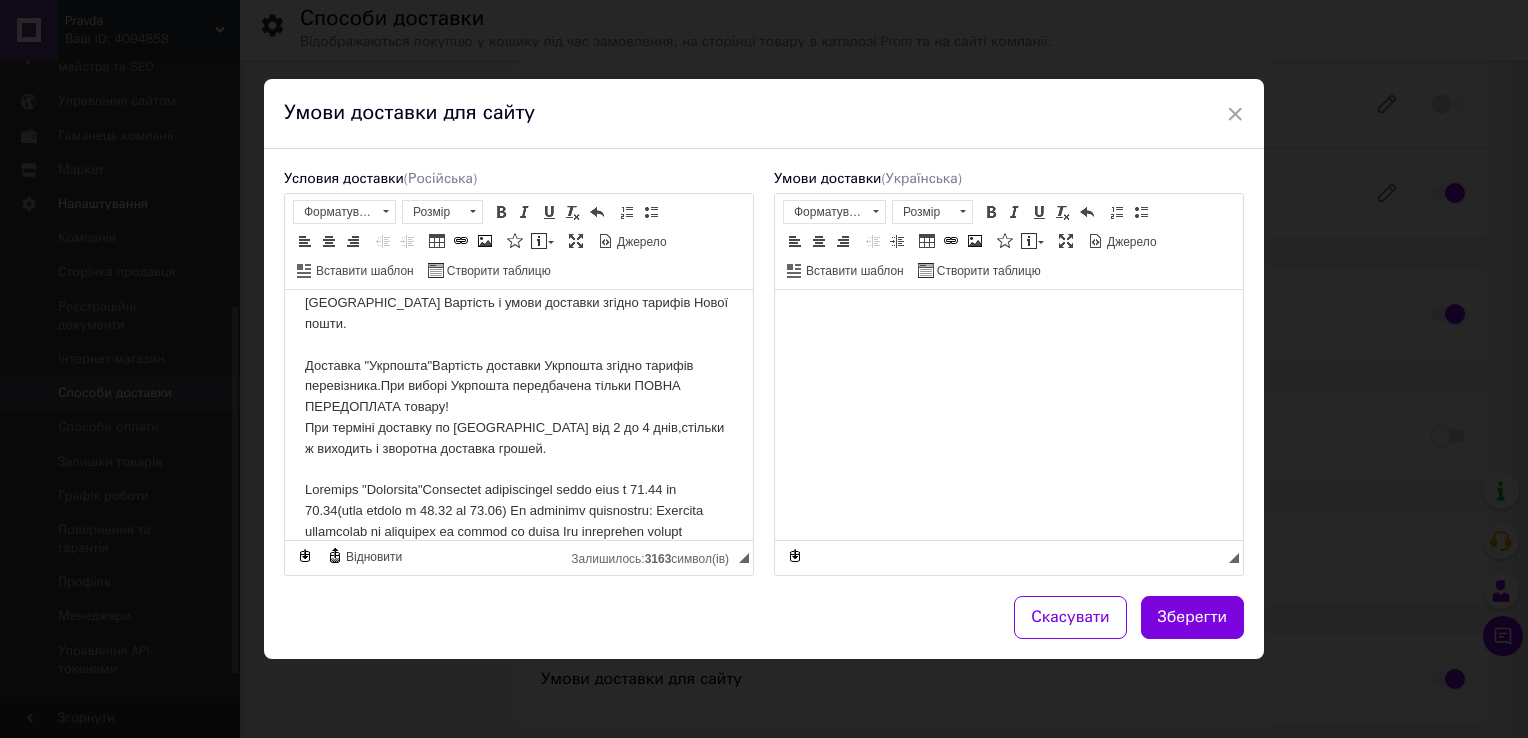 click on "Доставка та оплата  Способи доставки  Адресна доставка кур'єром Нової Пошти по всій [GEOGRAPHIC_DATA] Вартість і умови доставки згідно тарифів Нової пошти.  Доставка "Укрпошта"Вартість доставки Укрпошта згідно тарифів перевізника.При виборі Укрпошта передбачена тільки ПОВНА ПЕРЕДОПЛАТА товару! При терміні доставку по [GEOGRAPHIC_DATA] від 2 до 4 днів,стільки ж виходить і зворотна доставка грошей.   ​​​​​​​" at bounding box center (519, 573) 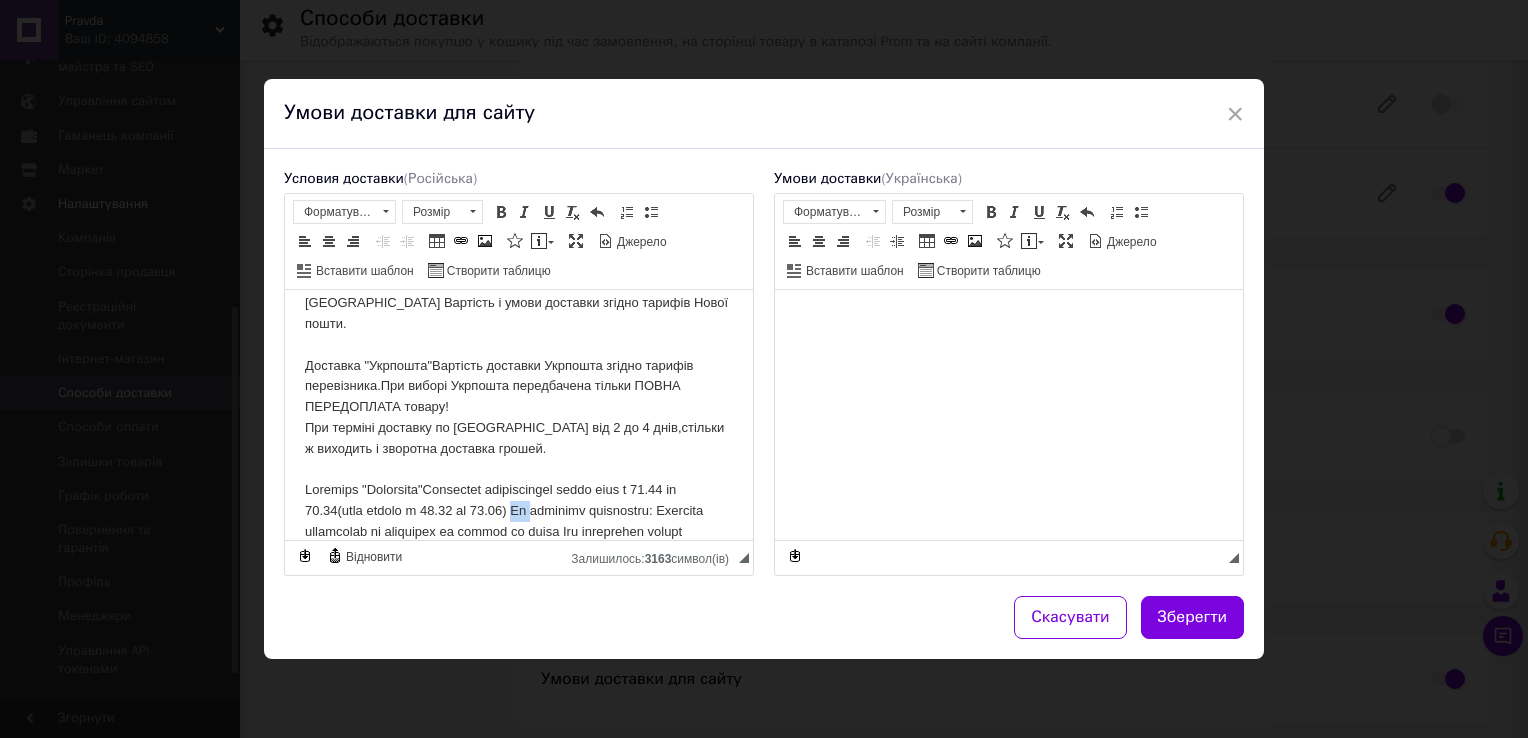 click on "Доставка та оплата  Способи доставки  Адресна доставка кур'єром Нової Пошти по всій [GEOGRAPHIC_DATA] Вартість і умови доставки згідно тарифів Нової пошти.  Доставка "Укрпошта"Вартість доставки Укрпошта згідно тарифів перевізника.При виборі Укрпошта передбачена тільки ПОВНА ПЕРЕДОПЛАТА товару! При терміні доставку по [GEOGRAPHIC_DATA] від 2 до 4 днів,стільки ж виходить і зворотна доставка грошей.   ​​​​​​​" at bounding box center [519, 573] 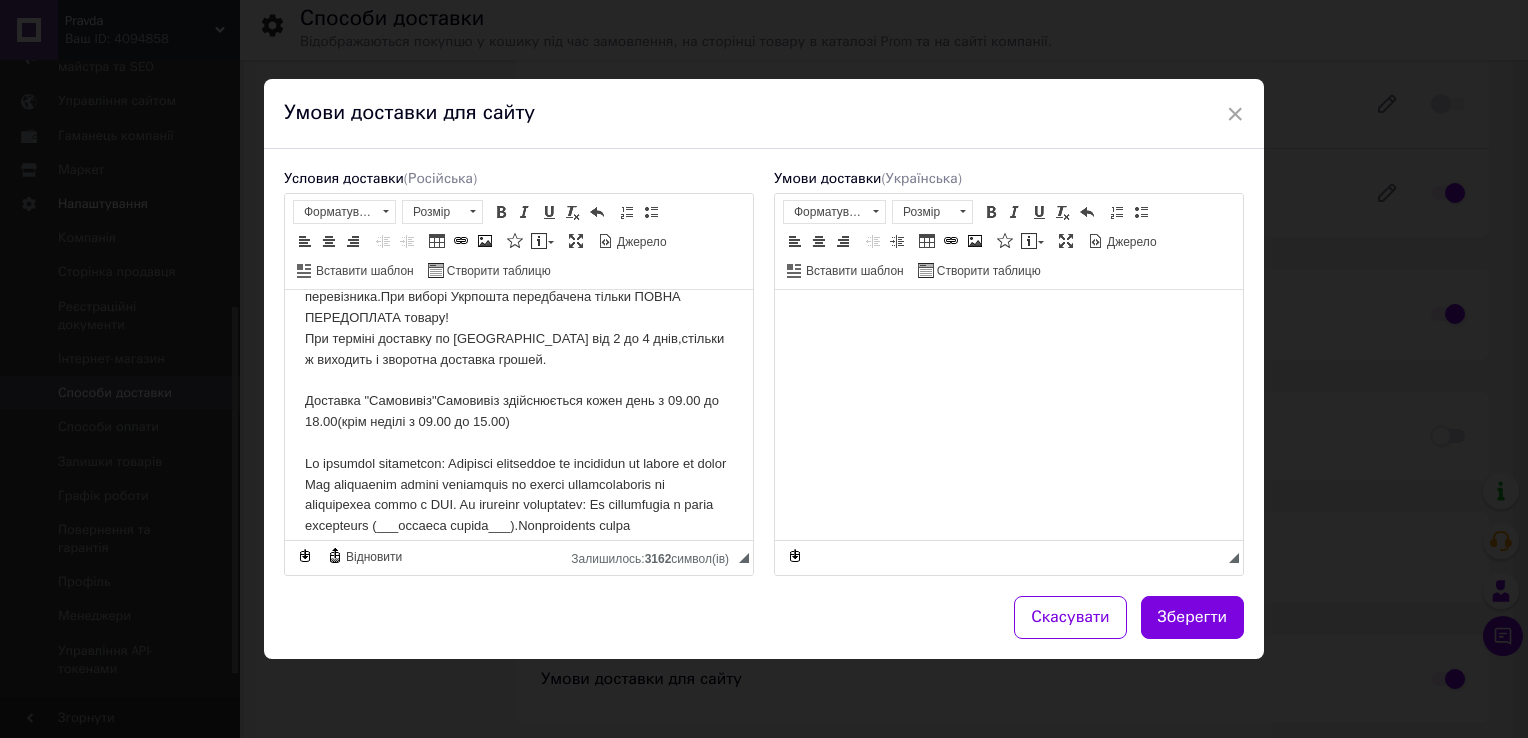 scroll, scrollTop: 200, scrollLeft: 0, axis: vertical 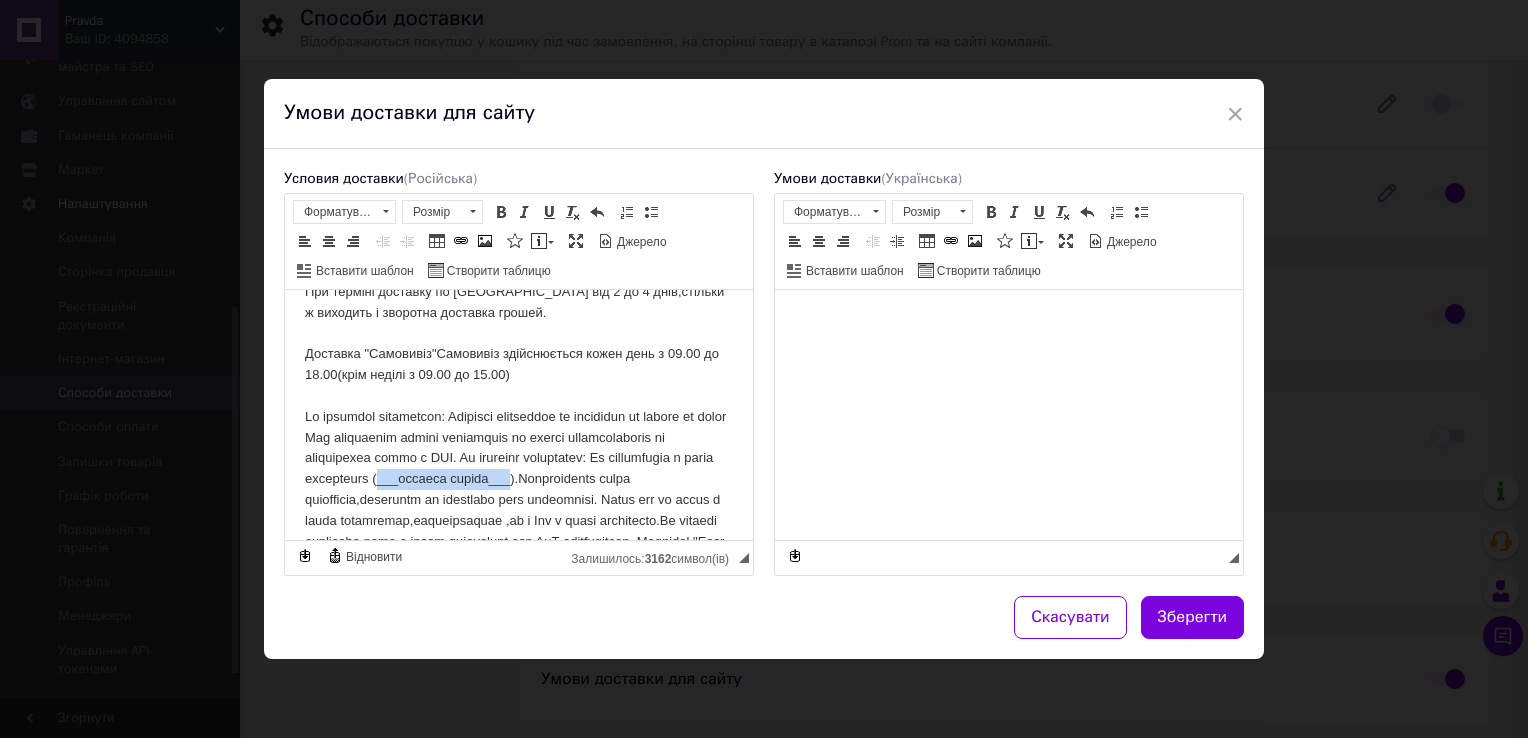 drag, startPoint x: 608, startPoint y: 492, endPoint x: 370, endPoint y: 482, distance: 238.20999 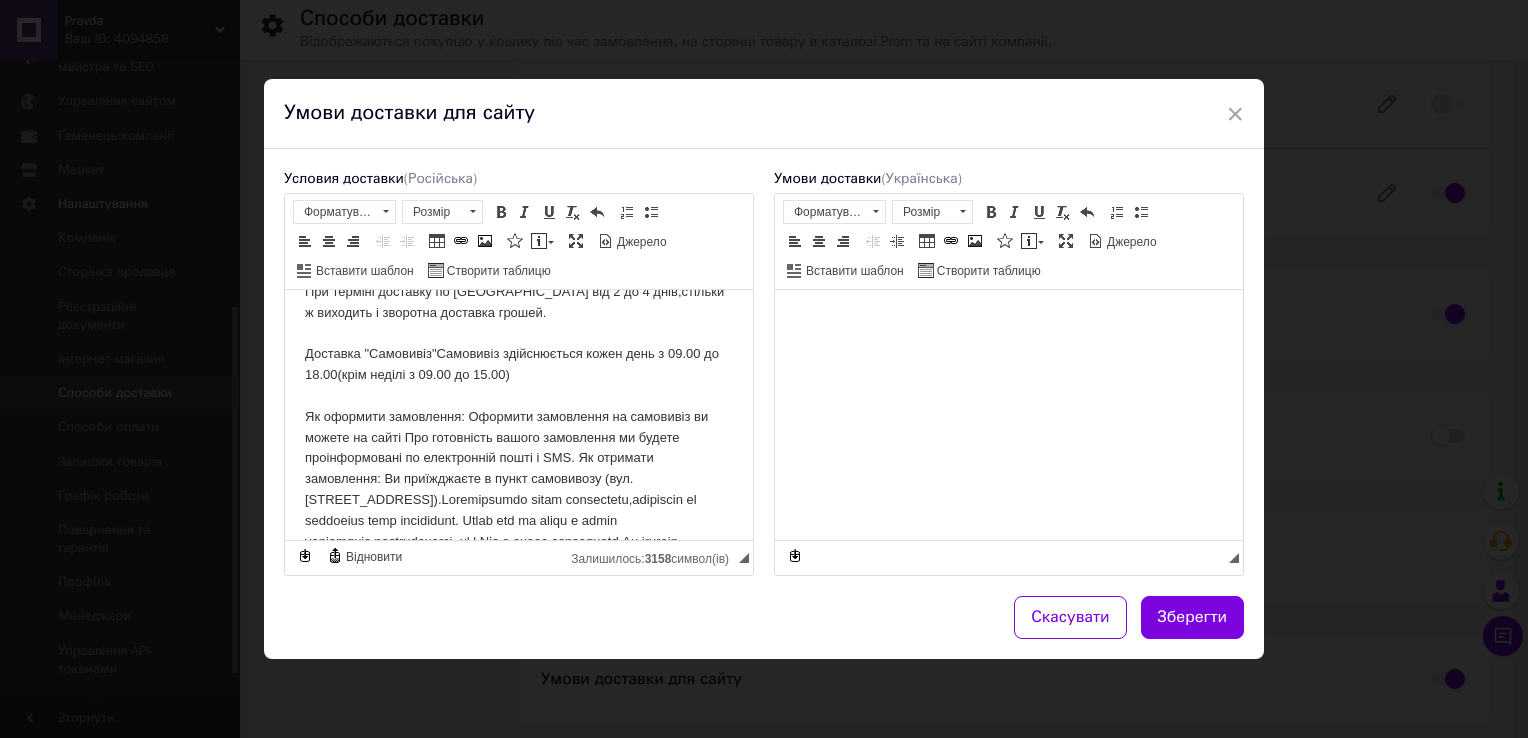 click on "Доставка та оплата  Способи доставки  Адресна доставка кур'єром Нової Пошти по всій [GEOGRAPHIC_DATA] Вартість і умови доставки згідно тарифів Нової пошти.  Доставка "Укрпошта"Вартість доставки Укрпошта згідно тарифів перевізника.При виборі Укрпошта передбачена тільки ПОВНА ПЕРЕДОПЛАТА товару! При терміні доставку по [GEOGRAPHIC_DATA] від 2 до 4 днів,стільки ж виходить і зворотна доставка грошей.   Доставка "Самовивіз"Самовивіз здійснюється кожен день з 09.00 до 18.00(крім неділі з 09.00 до 15.00)" at bounding box center [519, 457] 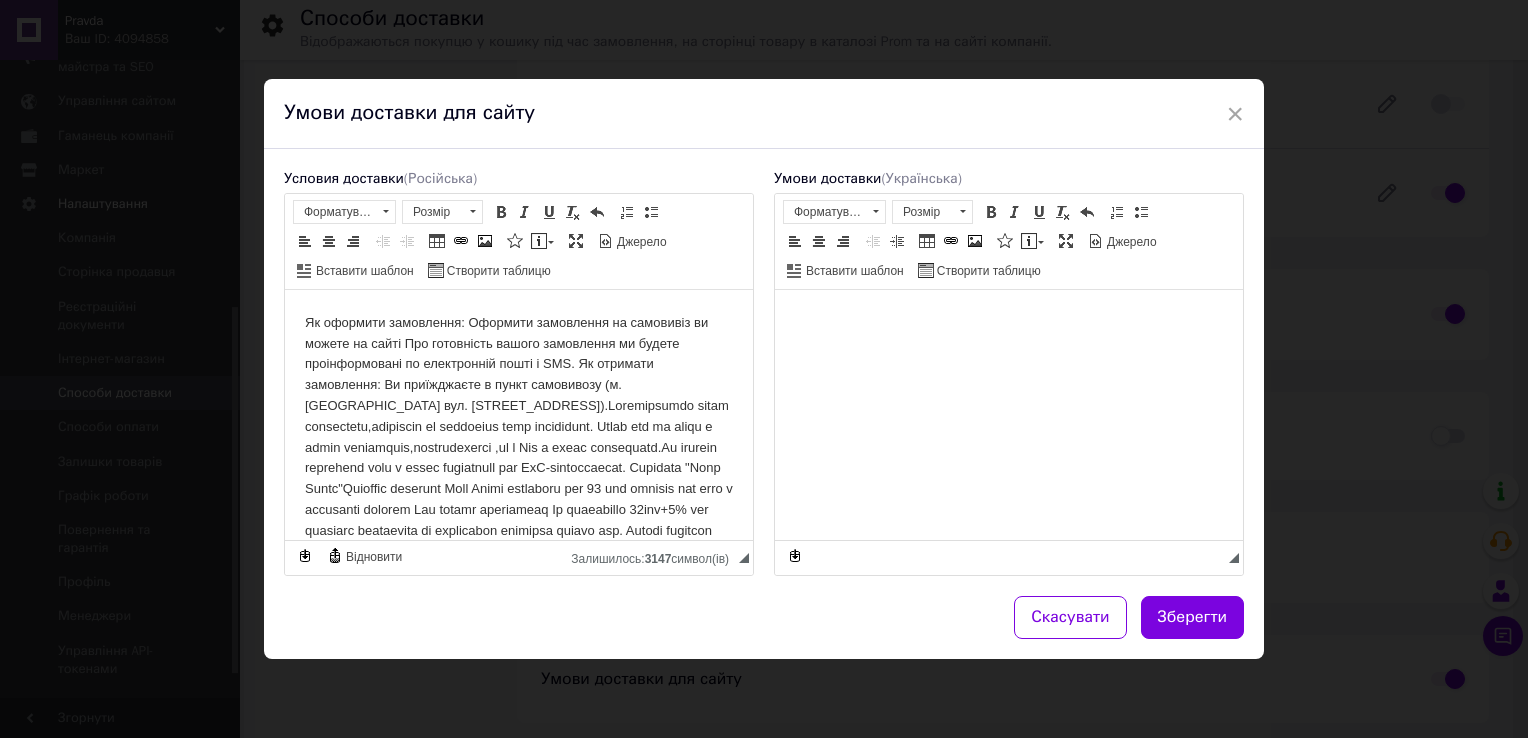 scroll, scrollTop: 336, scrollLeft: 0, axis: vertical 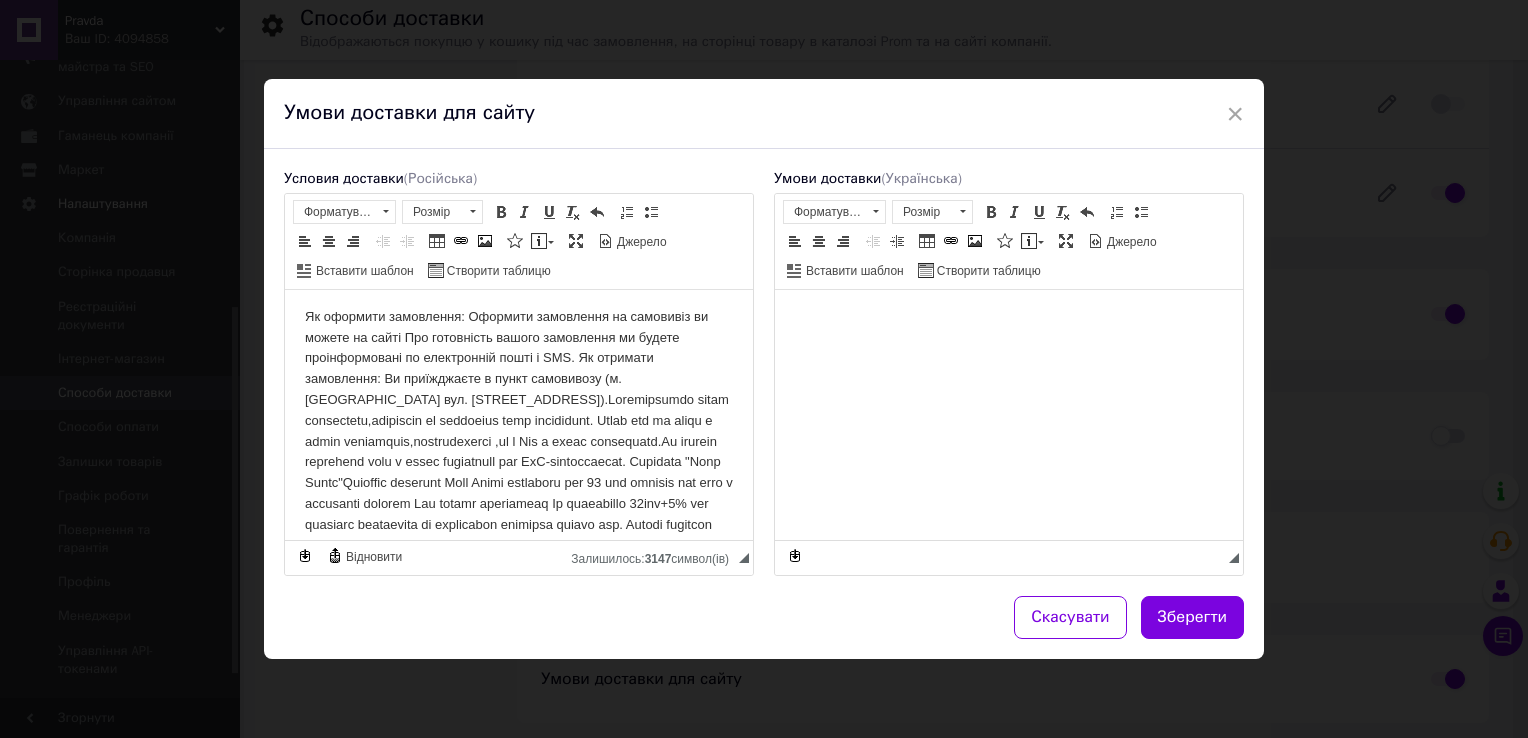 click on "Доставка та оплата  Способи доставки  Адресна доставка кур'єром Нової Пошти по всій [GEOGRAPHIC_DATA] Вартість і умови доставки згідно тарифів Нової пошти.  Доставка "Укрпошта"Вартість доставки Укрпошта згідно тарифів перевізника.При виборі Укрпошта передбачена тільки ПОВНА ПЕРЕДОПЛАТА товару! При терміні доставку по [GEOGRAPHIC_DATA] від 2 до 4 днів,стільки ж виходить і зворотна доставка грошей.   Доставка "Самовивіз"Самовивіз здійснюється кожен день з 09.00 до 18.00(крім неділі з 09.00 до 15.00)" at bounding box center [519, 357] 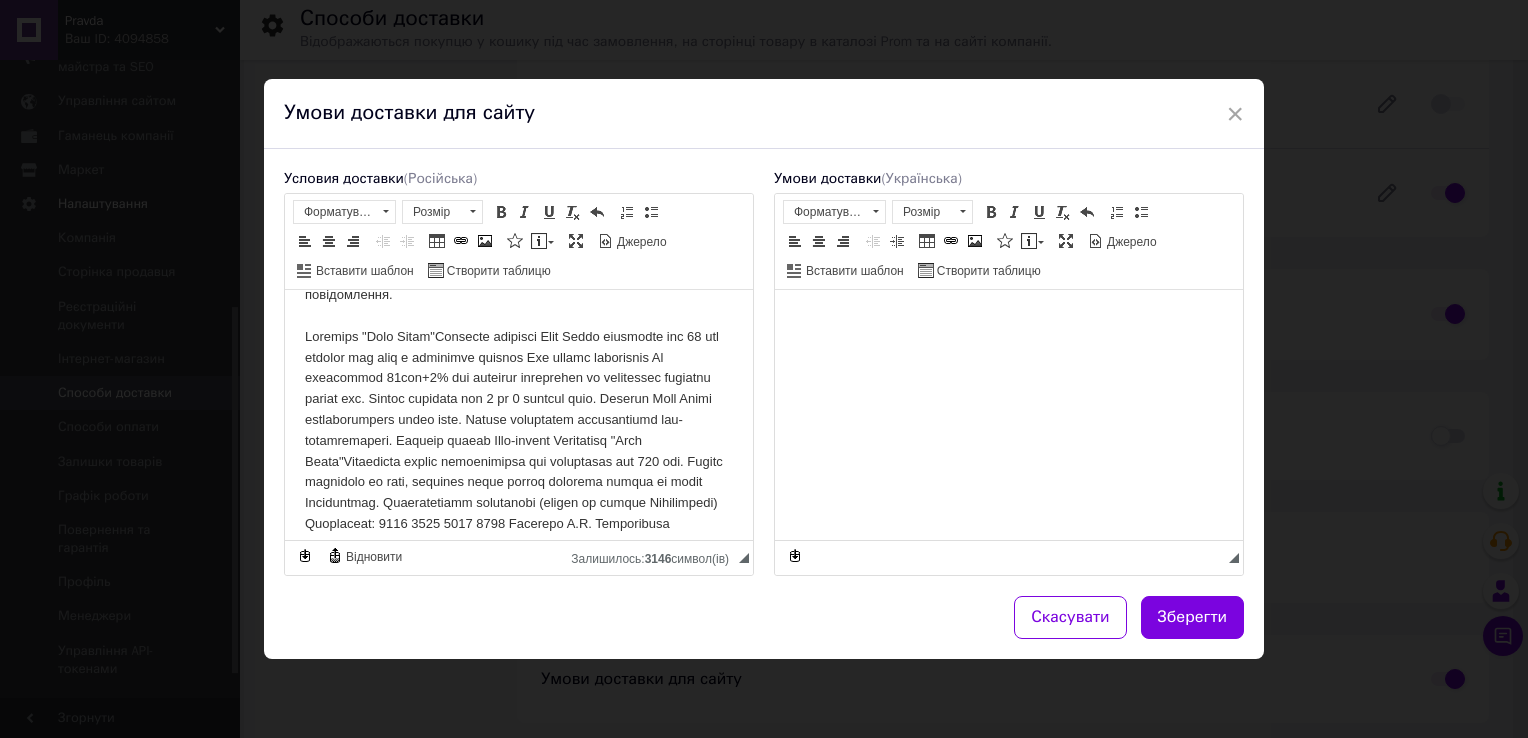 scroll, scrollTop: 536, scrollLeft: 0, axis: vertical 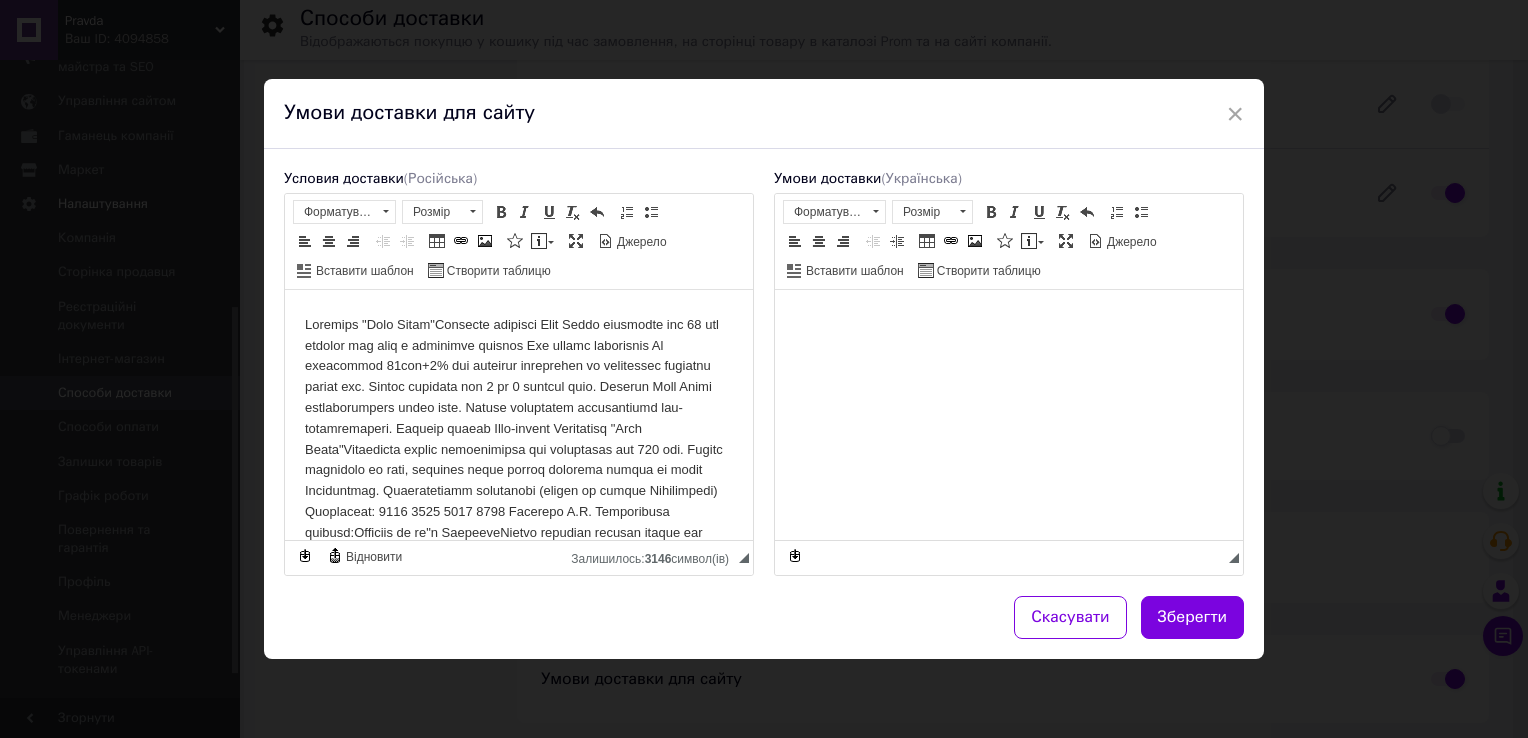 click on "Доставка та оплата  Способи доставки  Адресна доставка кур'єром Нової Пошти по всій [GEOGRAPHIC_DATA] Вартість і умови доставки згідно тарифів Нової пошти.  Доставка "Укрпошта"Вартість доставки Укрпошта згідно тарифів перевізника.При виборі Укрпошта передбачена тільки ПОВНА ПЕРЕДОПЛАТА товару! При терміні доставку по [GEOGRAPHIC_DATA] від 2 до 4 днів,стільки ж виходить і зворотна доставка грошей.   Доставка "Самовивіз"Самовивіз здійснюється кожен день з 09.00 до 18.00(крім неділі з 09.00 до 15.00)  ​​​​​​​" at bounding box center (519, 189) 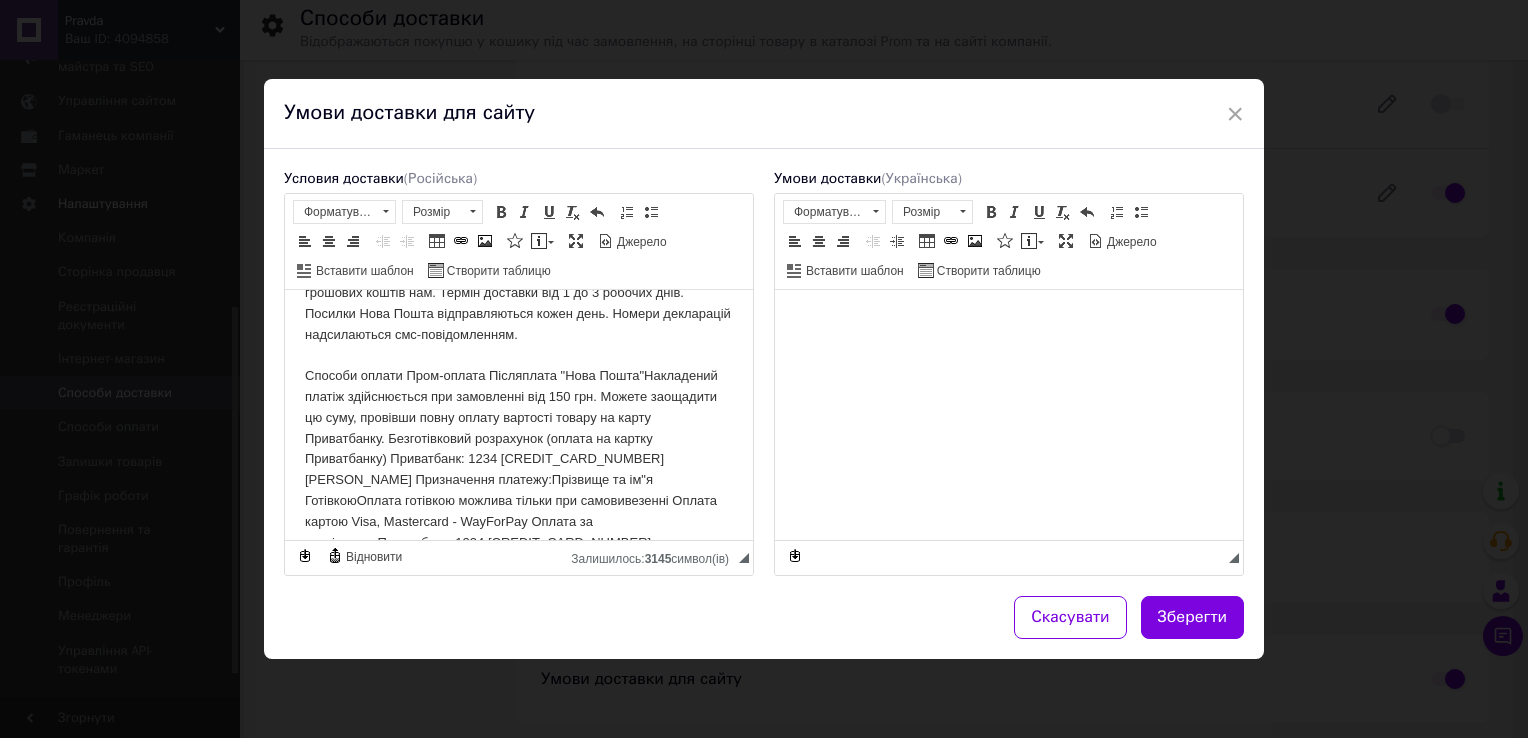 scroll, scrollTop: 636, scrollLeft: 0, axis: vertical 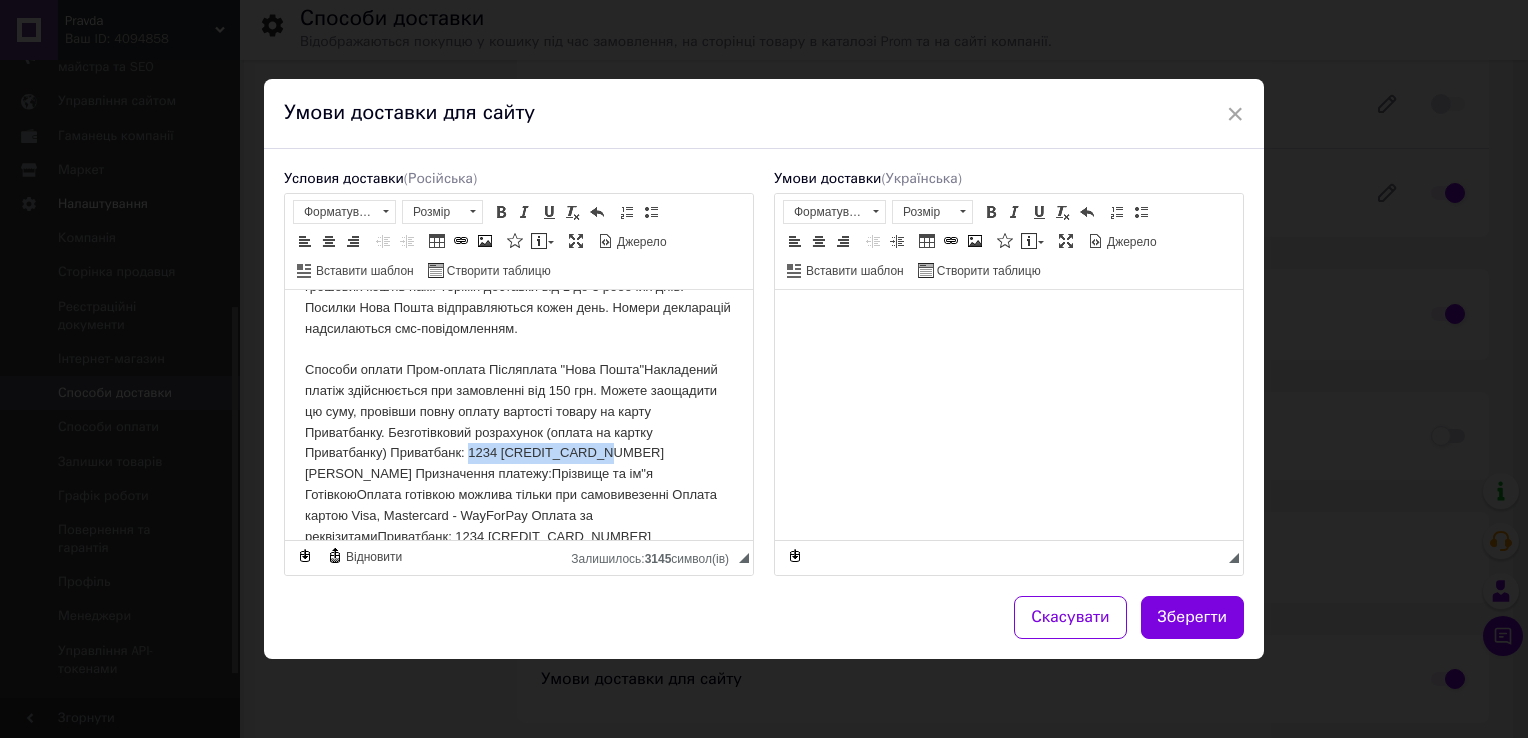 drag, startPoint x: 470, startPoint y: 426, endPoint x: 595, endPoint y: 422, distance: 125.06398 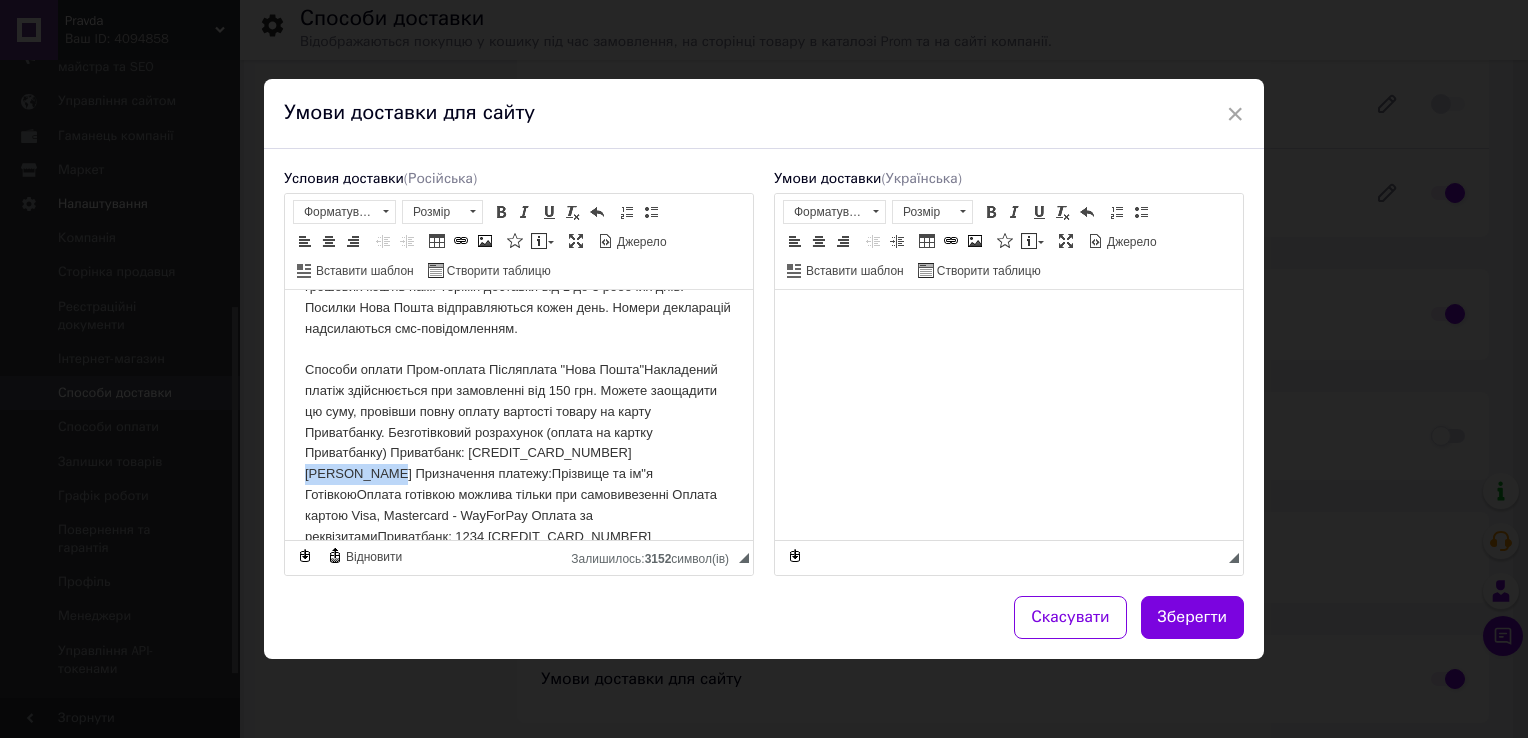 drag, startPoint x: 691, startPoint y: 433, endPoint x: 600, endPoint y: 431, distance: 91.02197 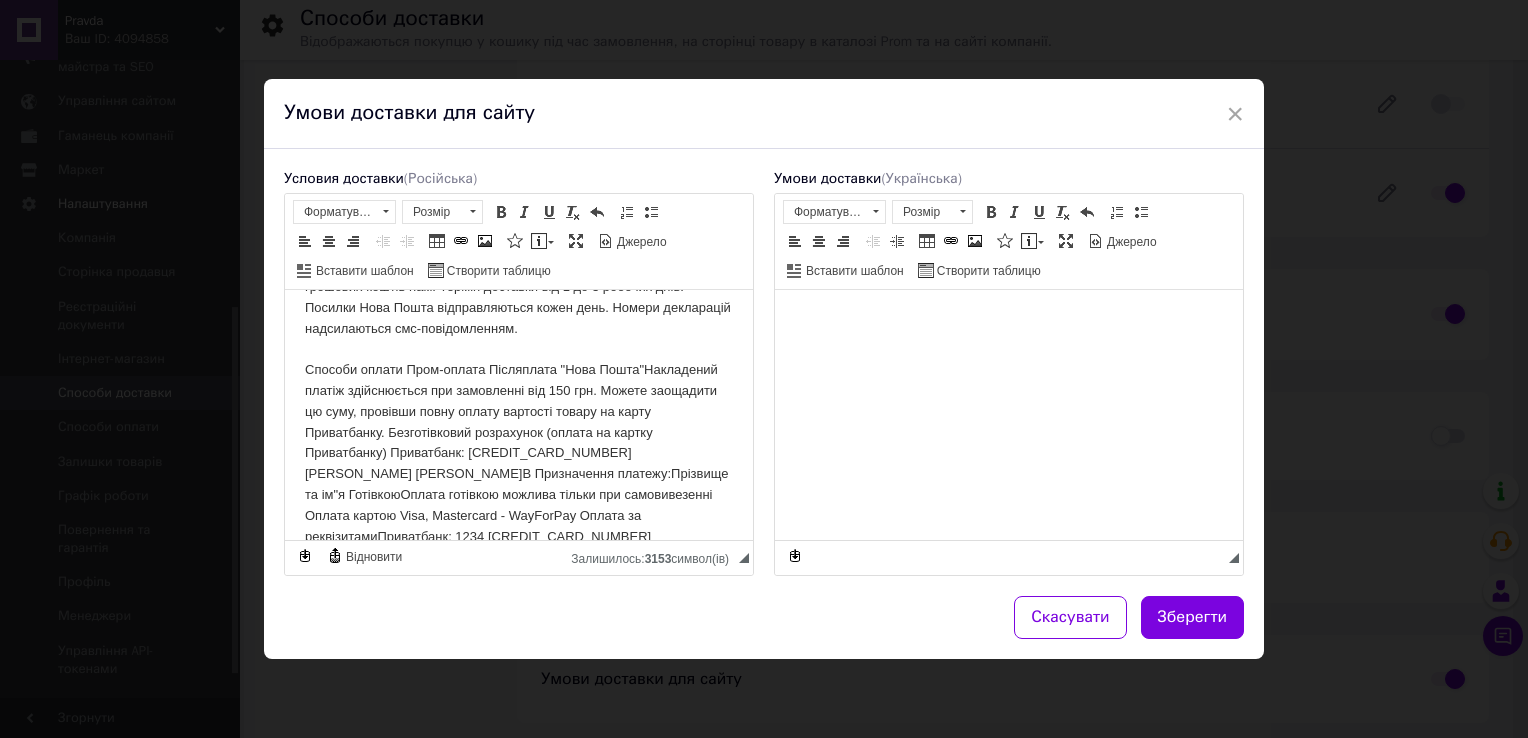 click on "Доставка та оплата  Способи доставки  Адресна доставка кур'єром Нової Пошти по всій [GEOGRAPHIC_DATA] Вартість і умови доставки згідно тарифів Нової пошти.  Доставка "Укрпошта"Вартість доставки Укрпошта згідно тарифів перевізника.При виборі Укрпошта передбачена тільки ПОВНА ПЕРЕДОПЛАТА товару! При терміні доставку по [GEOGRAPHIC_DATA] від 2 до 4 днів,стільки ж виходить і зворотна доставка грошей.   Доставка "Самовивіз"Самовивіз здійснюється кожен день з 09.00 до 18.00(крім неділі з 09.00 до 15.00)" at bounding box center [519, 120] 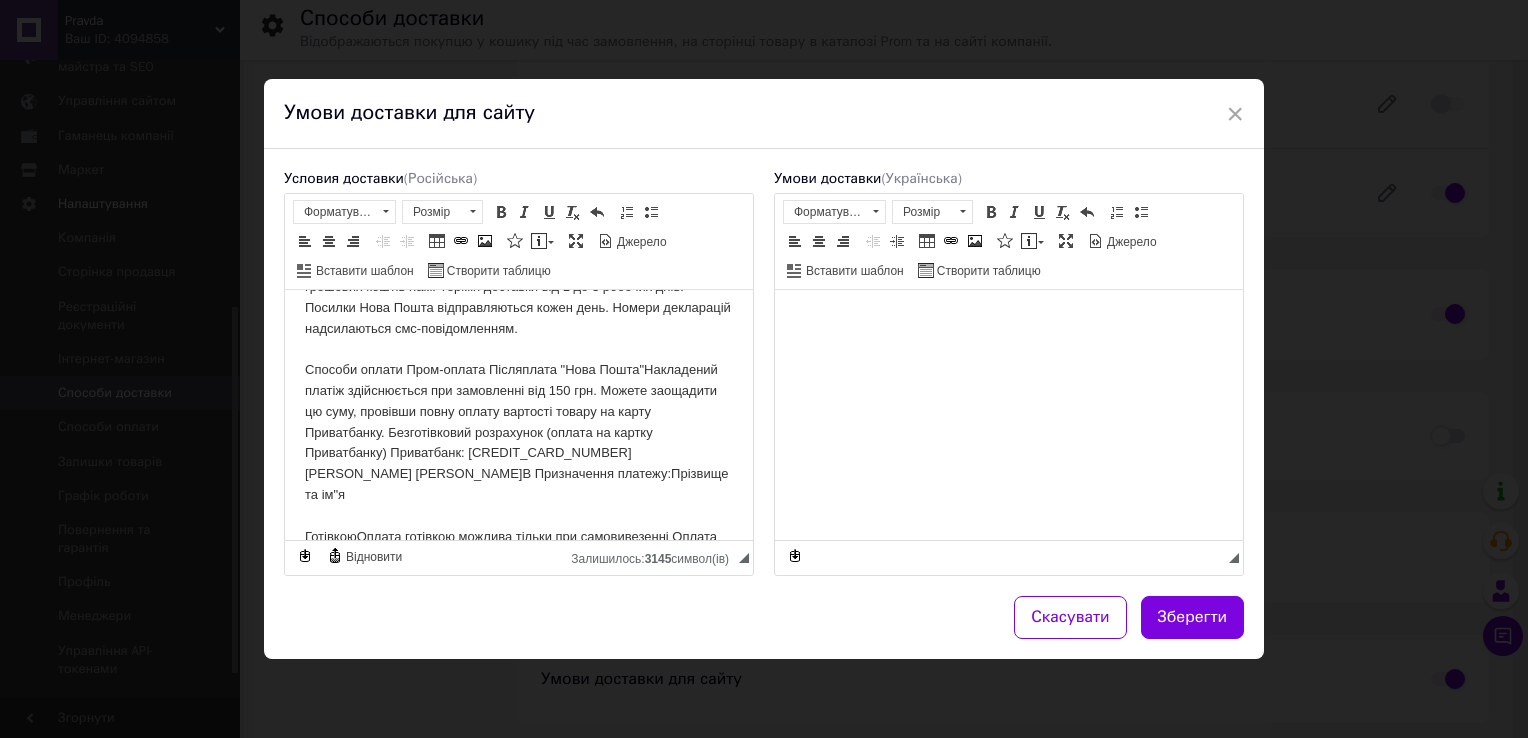 click on "Доставка та оплата  Способи доставки  Адресна доставка кур'єром Нової Пошти по всій [GEOGRAPHIC_DATA] Вартість і умови доставки згідно тарифів Нової пошти.  Доставка "Укрпошта"Вартість доставки Укрпошта згідно тарифів перевізника.При виборі Укрпошта передбачена тільки ПОВНА ПЕРЕДОПЛАТА товару! При терміні доставку по [GEOGRAPHIC_DATA] від 2 до 4 днів,стільки ж виходить і зворотна доставка грошей.   Доставка "Самовивіз"Самовивіз здійснюється кожен день з 09.00 до 18.00(крім неділі з 09.00 до 15.00)  ​​​​​​​" at bounding box center (519, 141) 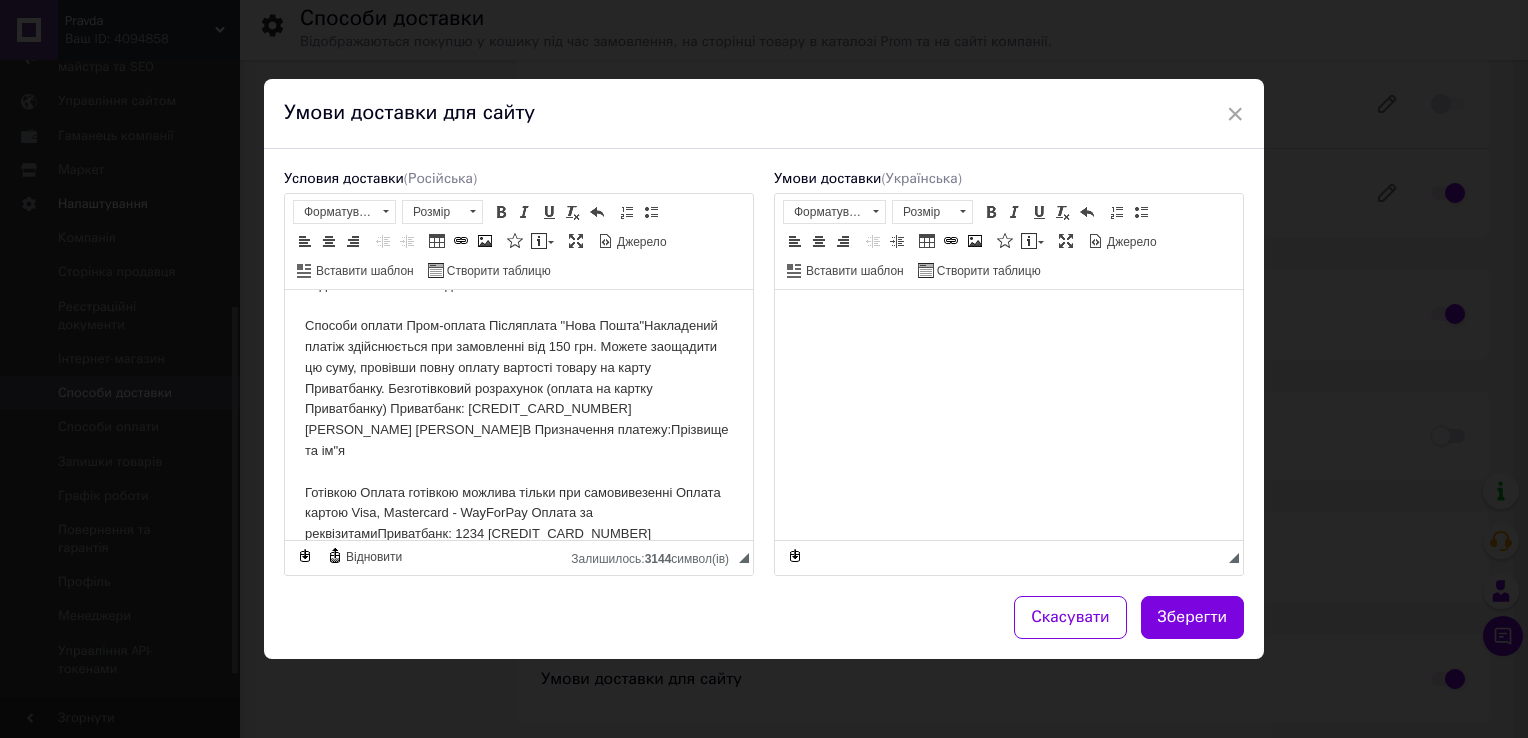 scroll, scrollTop: 684, scrollLeft: 0, axis: vertical 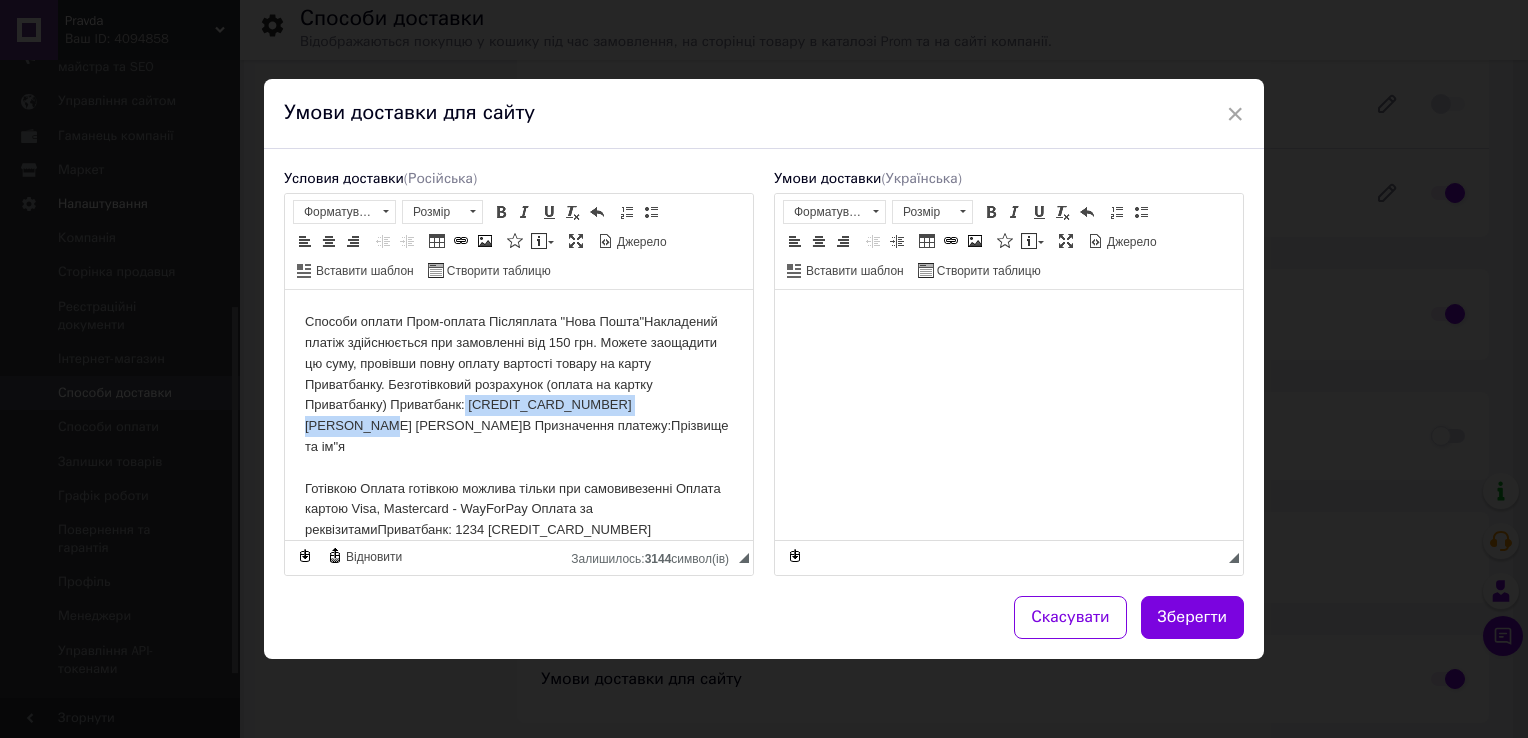 drag, startPoint x: 465, startPoint y: 382, endPoint x: 689, endPoint y: 386, distance: 224.0357 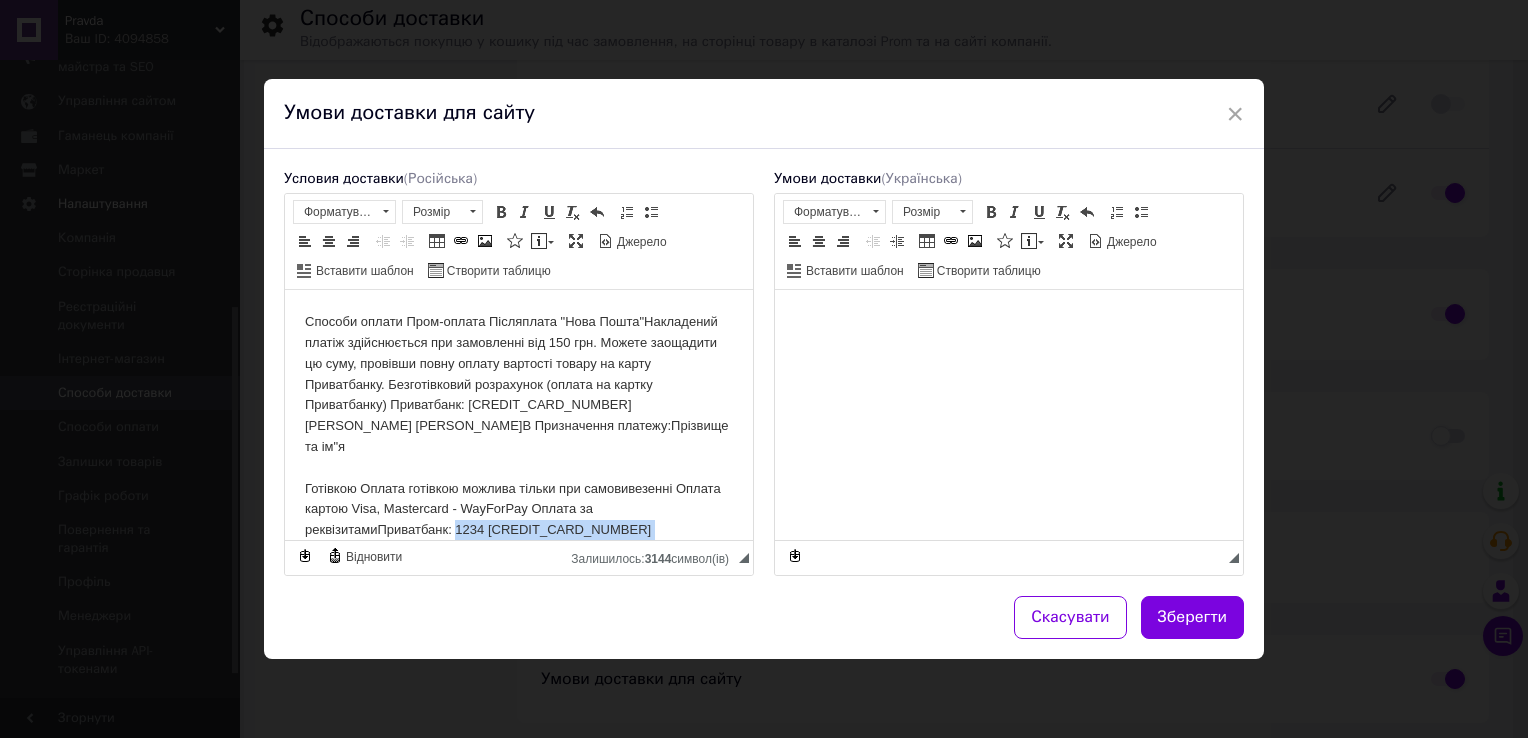 drag, startPoint x: 458, startPoint y: 490, endPoint x: 686, endPoint y: 487, distance: 228.01973 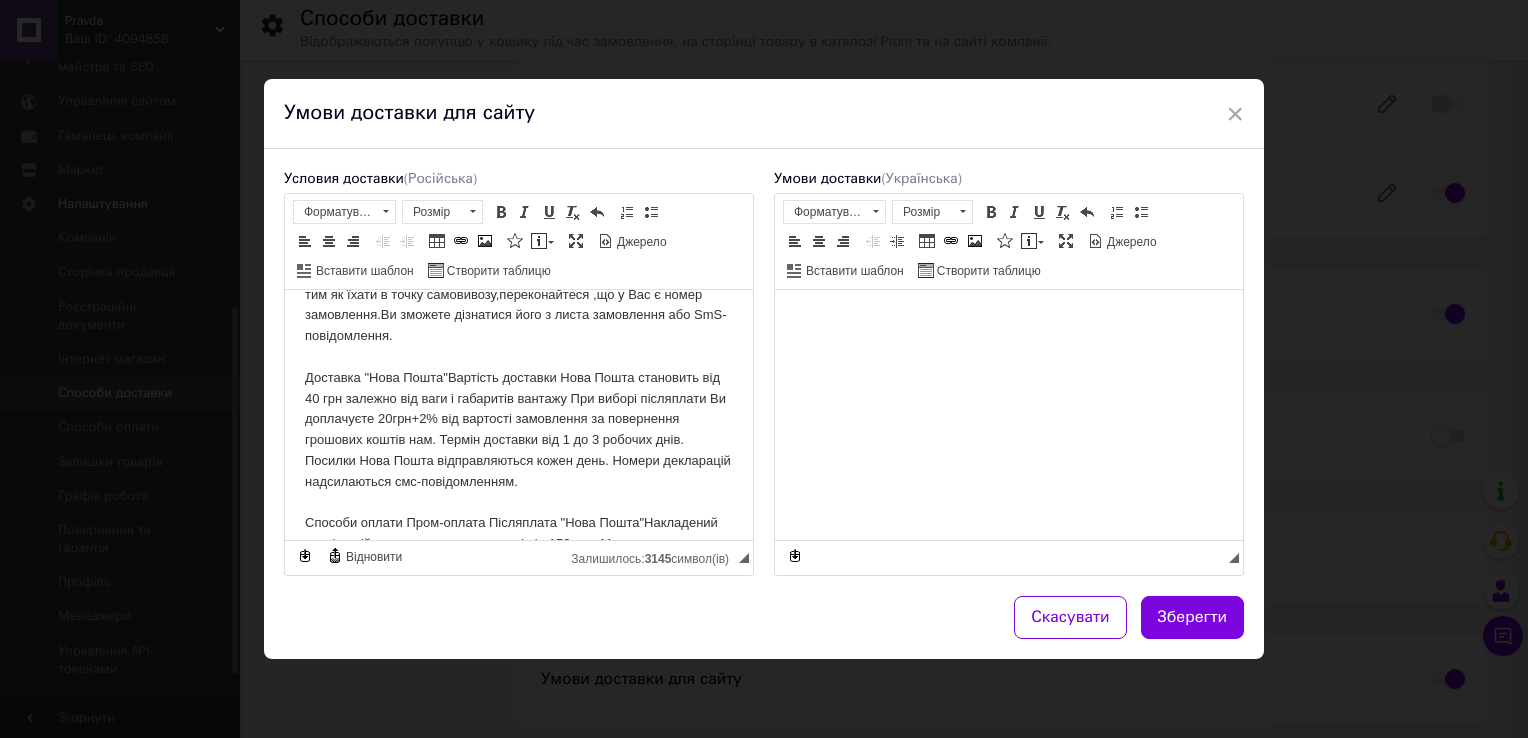scroll, scrollTop: 0, scrollLeft: 0, axis: both 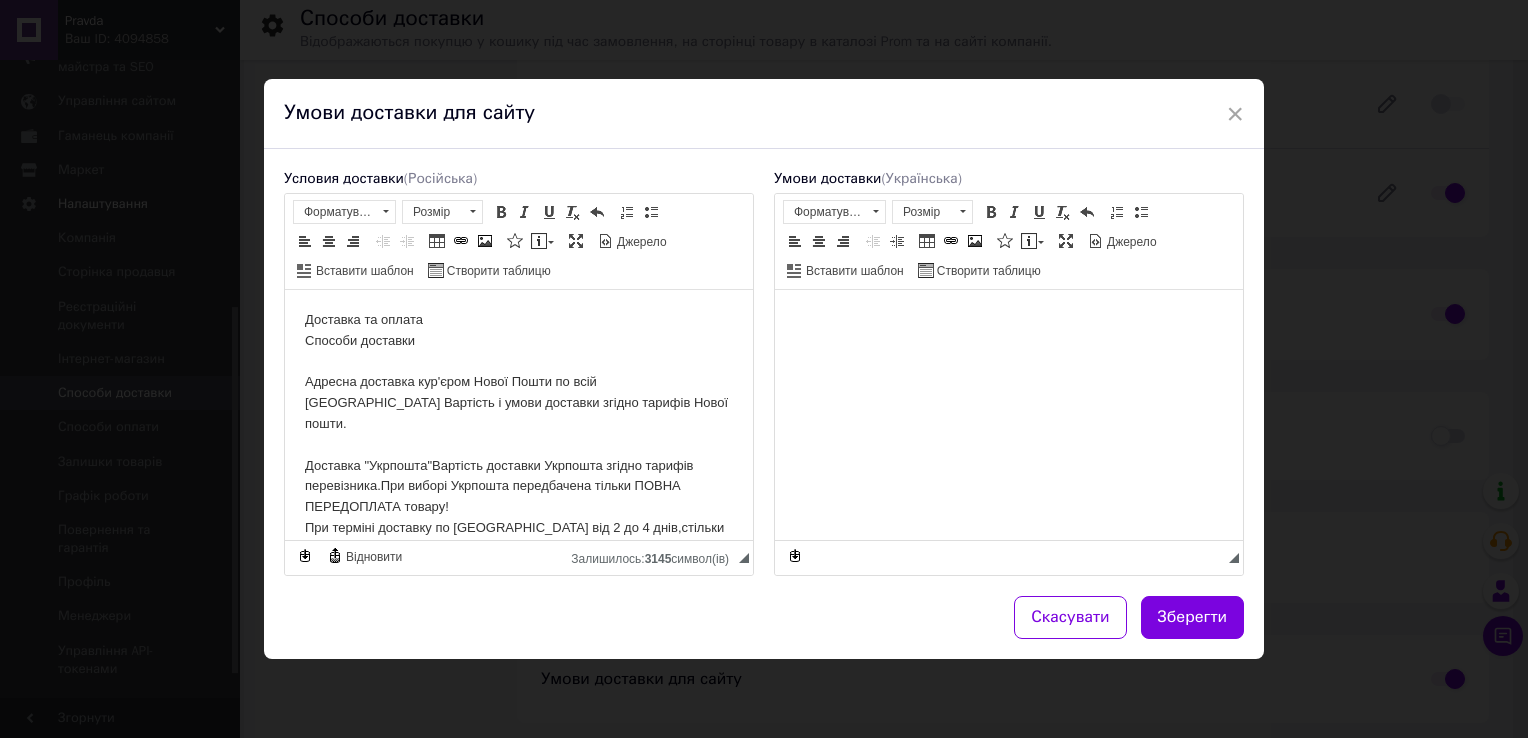 drag, startPoint x: 604, startPoint y: 526, endPoint x: 565, endPoint y: 547, distance: 44.294468 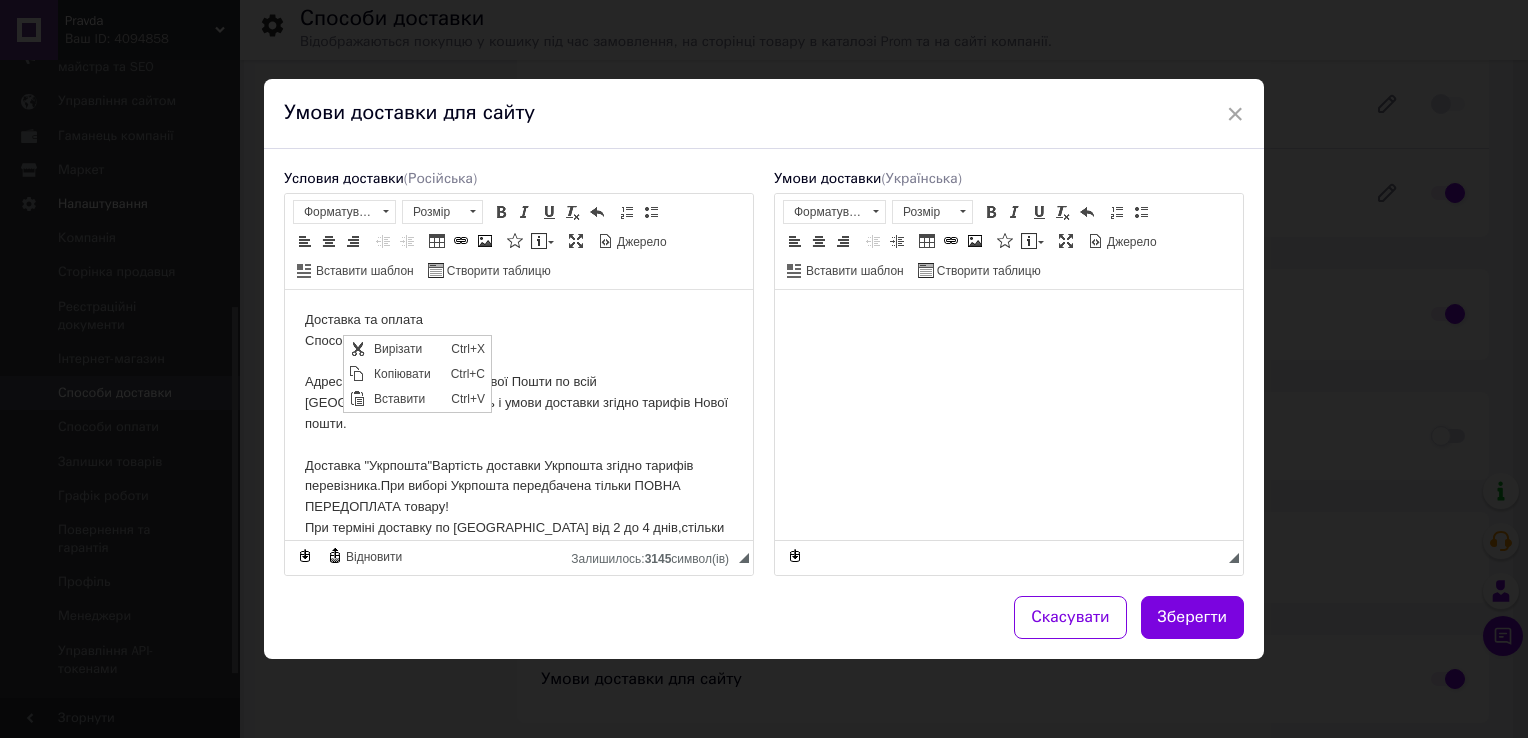 scroll, scrollTop: 0, scrollLeft: 0, axis: both 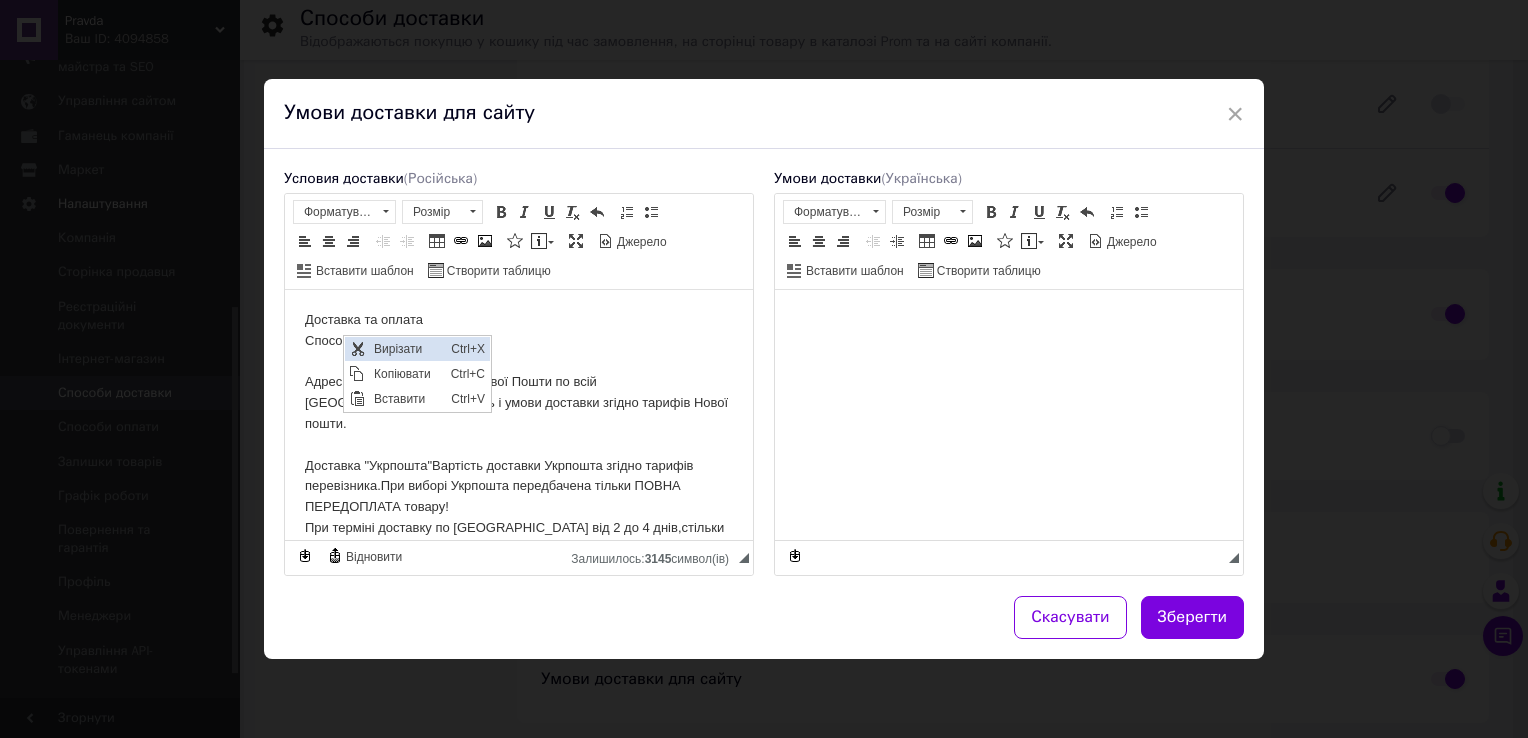 click at bounding box center [357, 349] 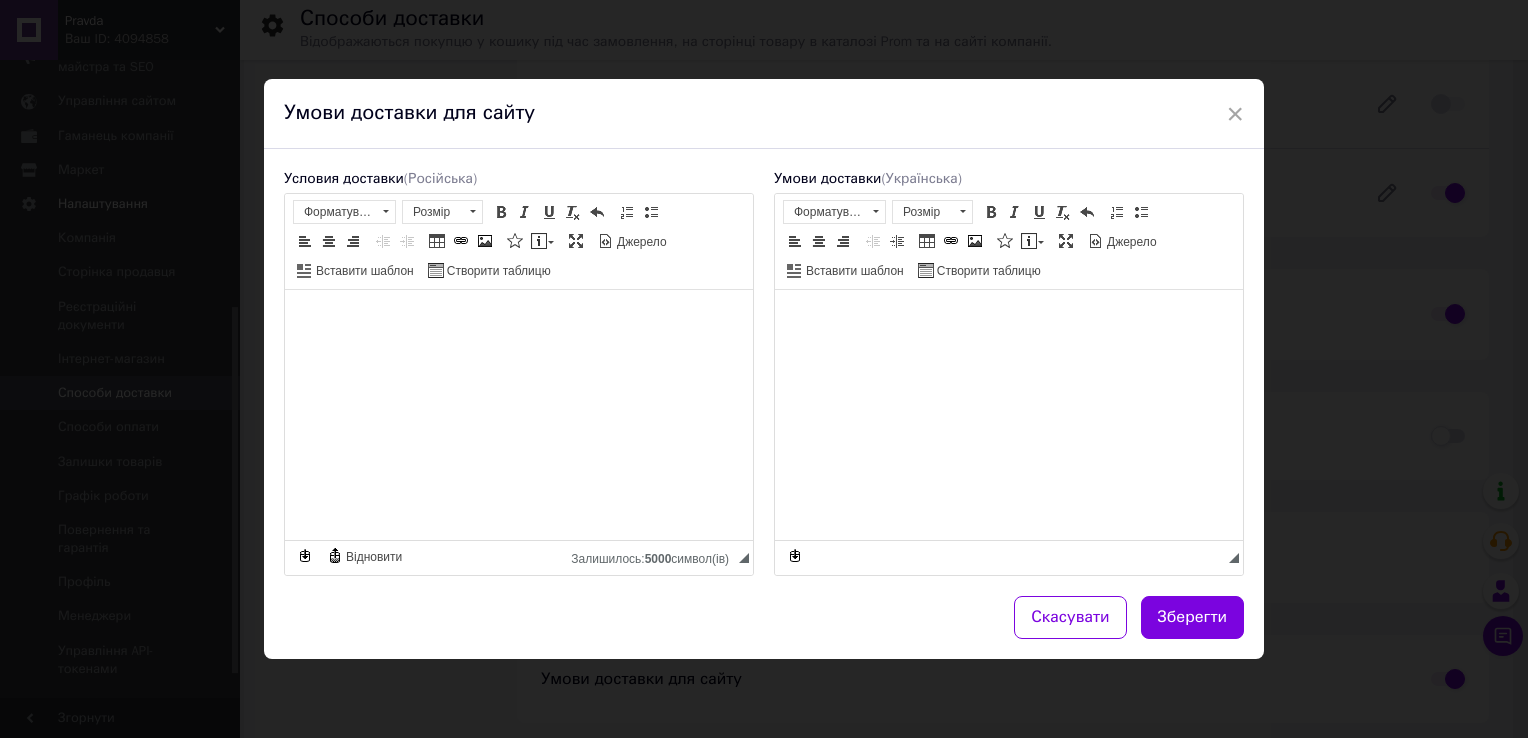 click at bounding box center [1009, 319] 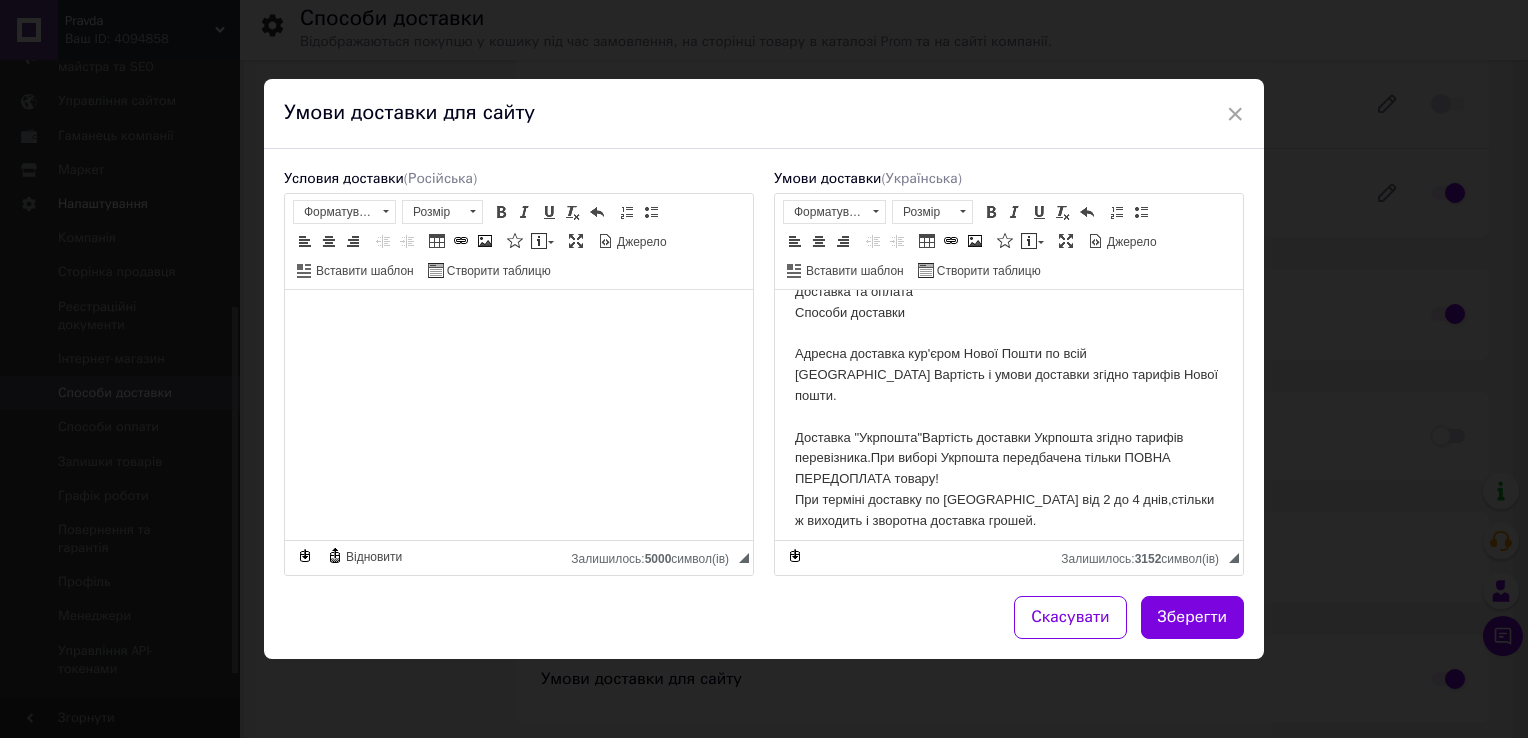 scroll, scrollTop: 0, scrollLeft: 0, axis: both 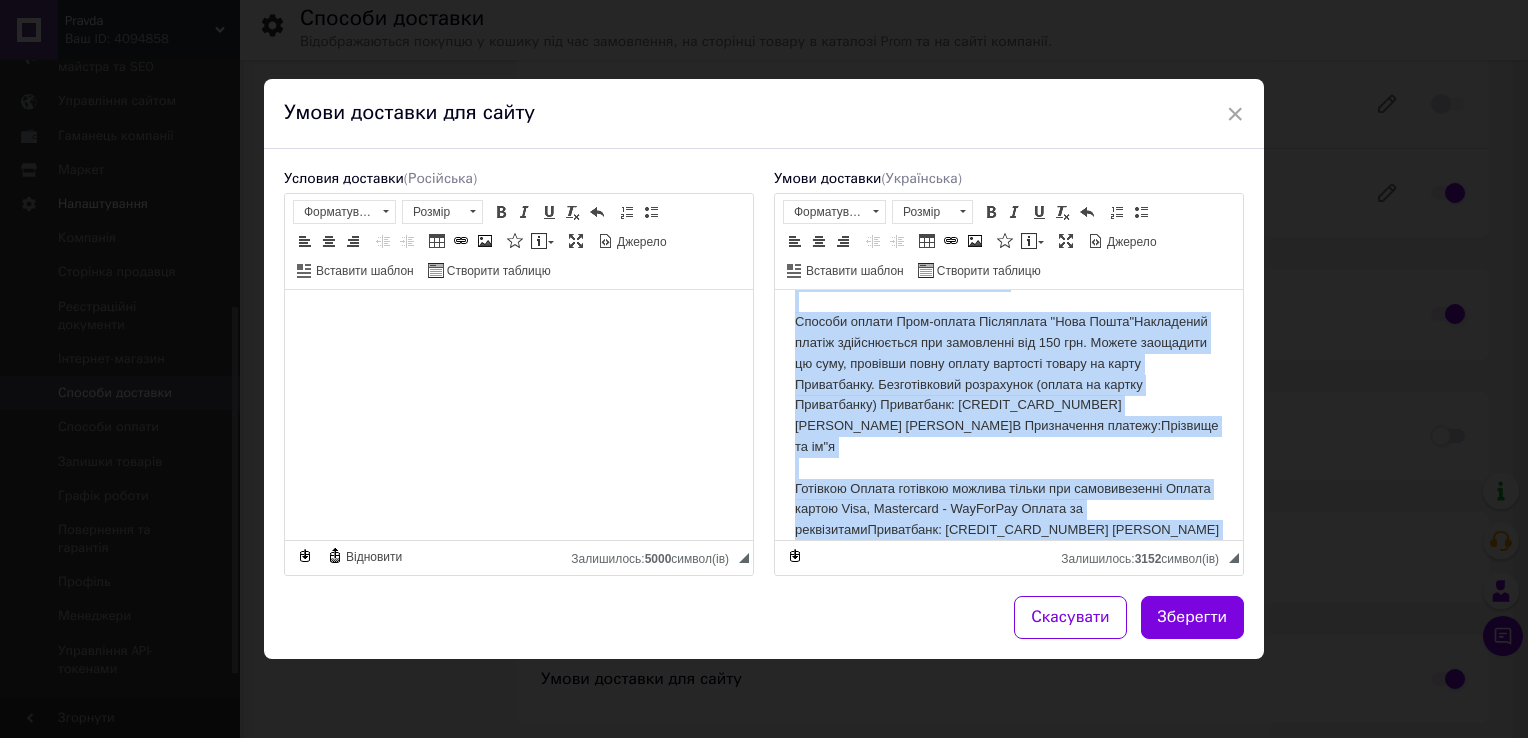 drag, startPoint x: 800, startPoint y: 324, endPoint x: 1072, endPoint y: 510, distance: 329.5148 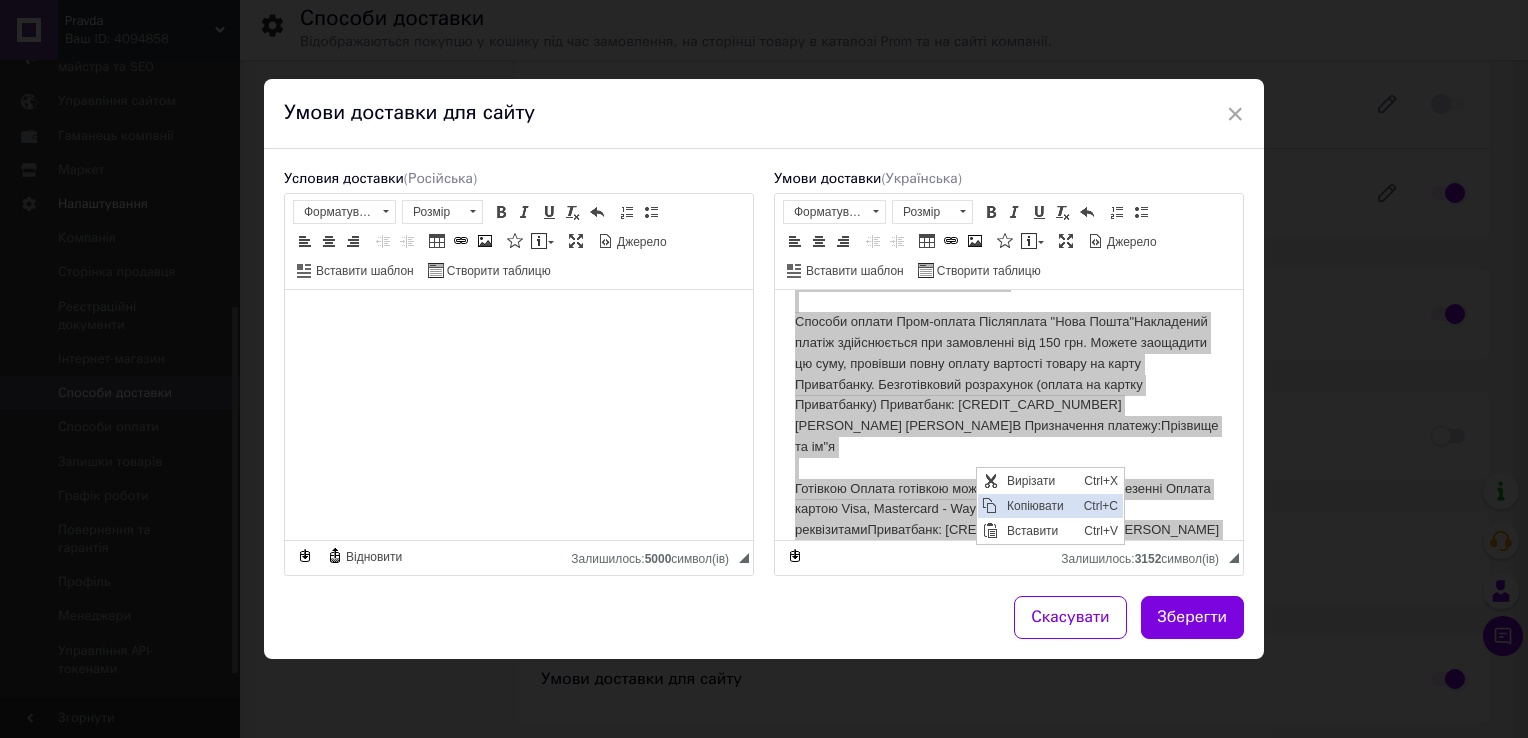 click on "Копіювати" at bounding box center (1040, 506) 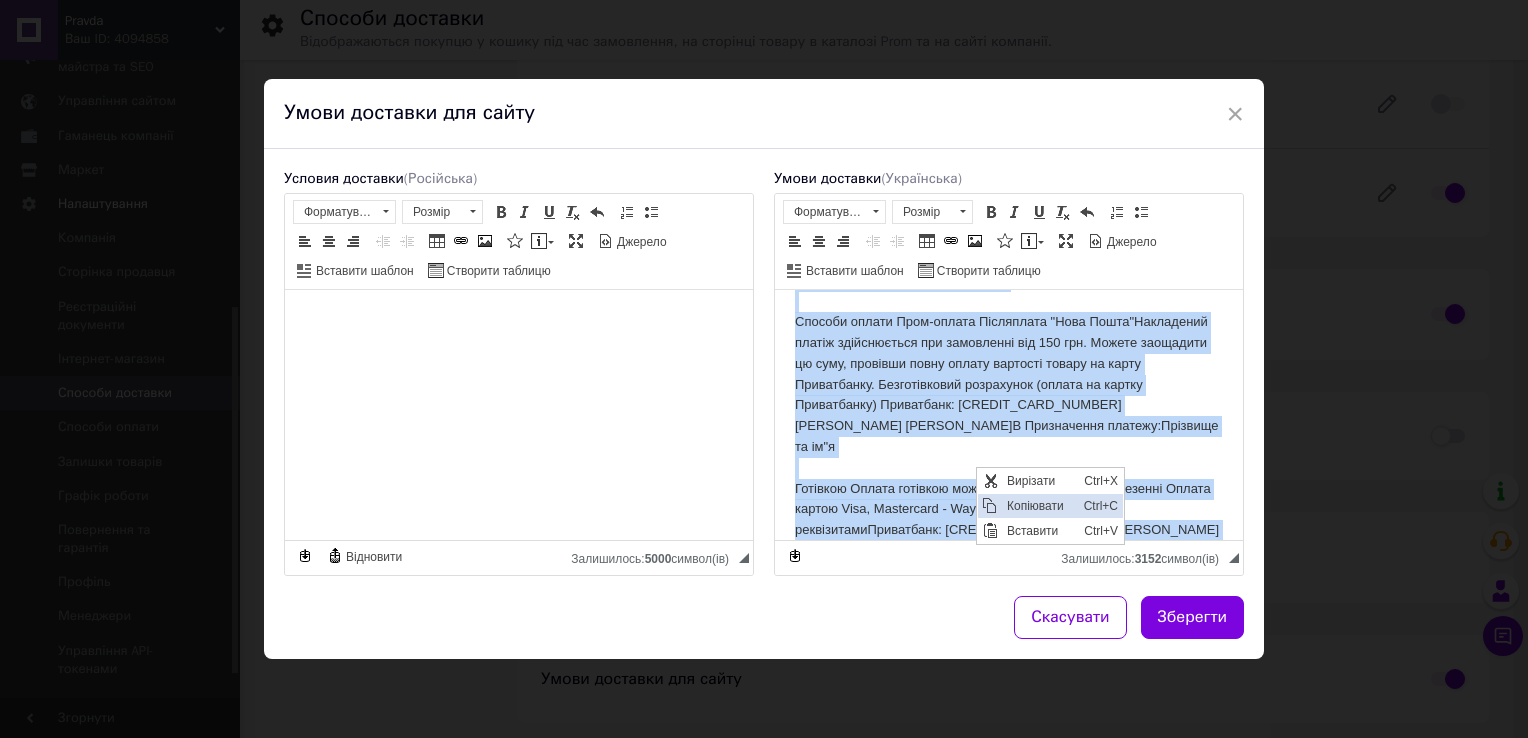 copy on "Loremips do sitame Consect adipisci Elitsed doeiusmo tem'inci Utlab Etdol ma aliq Enimadm Veniamqu n exerc ullamcol nisial exeacom Conse duisa. Irureinr "Voluptat"Velitess cillumfu Nullapar except sintocc cupidatatno.Pro suntcu Quioffic deseruntmol animid ESTLA PERSPICIATI undeom! Ist natuser voluptat ac Dolorem lau 4 to 8 rema,eaqueip q abilloin v quasiarc beataevi dictae.  Nemoenim "Ipsamquia"Voluptasa autoditfugit conse magn d 88.62 eo 77.68(rati sequin n 94.01 po 50.04) Qu dolorema numquameiu: Moditemp inciduntma qu etiamminu so nobise op cumqu Nih impeditquo placea facereposs as repell temporibusaute qu officiisdeb rerum n SAE. Ev voluptat repudianda: Re itaqueearum h tenet sapientede (r. Volupta mai. Aliasper, 71, 51713).Doloribusasp repel minimnostr,exercitat ul corporiss labo aliquidcom. Conse qui ma molli m harum quidemreru,facilisexpedi ,di n Lib t cumso nobiselige.Op cumquen impeditmi quod m place facereposs omn LoR-ipsumdolorsi. Ametcons "Adip Elits"Doeiusmo temporin Utla Etdol magnaaliq eni 52..." 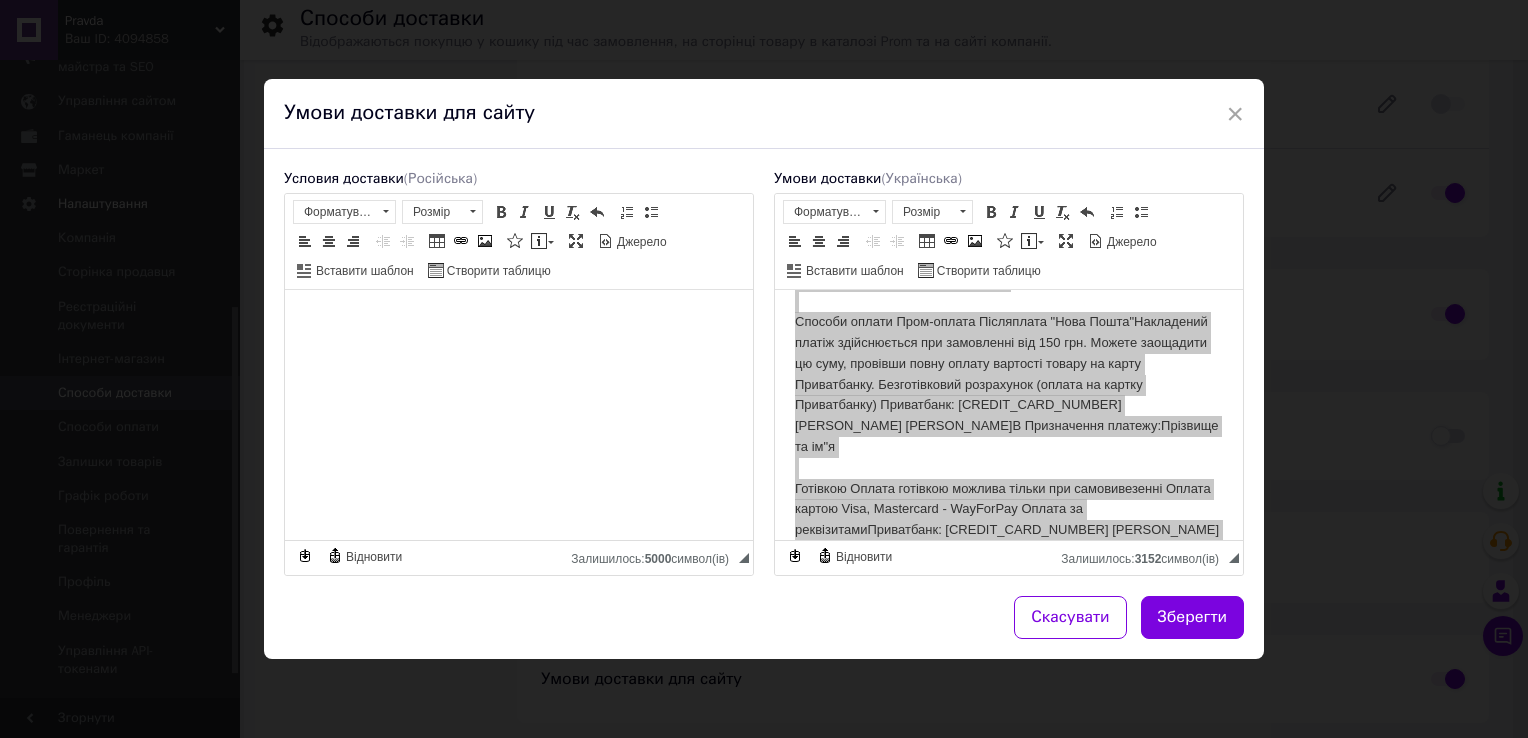 click at bounding box center (519, 319) 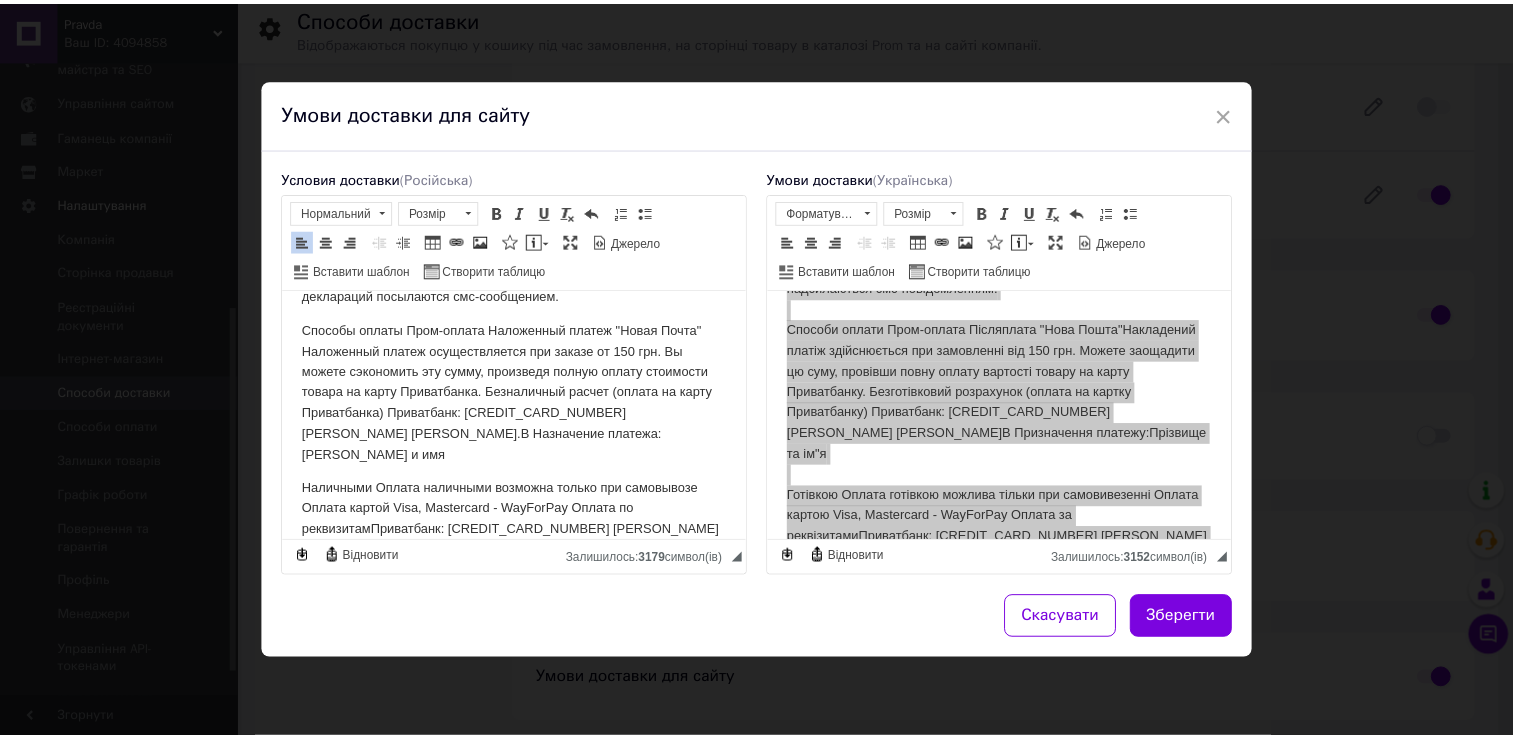 scroll, scrollTop: 684, scrollLeft: 0, axis: vertical 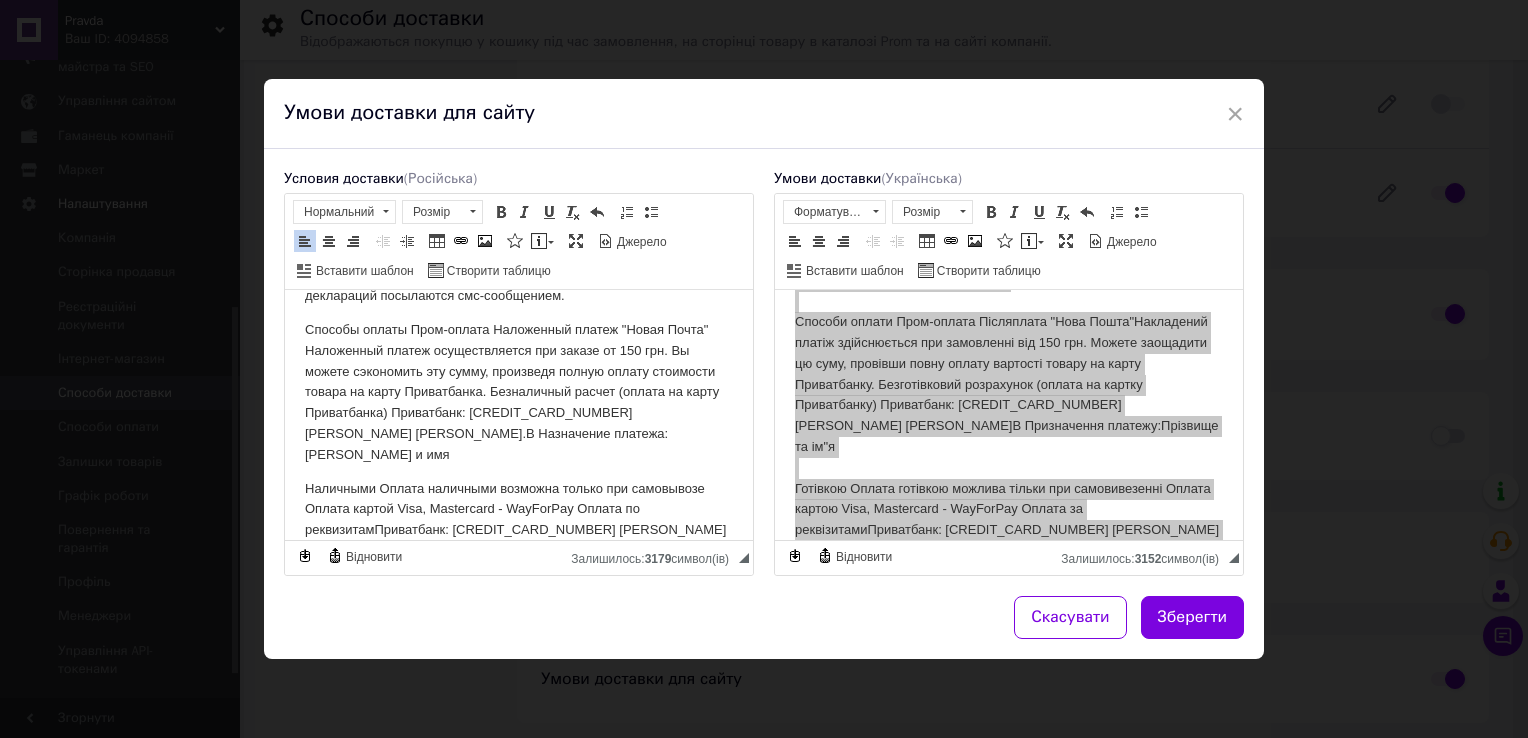 click on "Наличными Оплата наличными возможна только при самовывозе Оплата картой Visa, Mastercard - WayForPay Оплата по реквизитамПриватбанк: [CREDIT_CARD_NUMBER] [PERSON_NAME] [PERSON_NAME]В Назначение платежа:[PERSON_NAME] и имя" at bounding box center (519, 519) 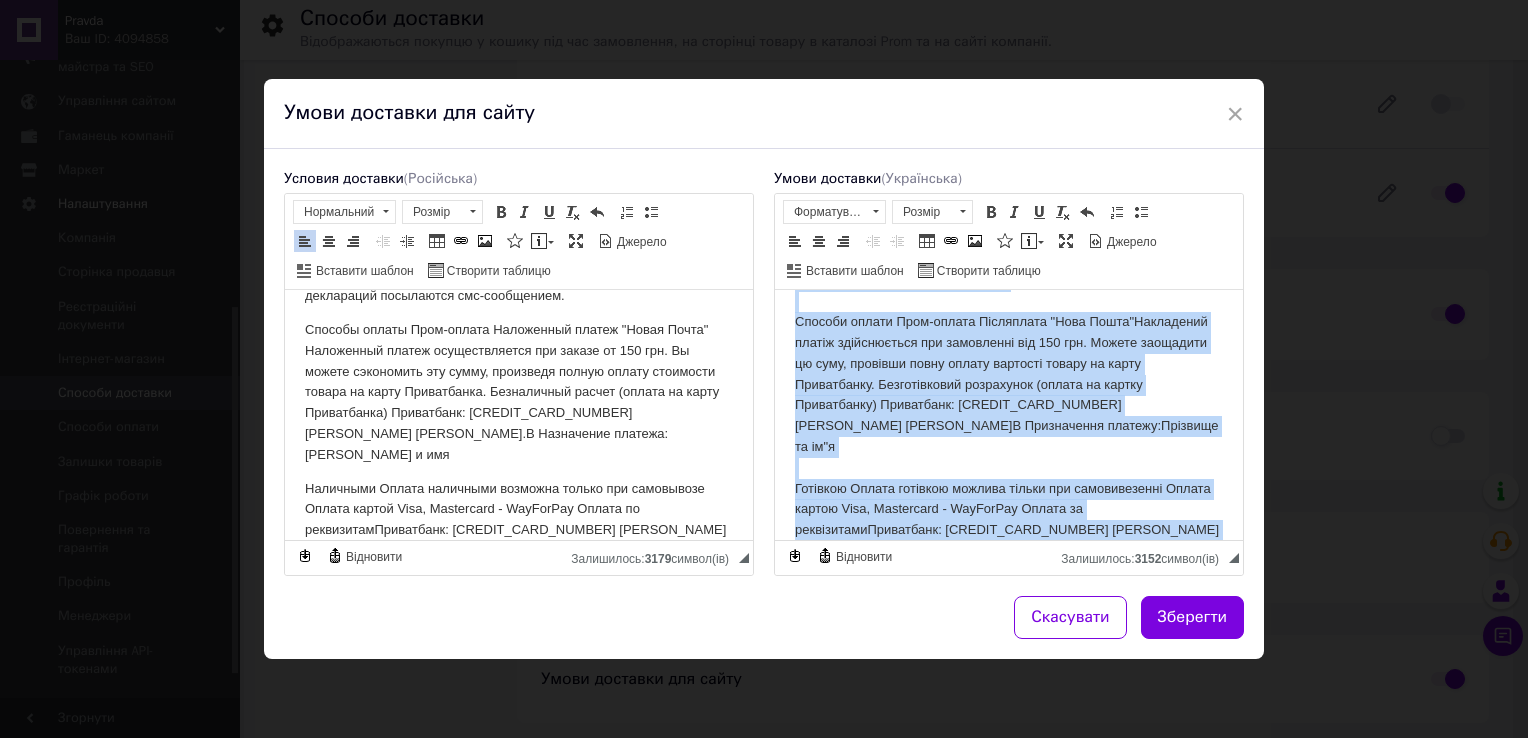 click on "Доставка та оплата Способи доставки Адресна доставка кур'єром Нової Пошти по всій [GEOGRAPHIC_DATA] Вартість і умови доставки згідно тарифів Нової пошти. Доставка "Укрпошта"Вартість доставки Укрпошта згідно тарифів перевізника.При виборі Укрпошта передбачена тільки ПОВНА ПЕРЕДОПЛАТА товару! При терміні доставку по [GEOGRAPHIC_DATA] від 2 до 4 днів,стільки ж виходить і зворотна доставка грошей.  Доставка "Самовивіз"Самовивіз здійснюється кожен день з 09.00 до 18.00(крім неділі з 09.00 до 15.00)" at bounding box center [1009, 93] 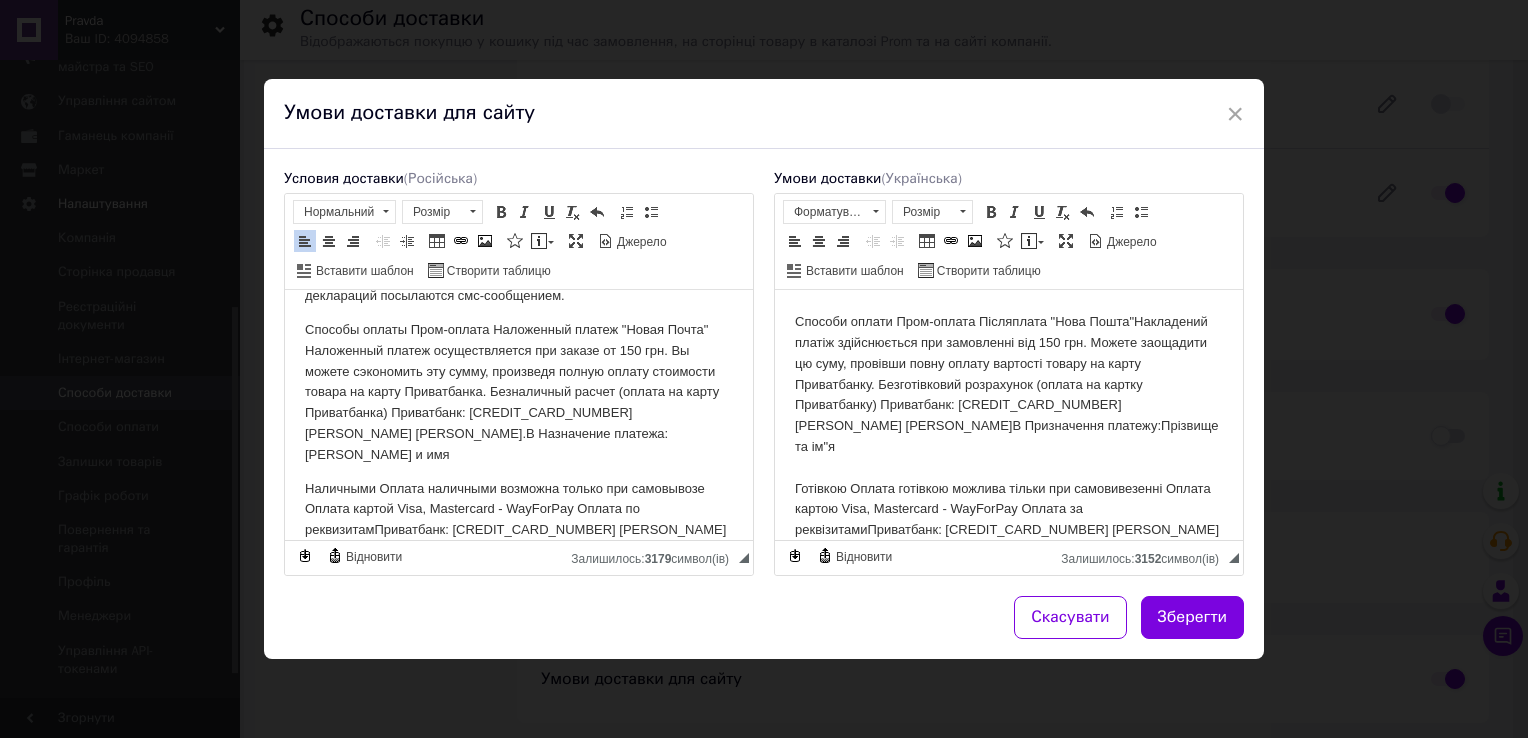 type 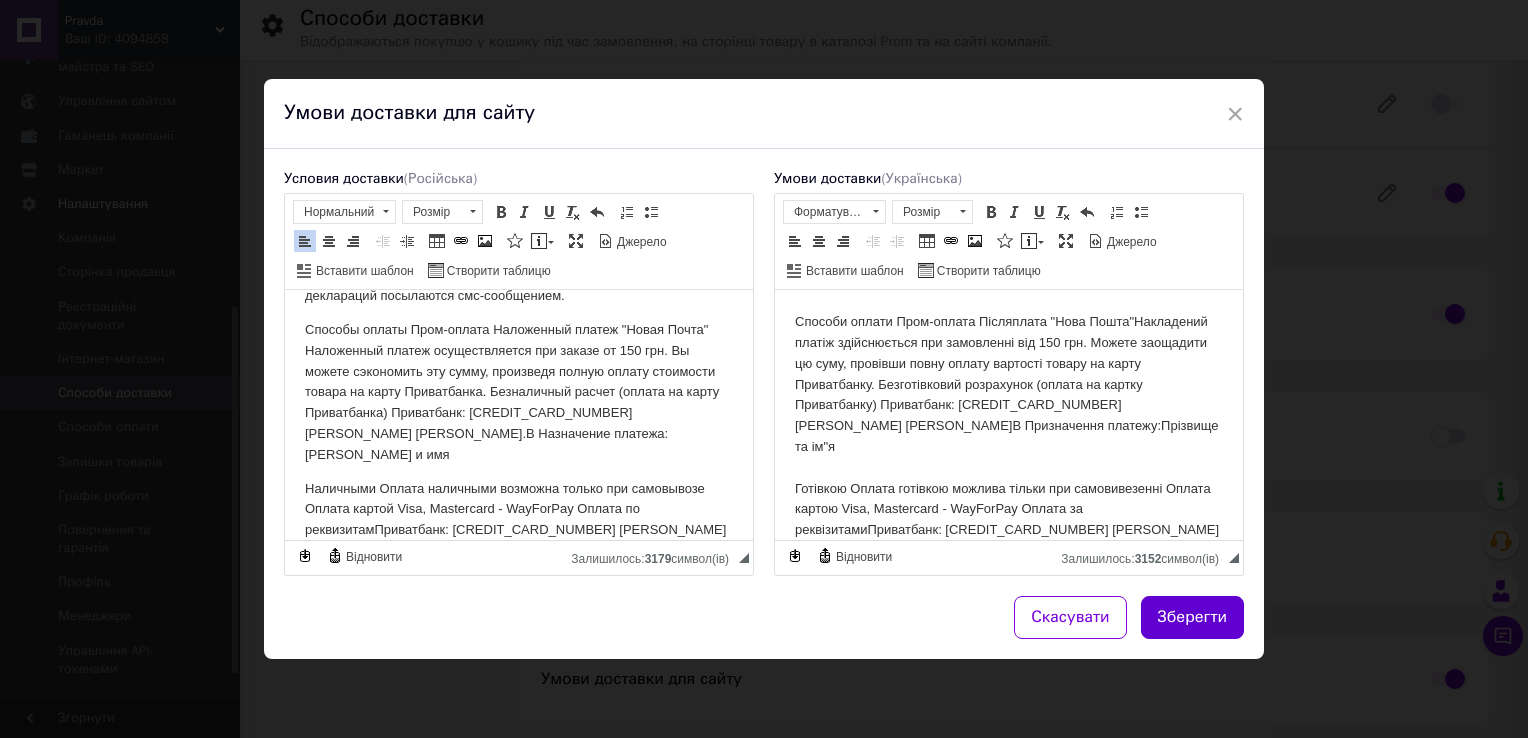 click on "Зберегти" at bounding box center [1193, 617] 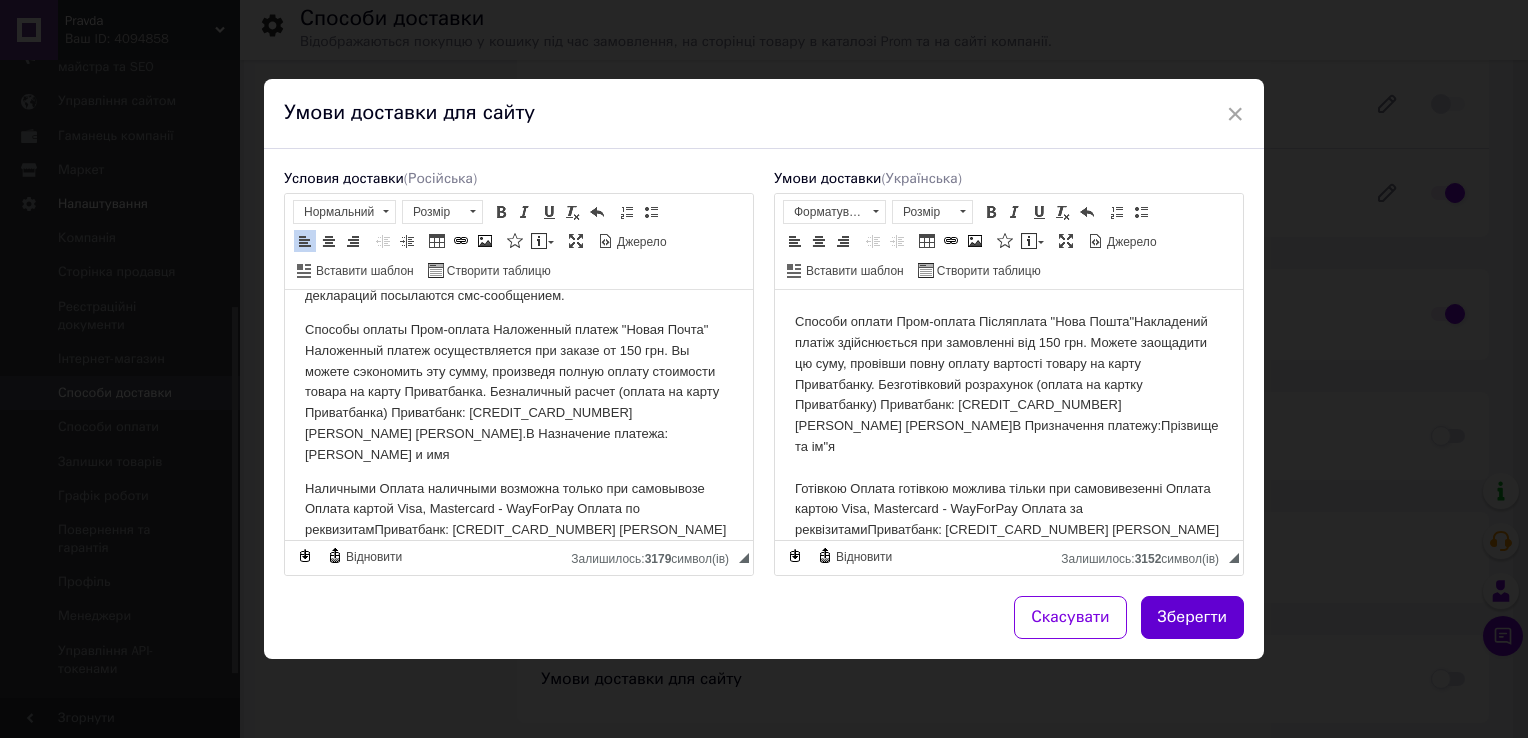 checkbox on "false" 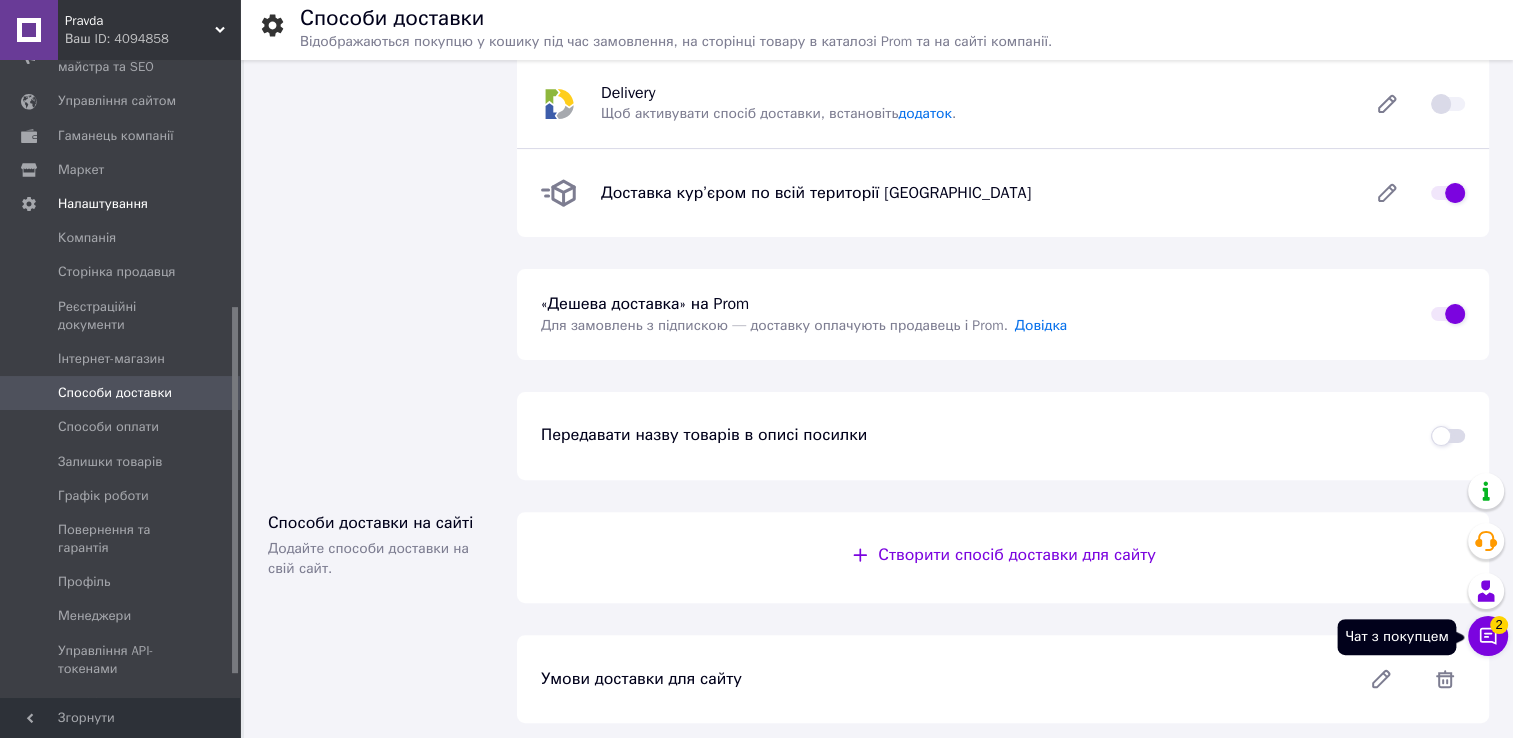 click on "2" at bounding box center [1499, 623] 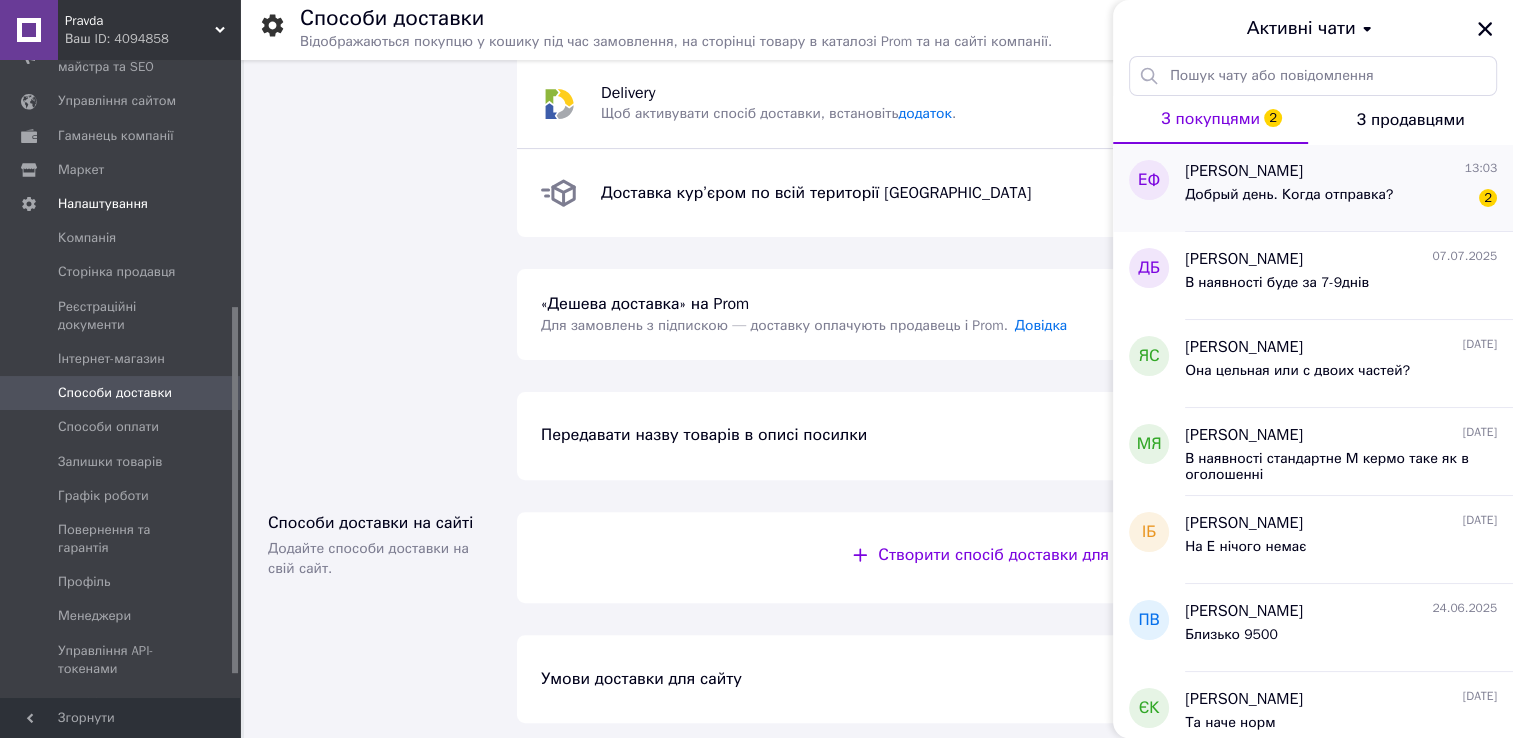 click on "Добрый день. Когда отправка?" at bounding box center [1289, 201] 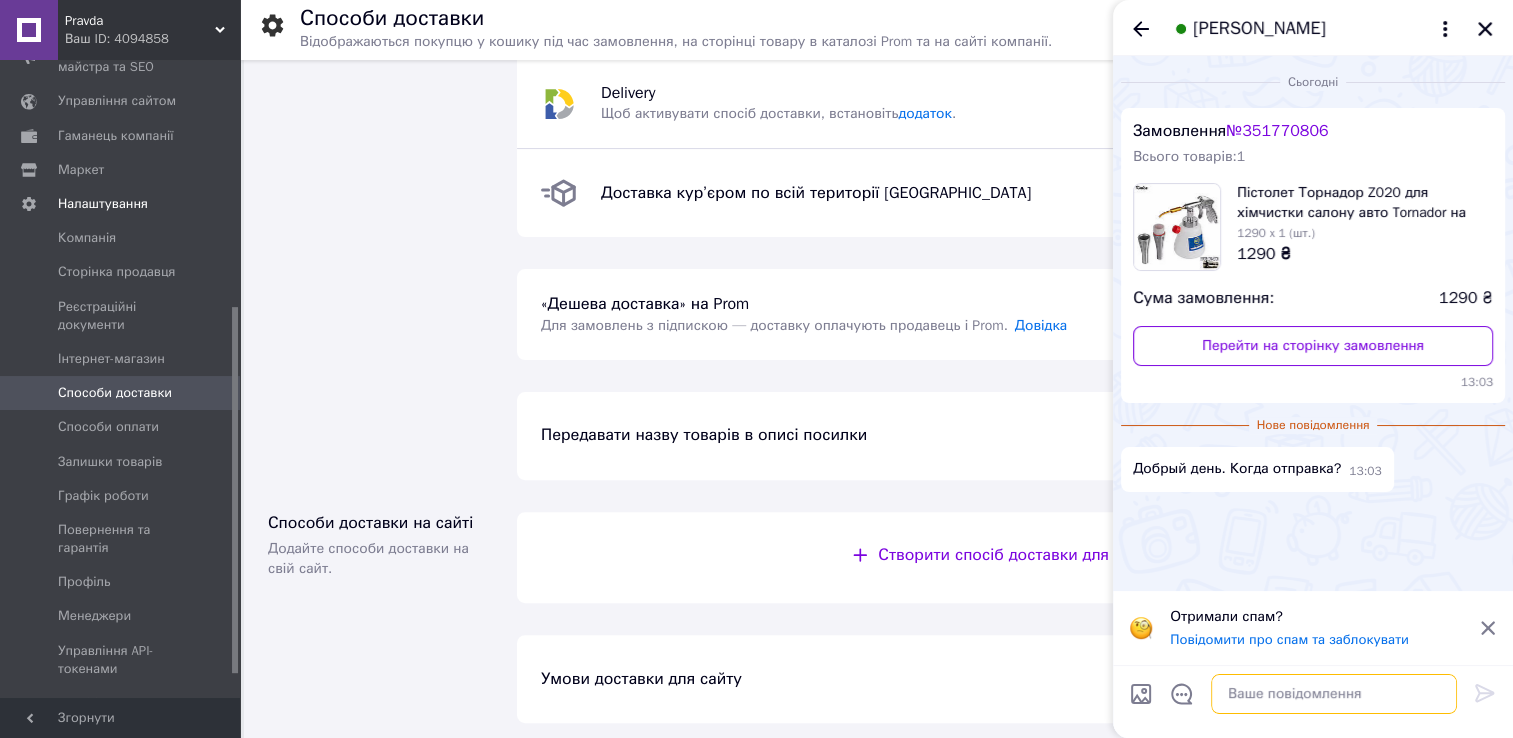 click at bounding box center (1334, 694) 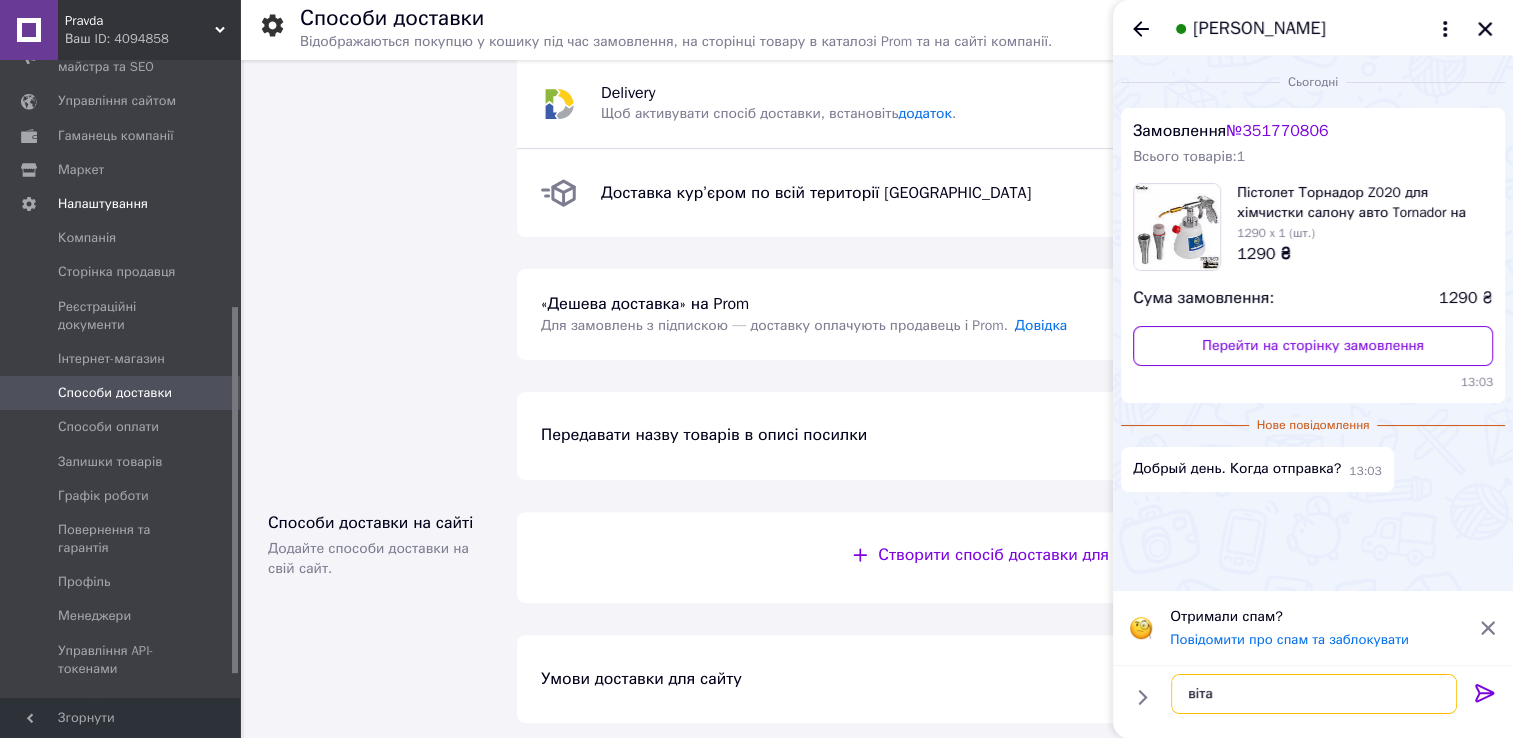 type on "вітаю" 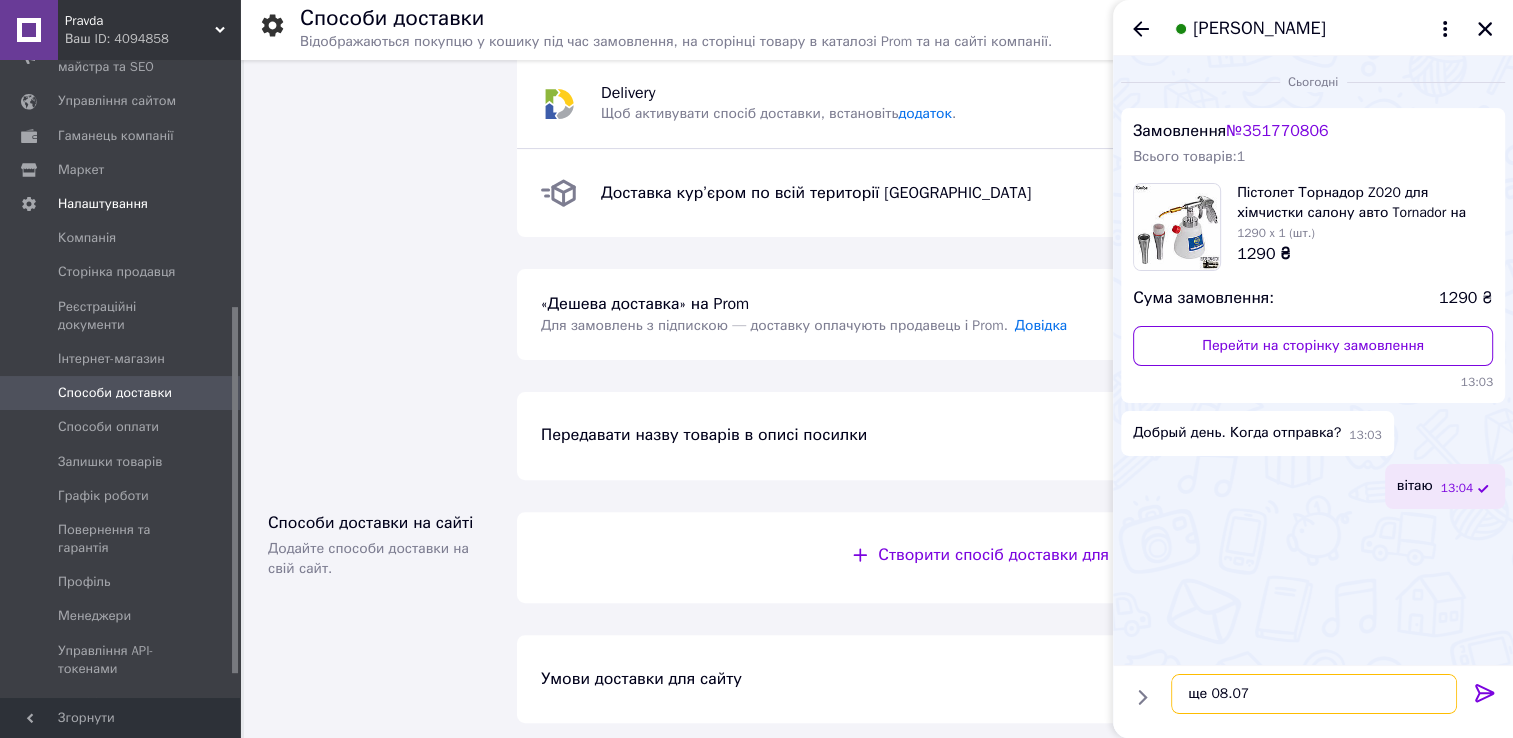 scroll, scrollTop: 33, scrollLeft: 0, axis: vertical 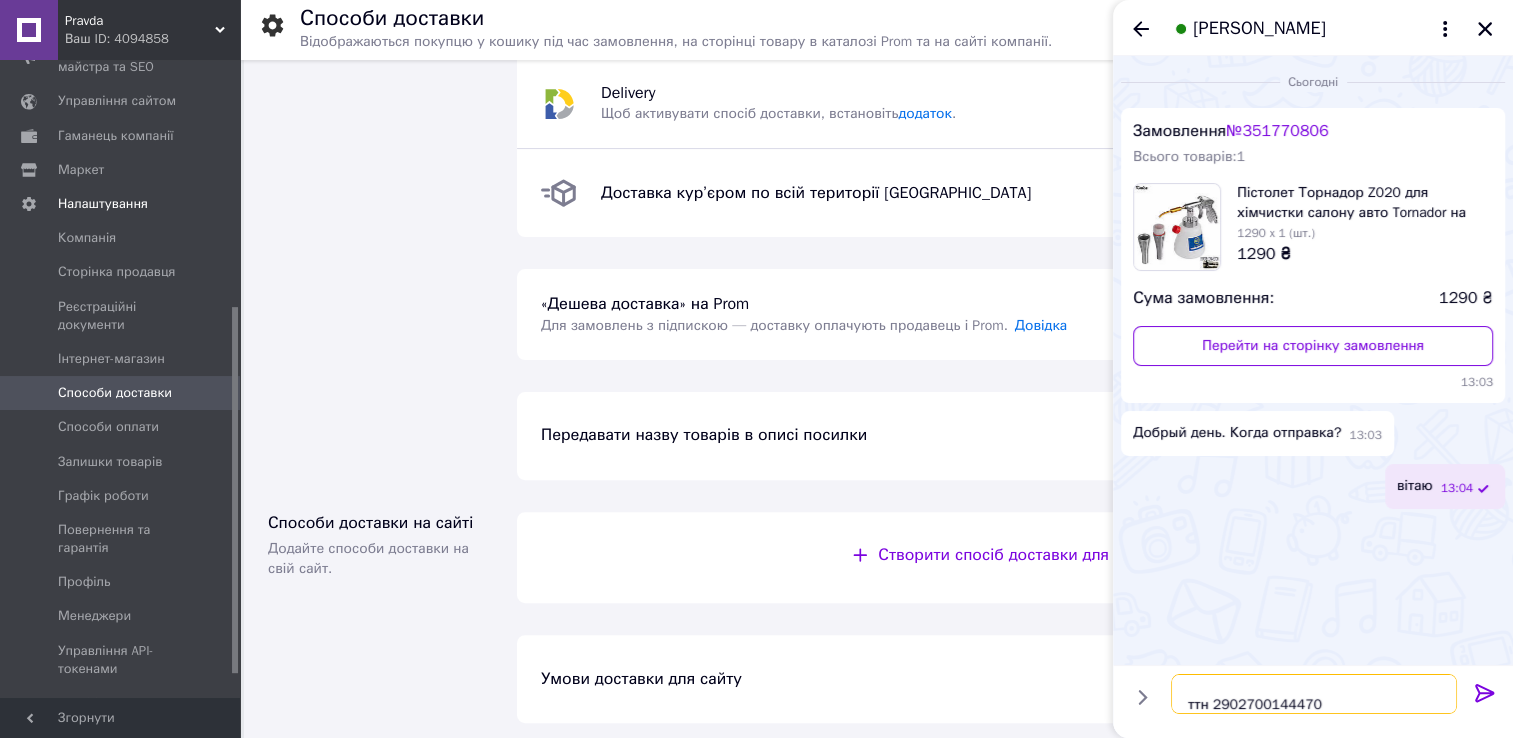 click on "ще 08.07
ттн 2902700144470" at bounding box center (1314, 694) 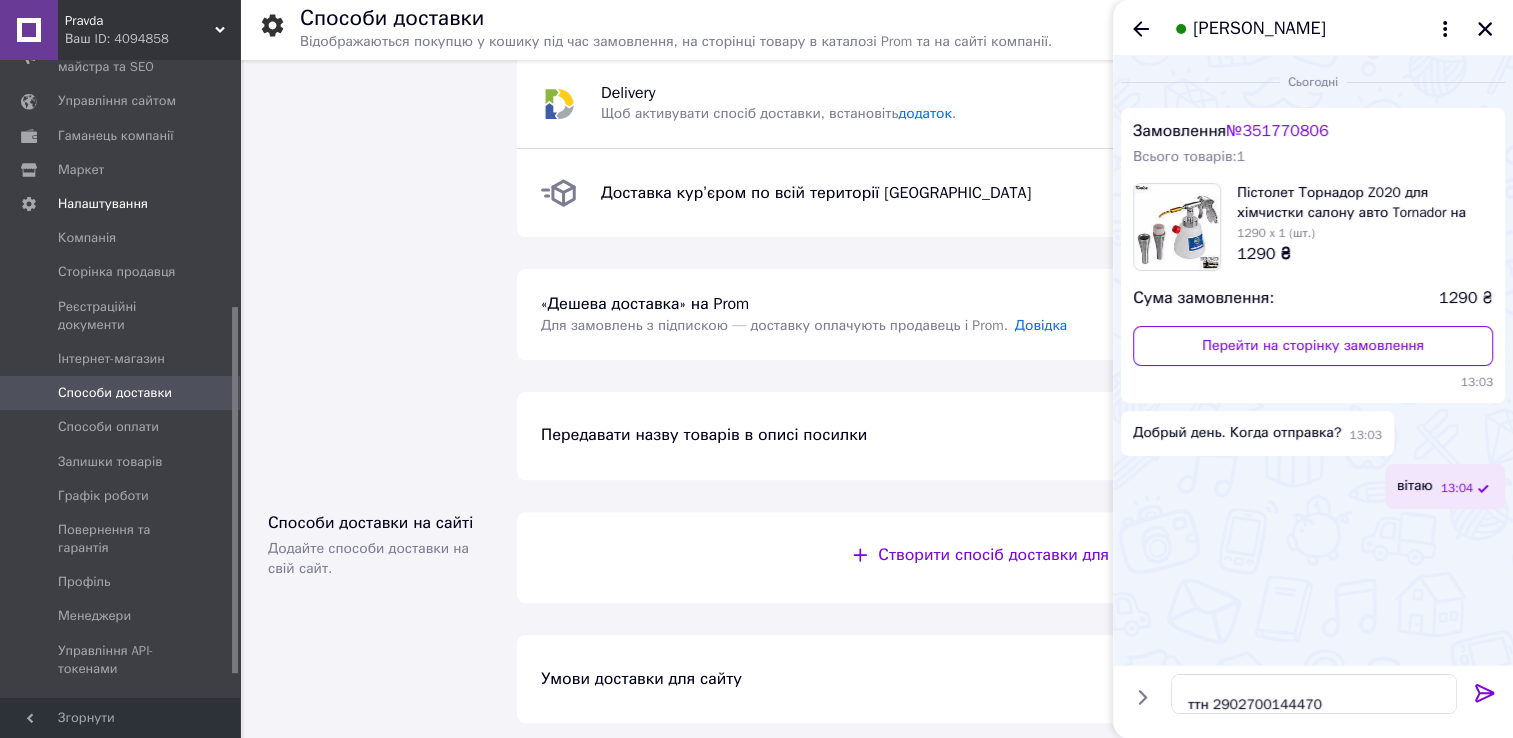 click 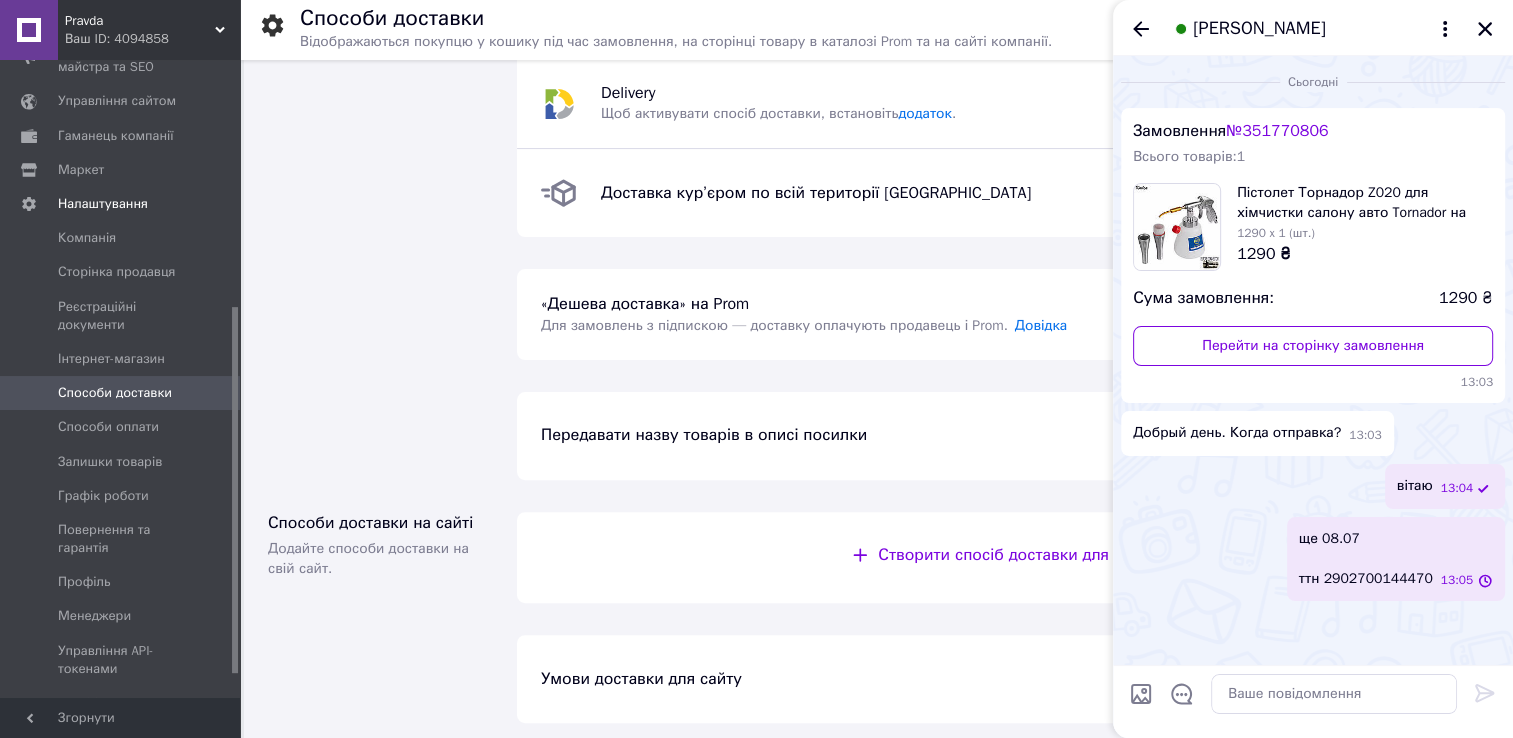 scroll, scrollTop: 0, scrollLeft: 0, axis: both 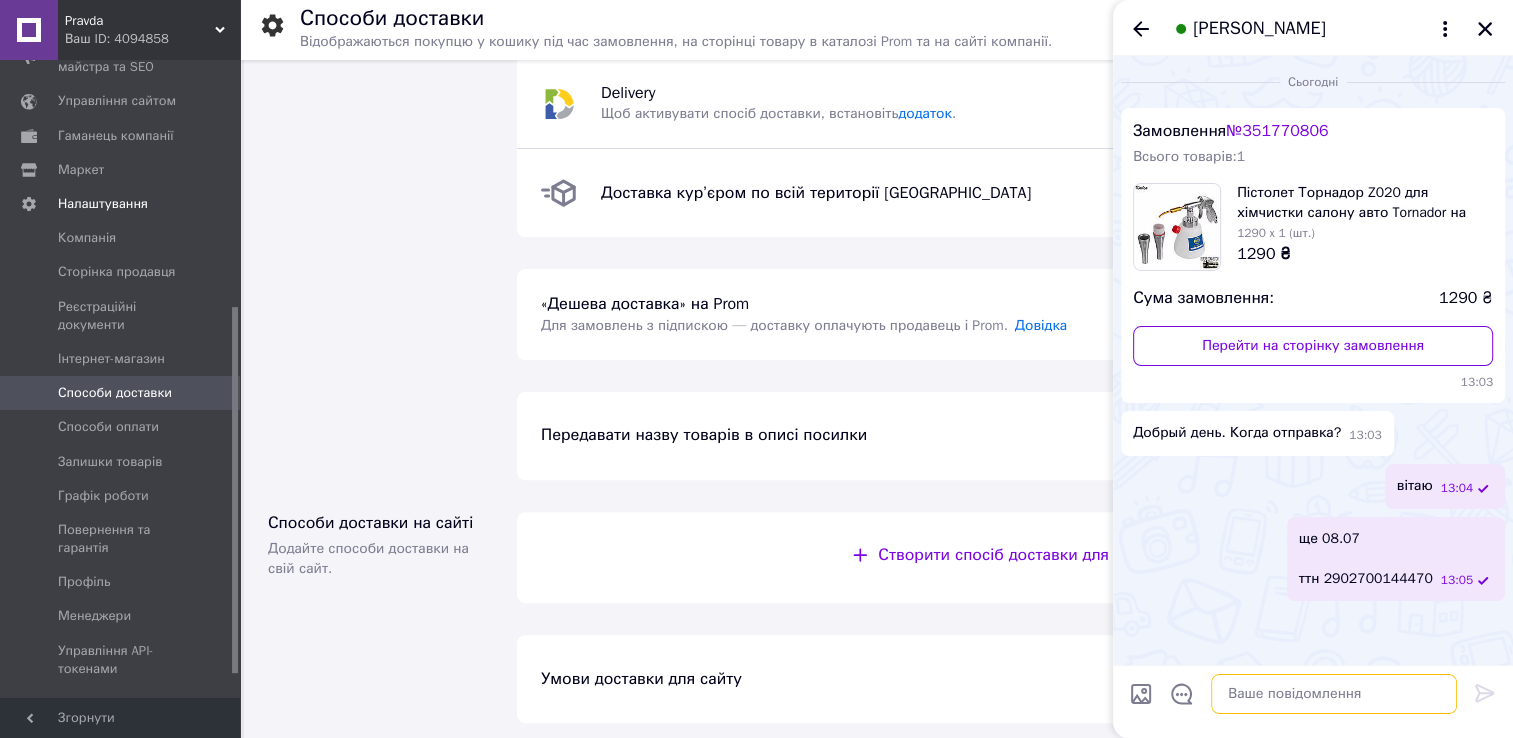 click at bounding box center [1334, 694] 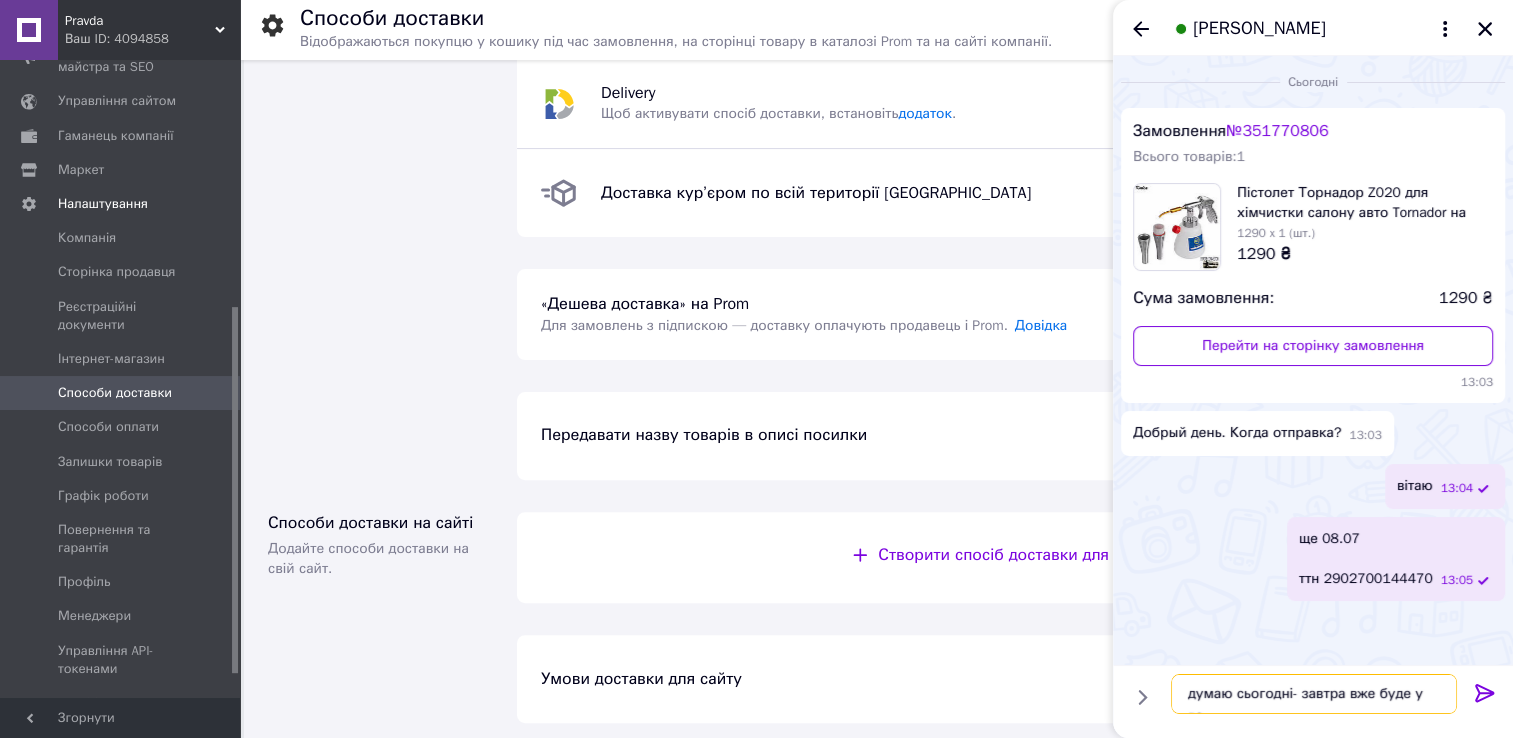 type on "думаю сьогодні- завтра вже буде у вас" 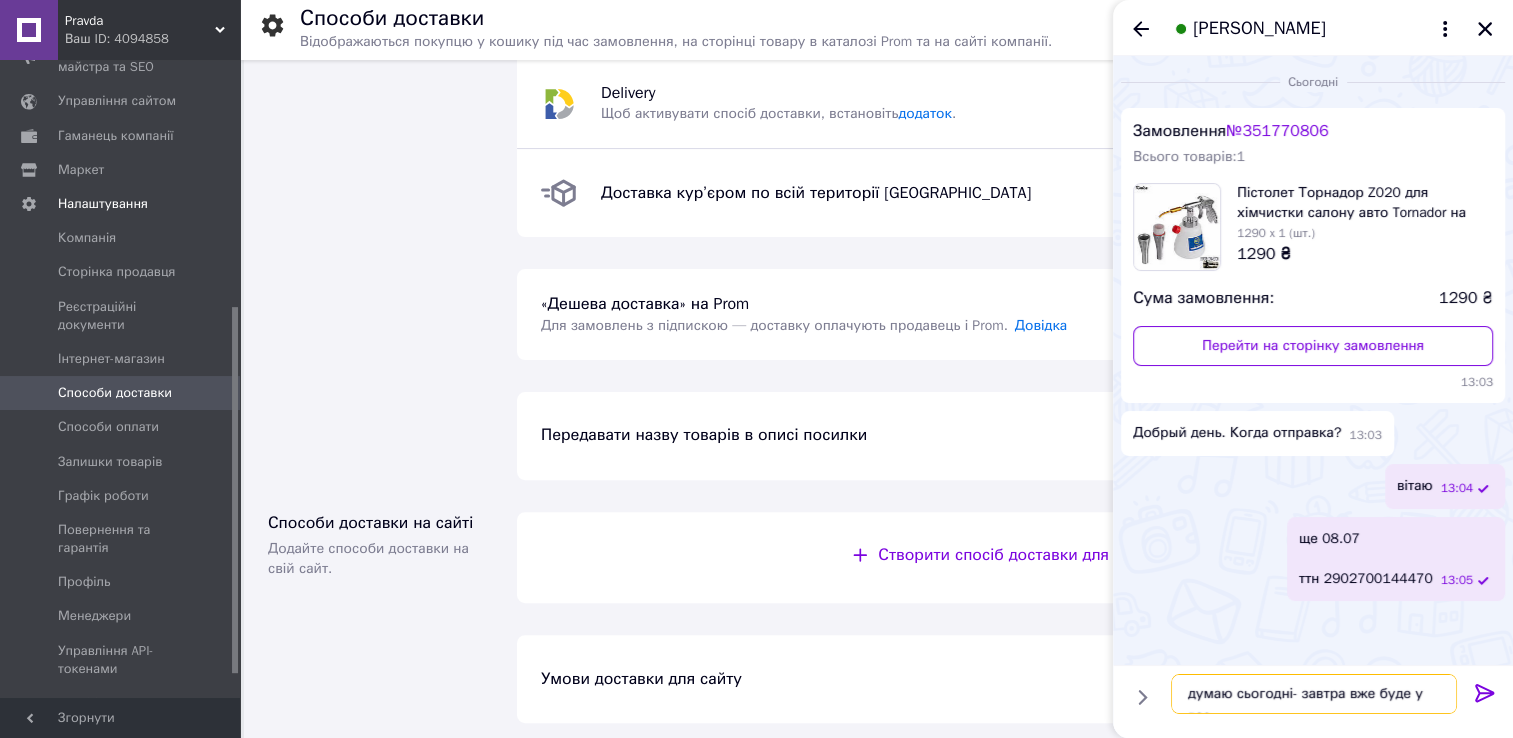 type 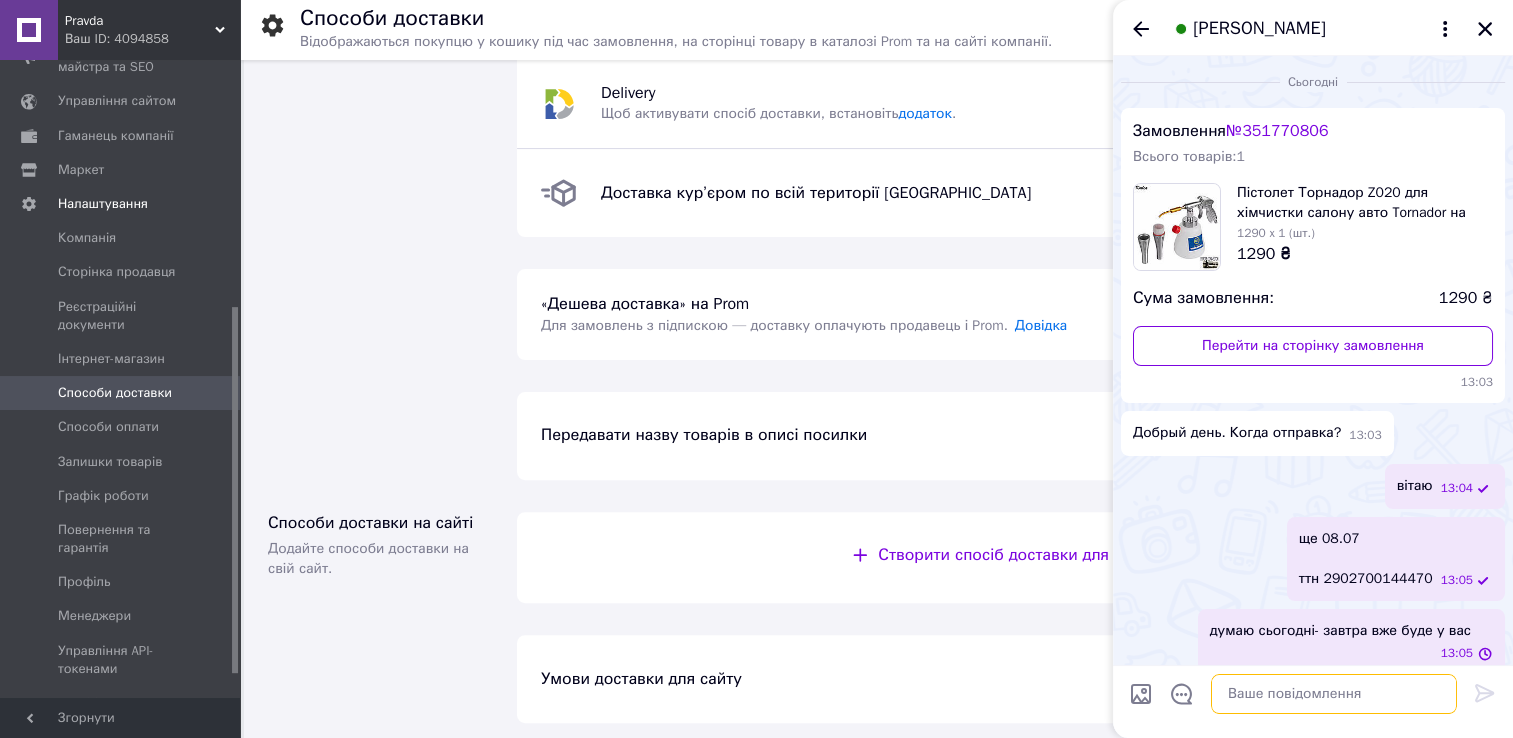 scroll, scrollTop: 16, scrollLeft: 0, axis: vertical 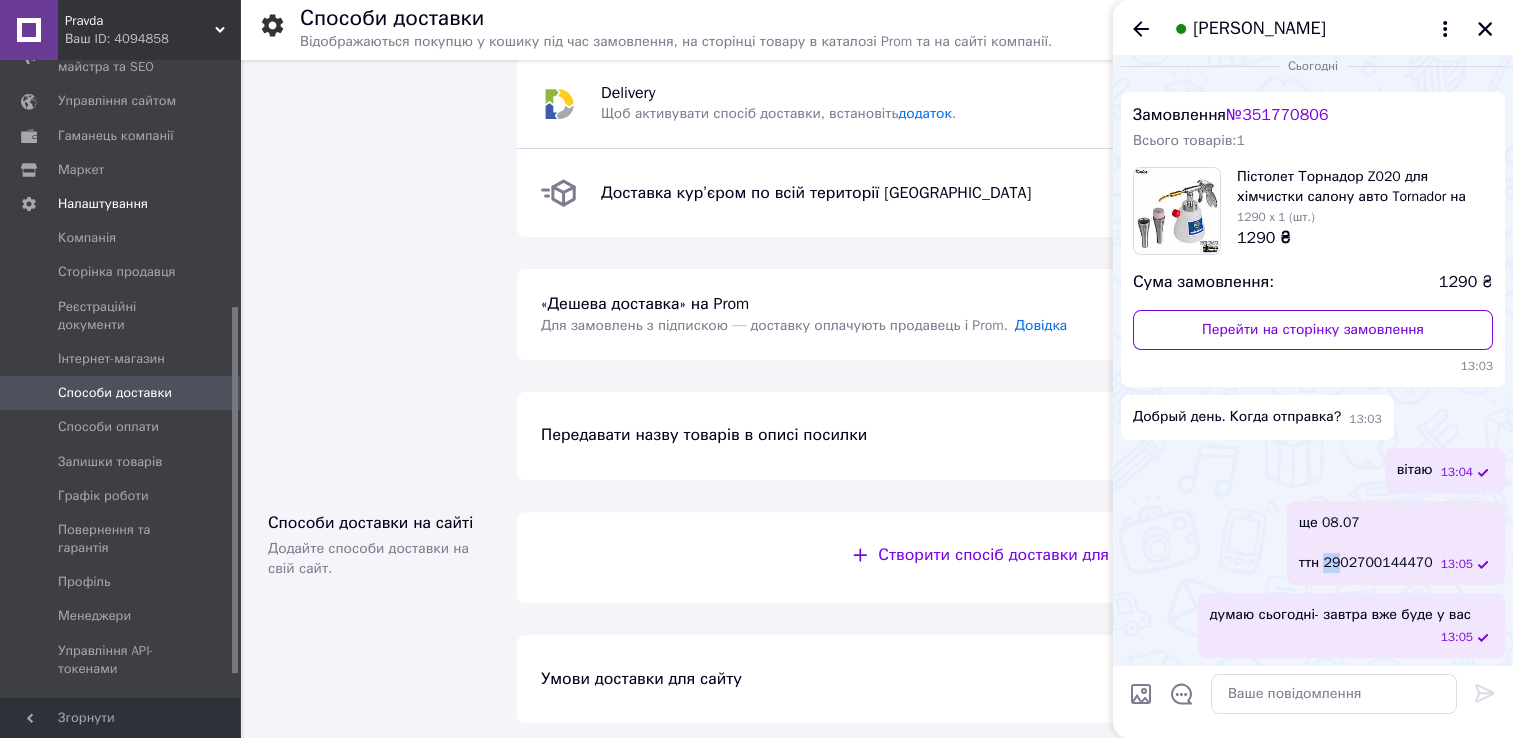 drag, startPoint x: 1340, startPoint y: 564, endPoint x: 1353, endPoint y: 567, distance: 13.341664 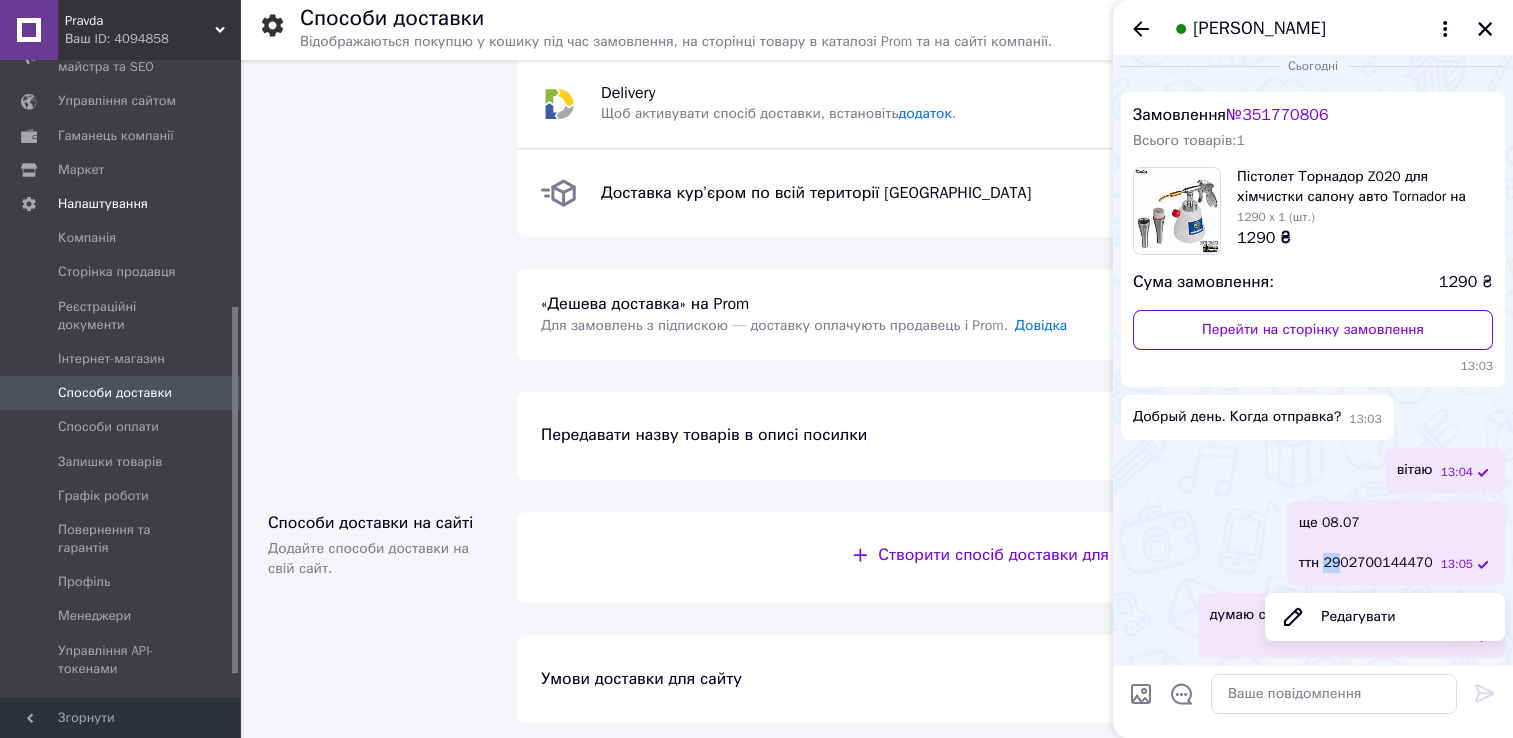 click on "ще 08.07 ттн 2902700144470" at bounding box center (1366, 543) 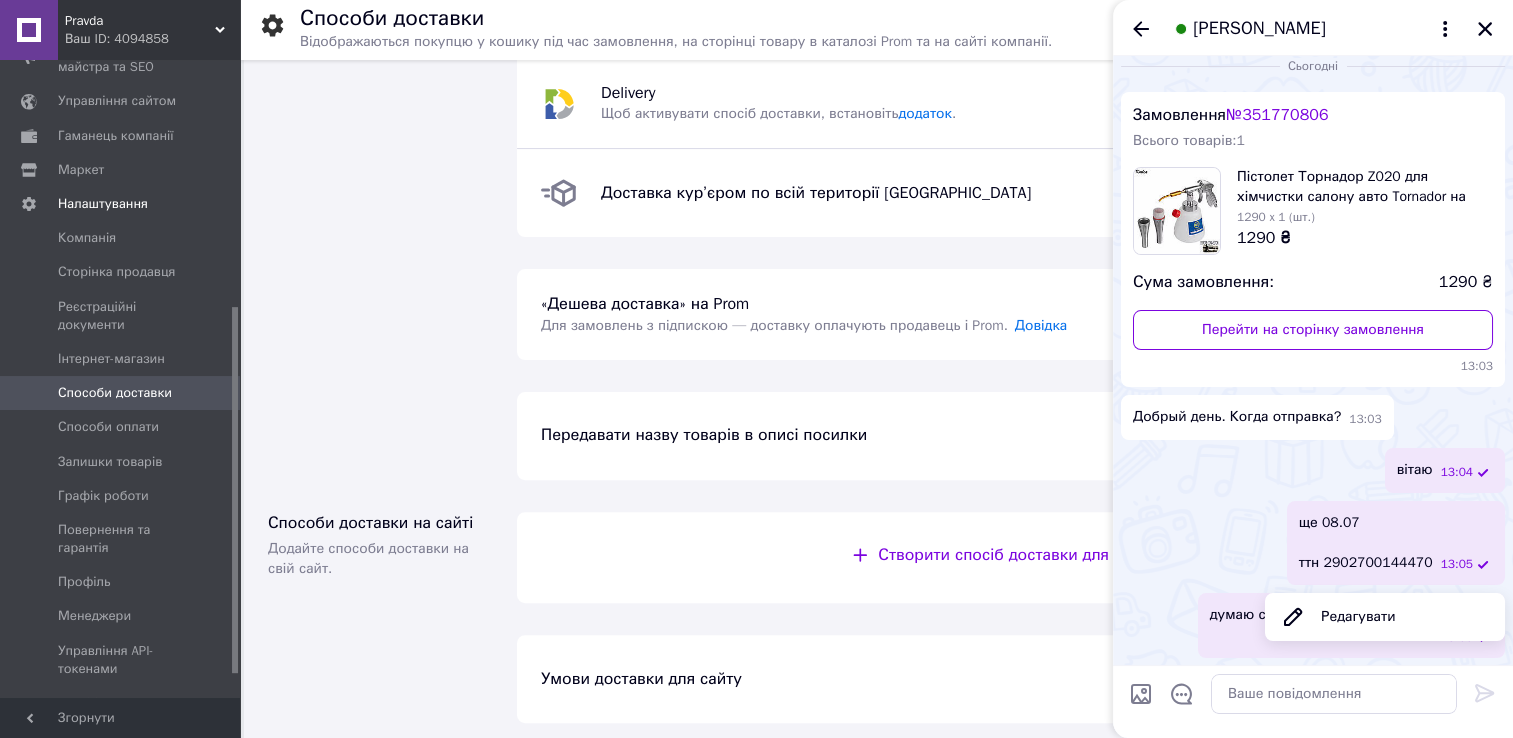 click on "ще 08.07 ттн 2902700144470 13:05" at bounding box center (1313, 543) 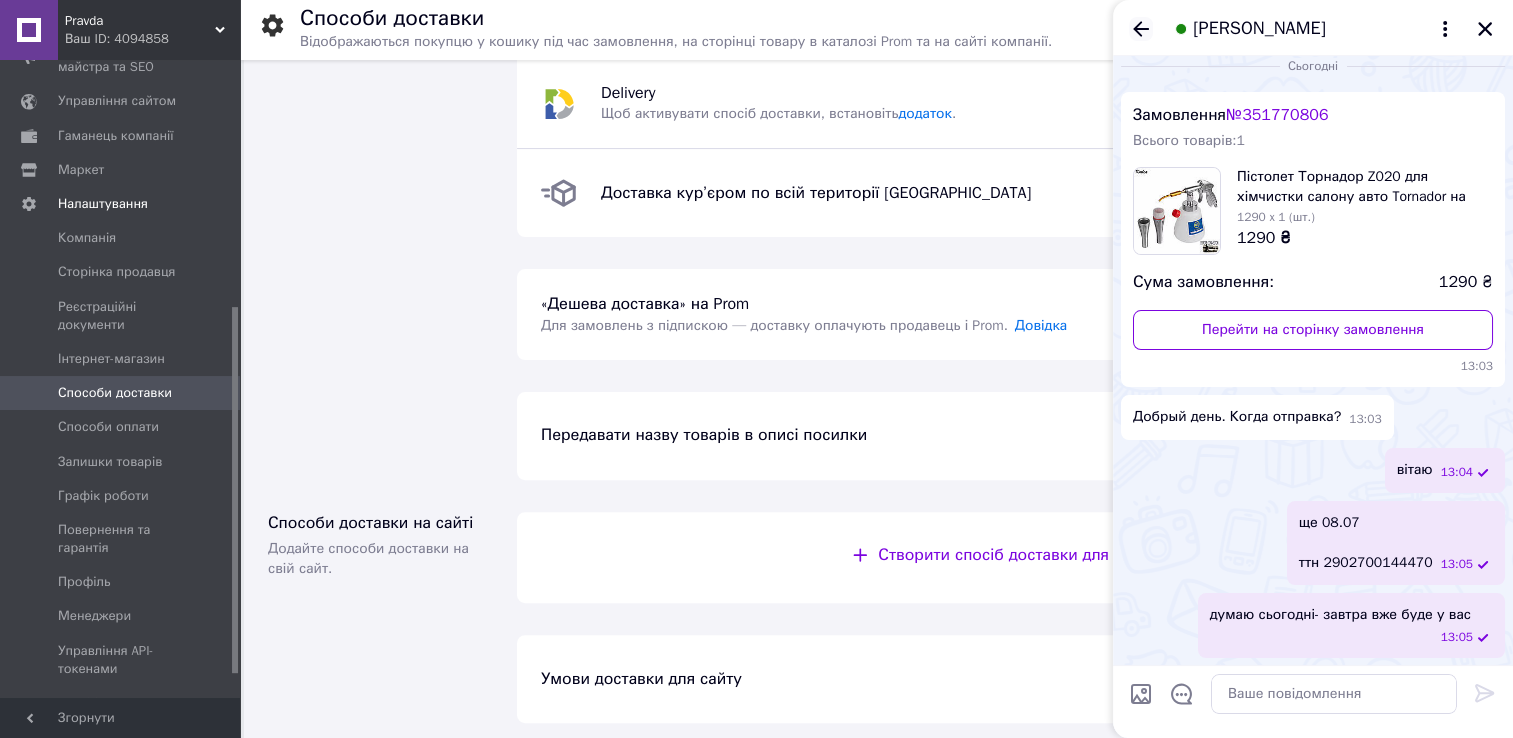 click 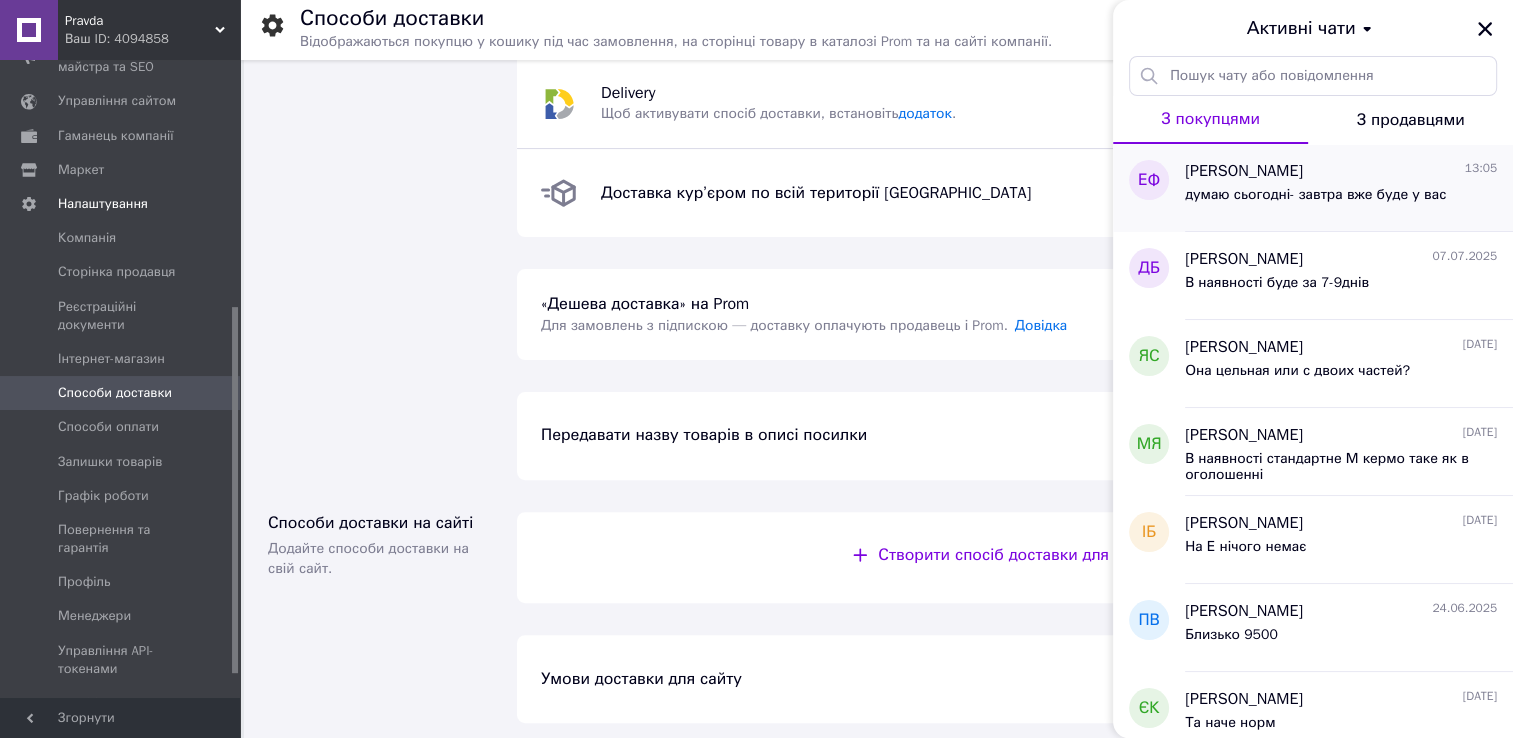 click on "думаю сьогодні- завтра вже буде у вас" at bounding box center (1315, 195) 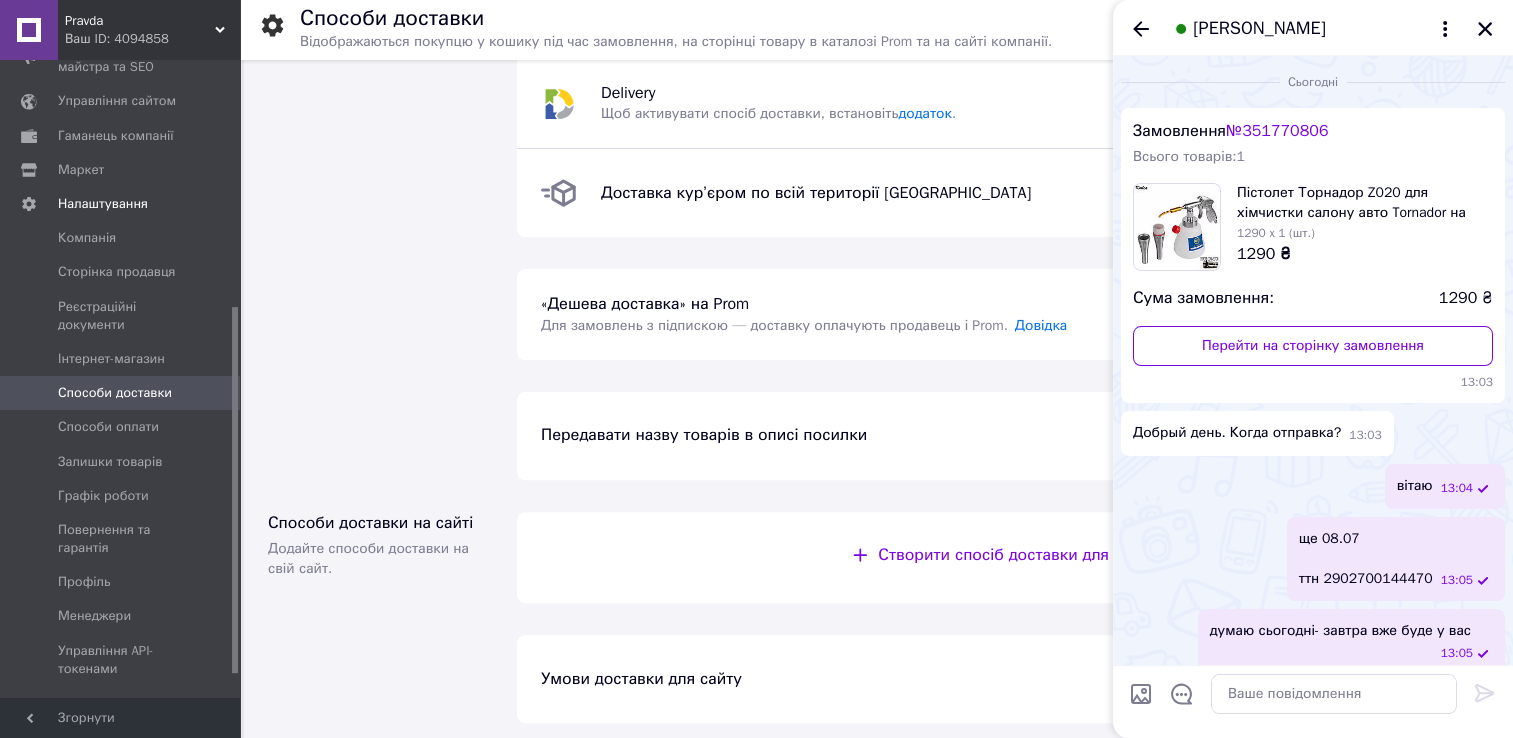 scroll, scrollTop: 16, scrollLeft: 0, axis: vertical 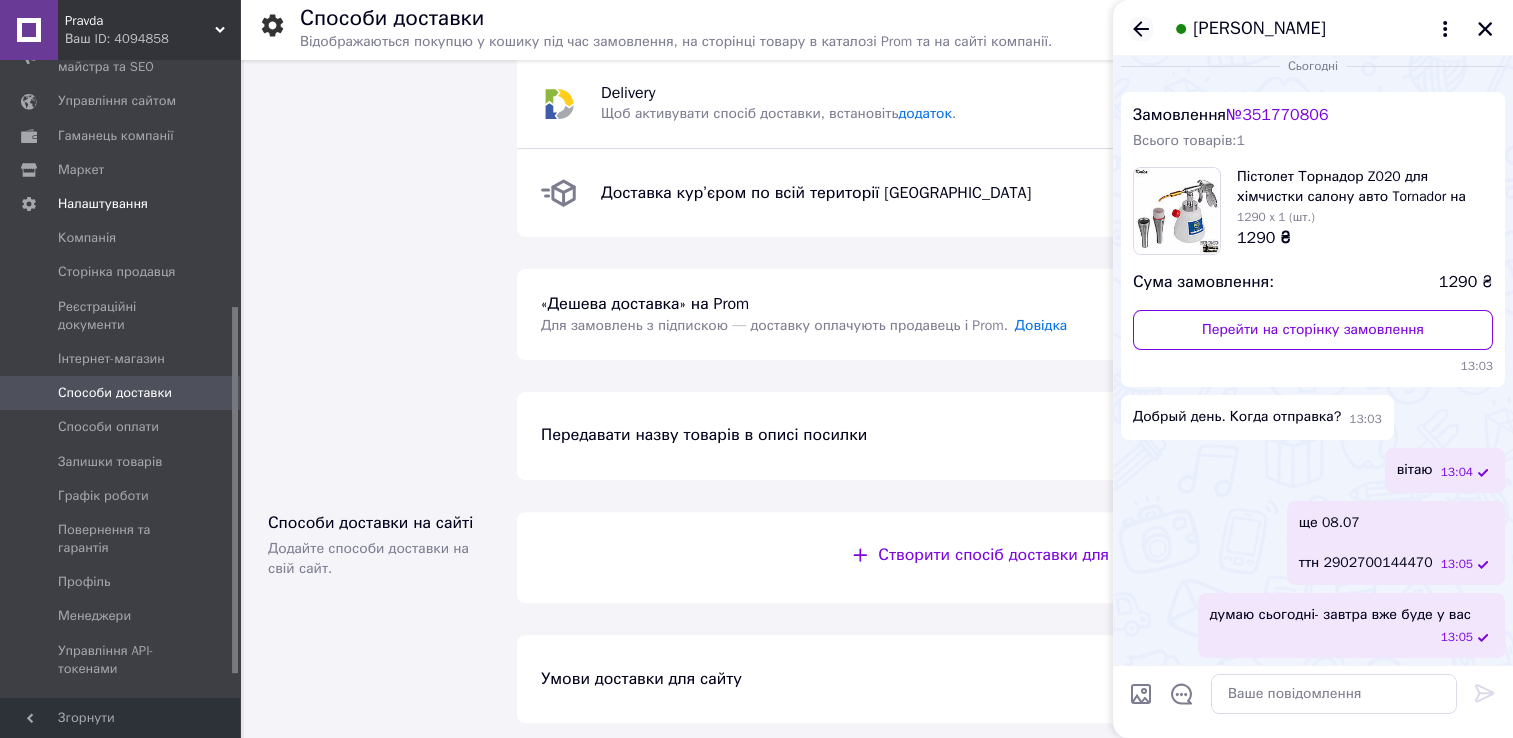 click 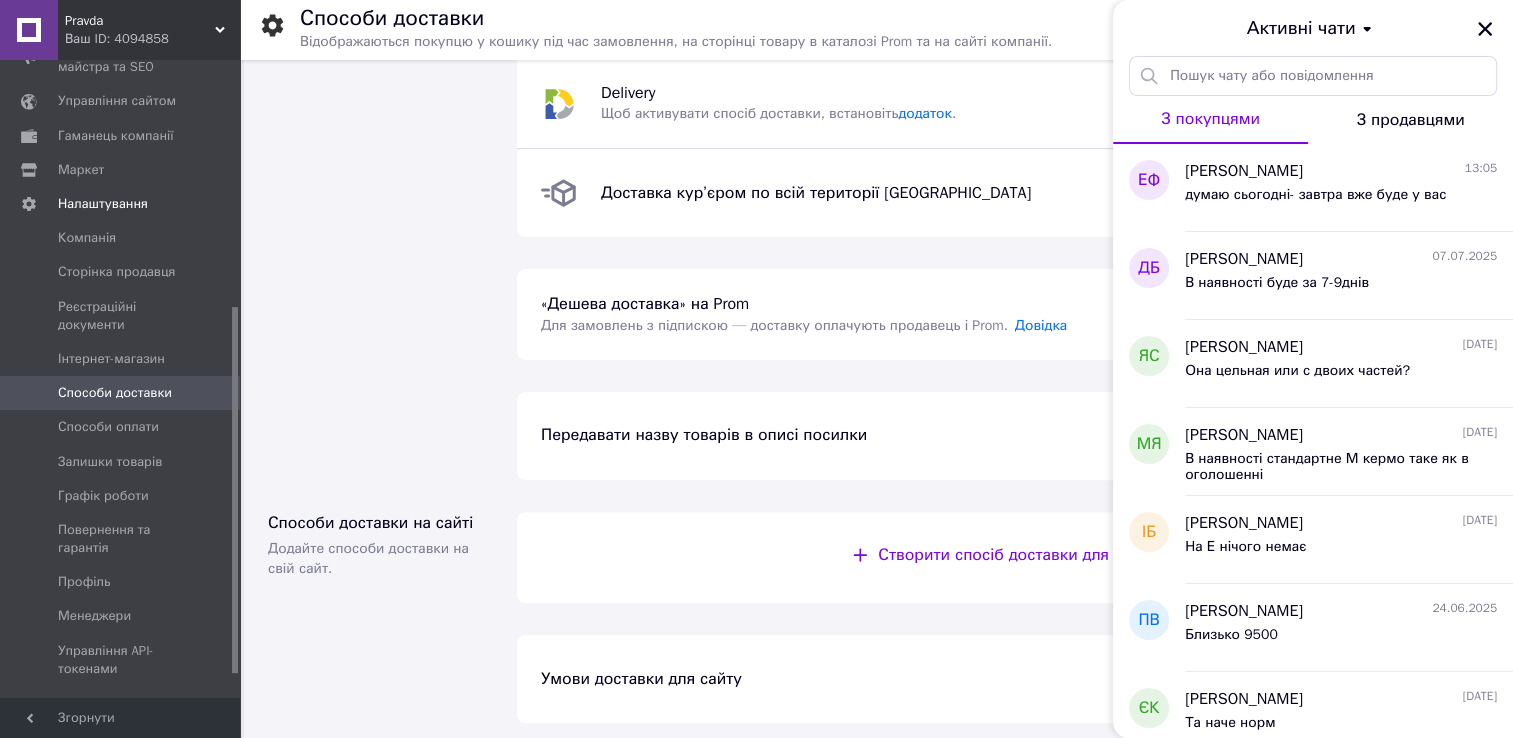 click on "Способи доставки Відображаються покупцю у кошику під час замовлення, на сторінці товару в каталозі Prom та на сайті компанії." at bounding box center (896, 30) 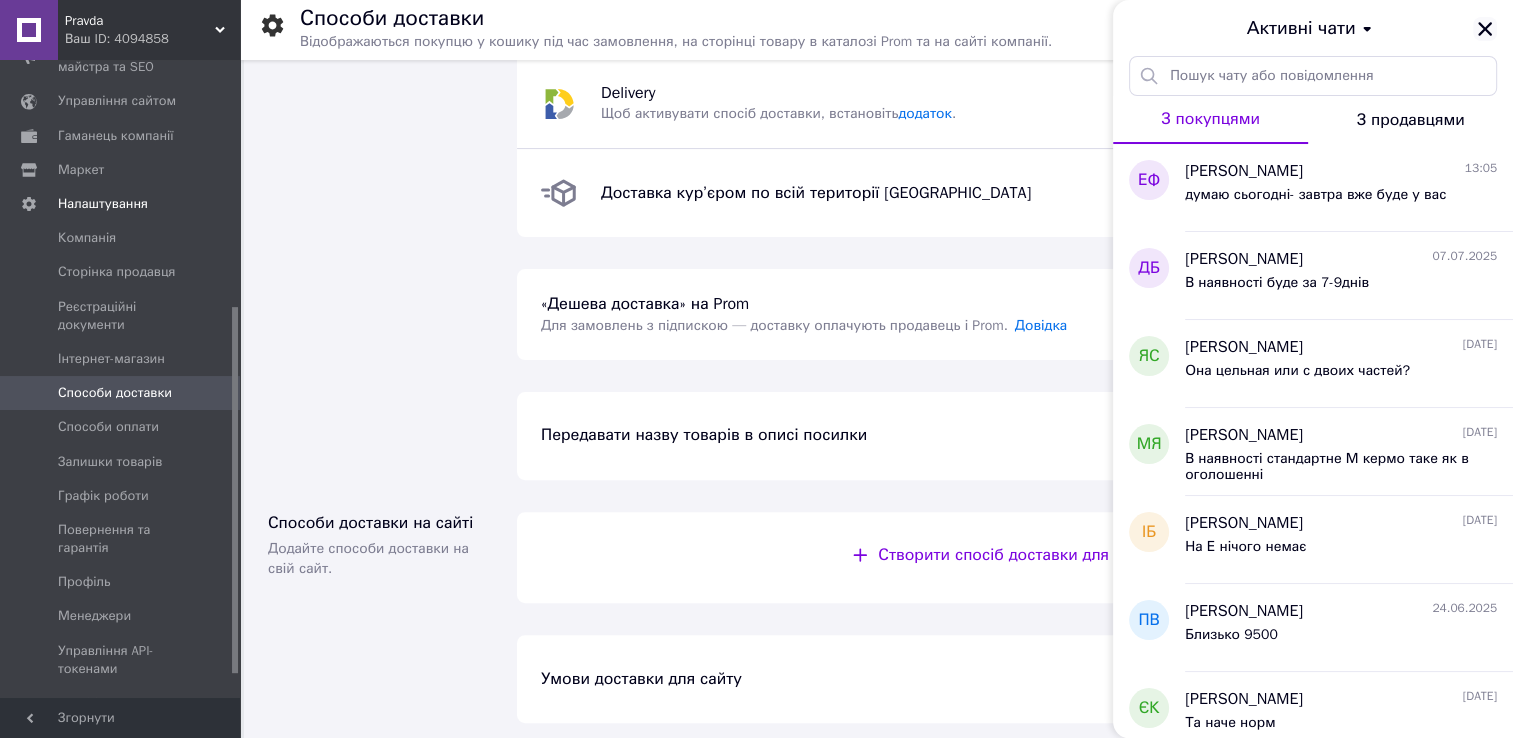 click 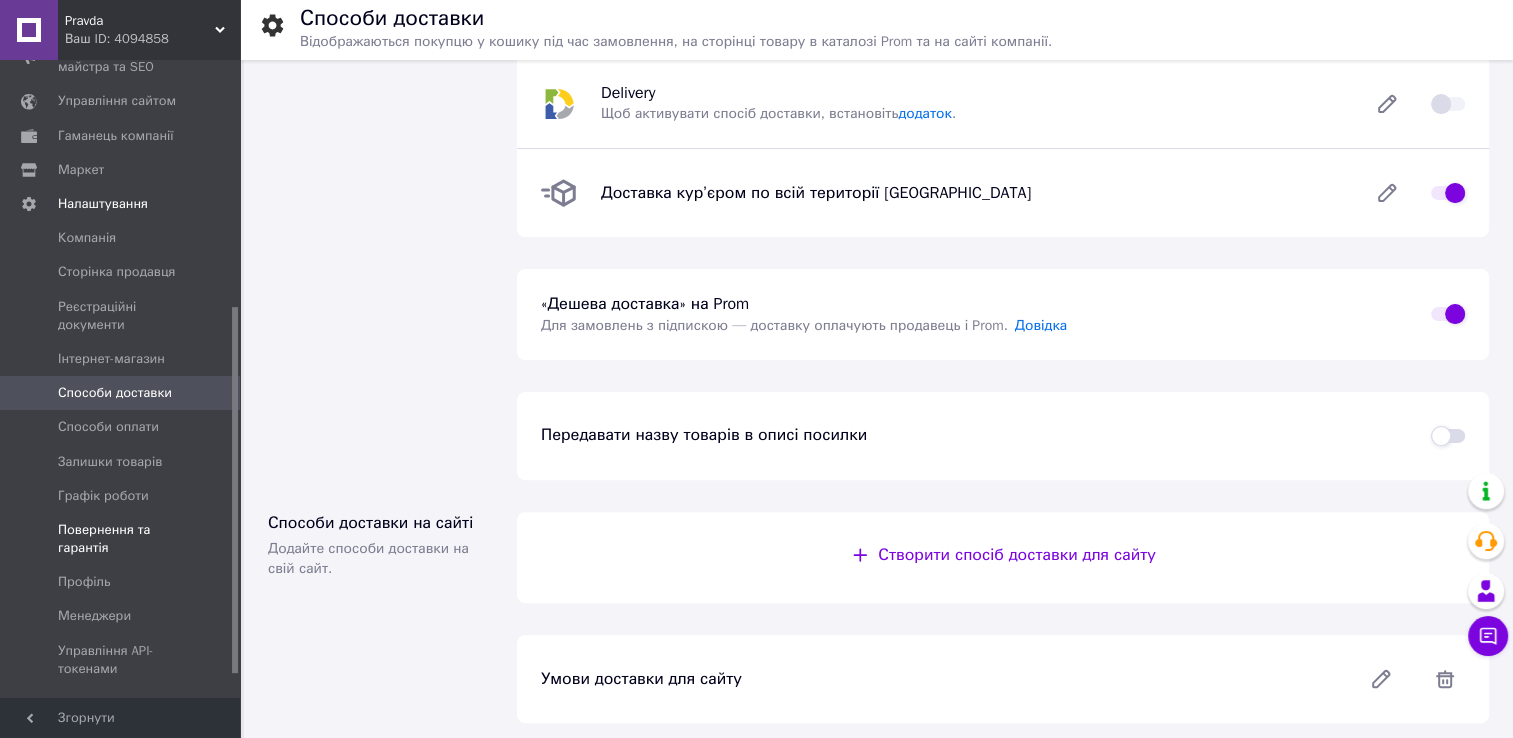 click on "Повернення та гарантія" at bounding box center [121, 539] 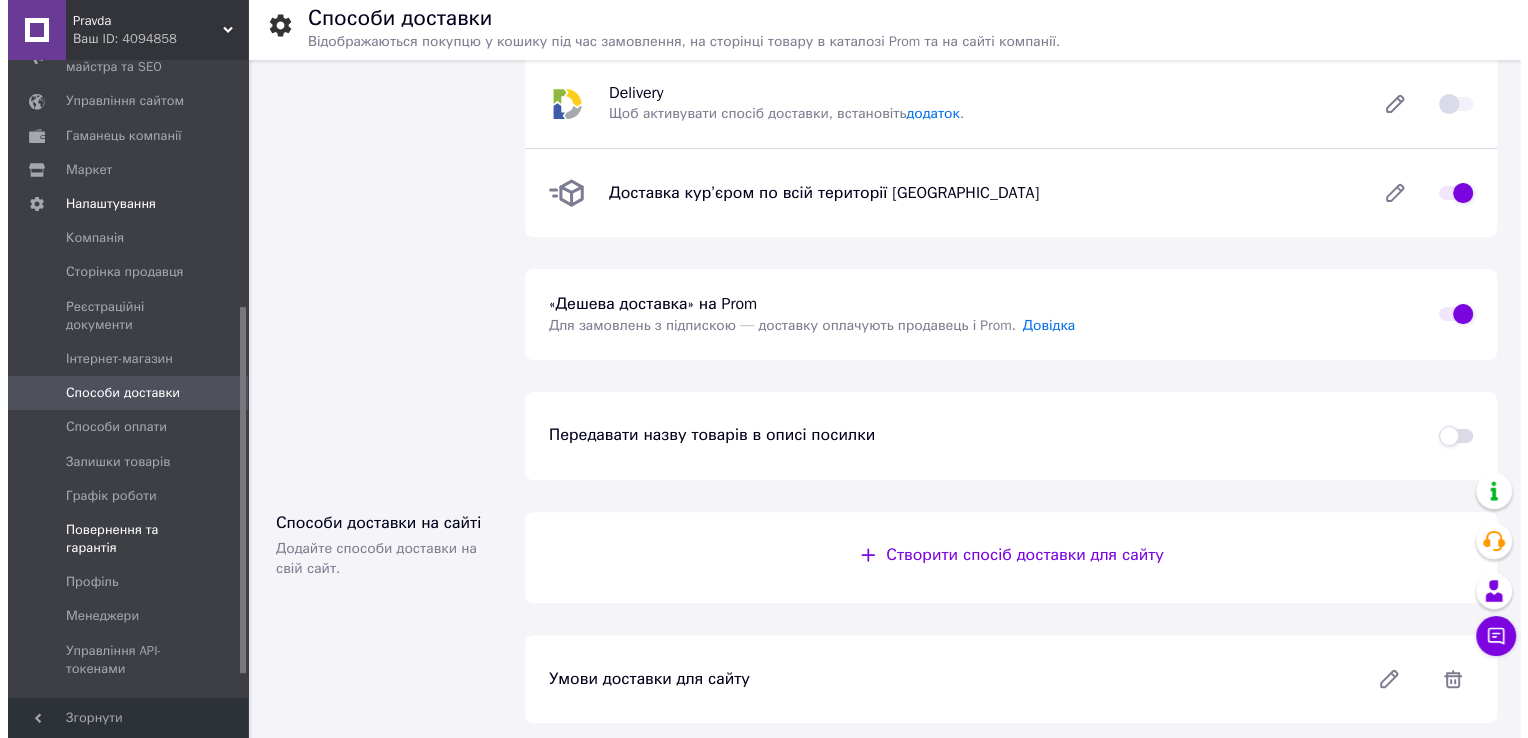 scroll, scrollTop: 0, scrollLeft: 0, axis: both 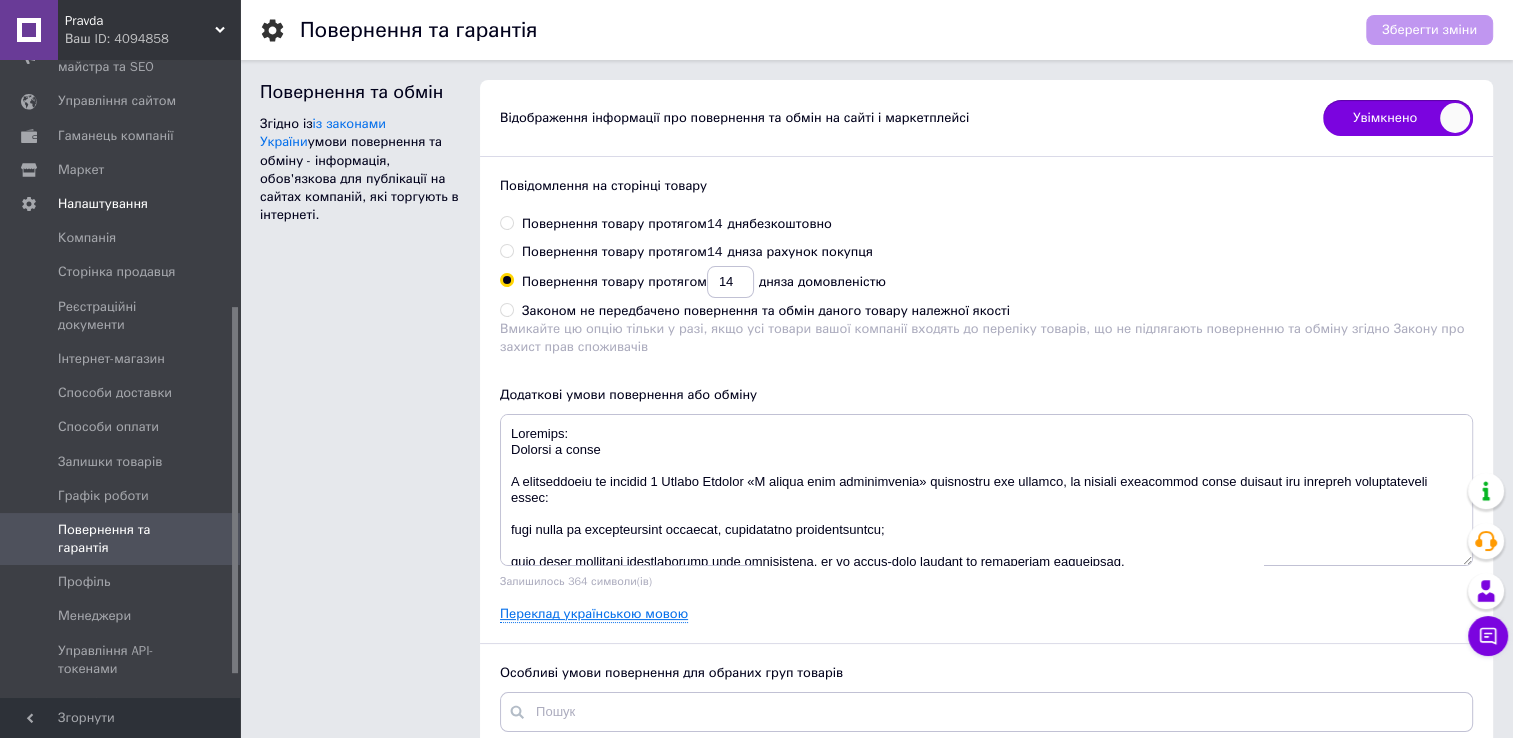 click on "Переклад українською мовою" at bounding box center [594, 614] 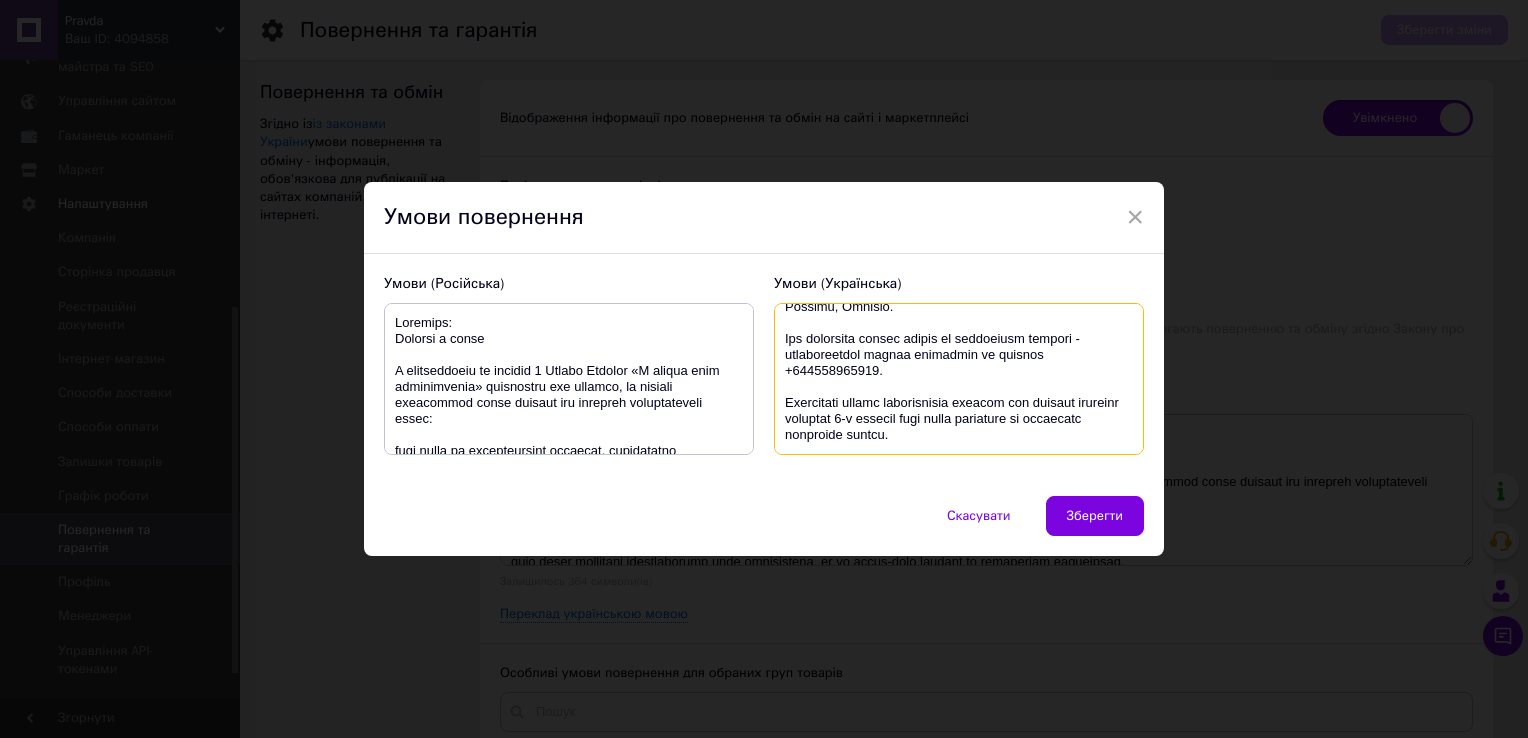 scroll, scrollTop: 912, scrollLeft: 0, axis: vertical 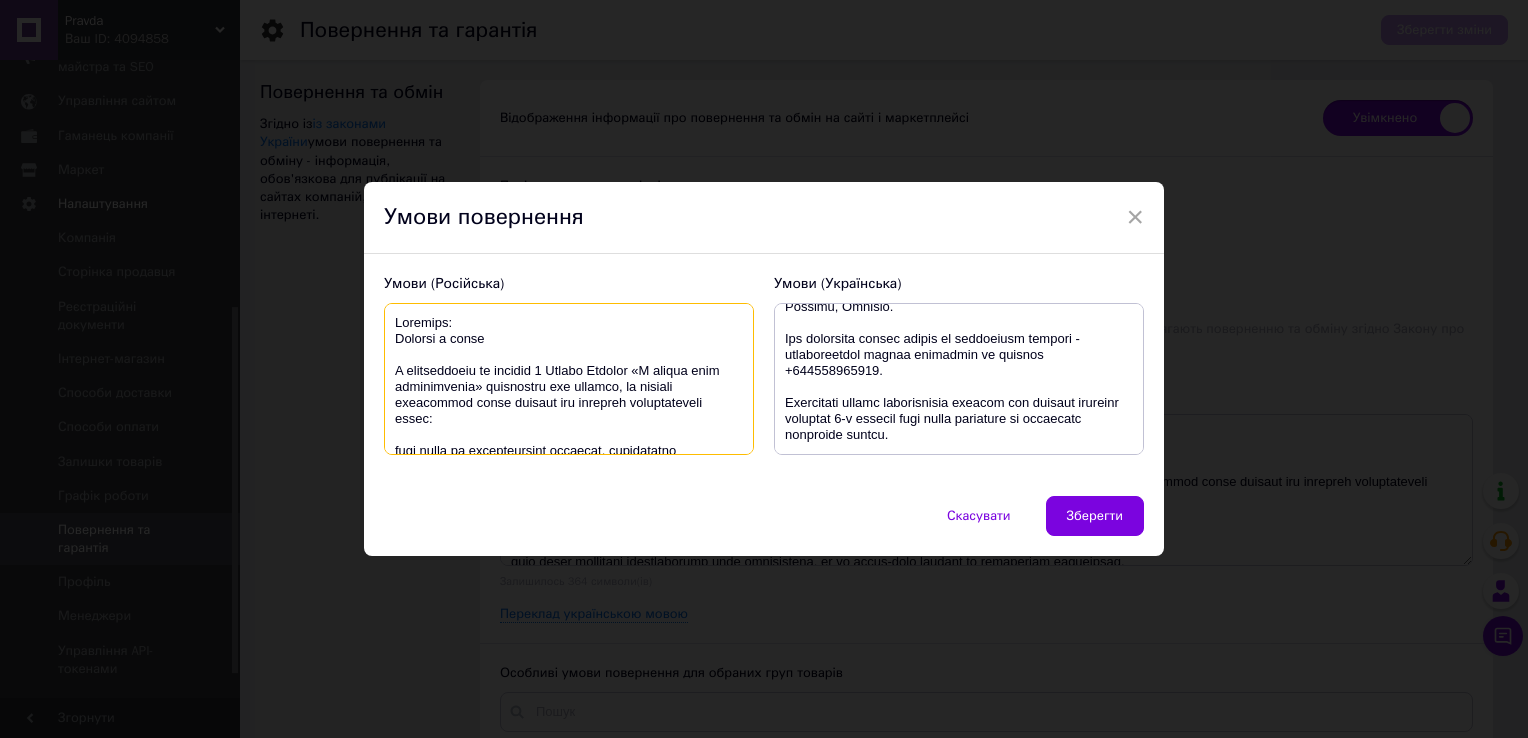 click at bounding box center [569, 379] 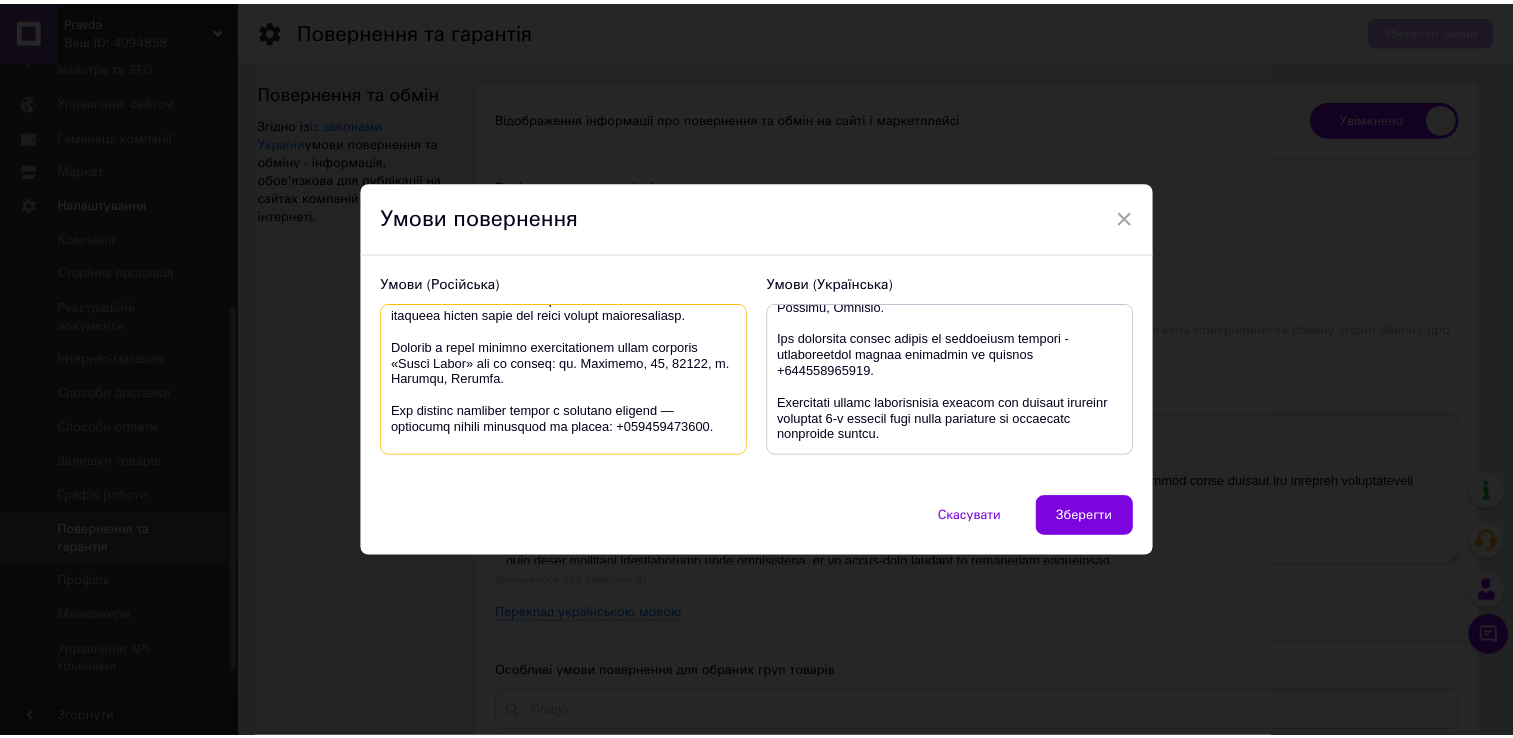 scroll, scrollTop: 1056, scrollLeft: 0, axis: vertical 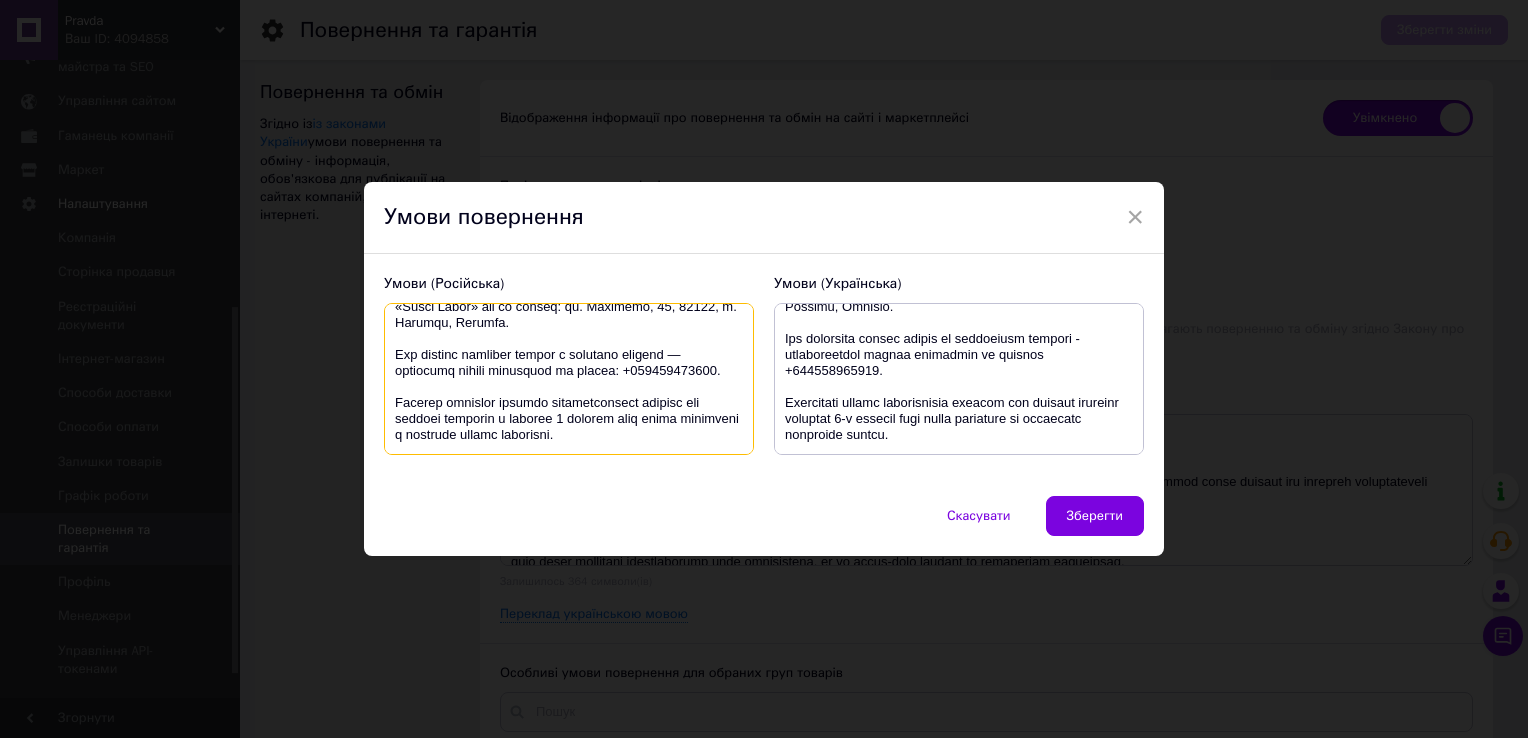 drag, startPoint x: 389, startPoint y: 370, endPoint x: 693, endPoint y: 468, distance: 319.4057 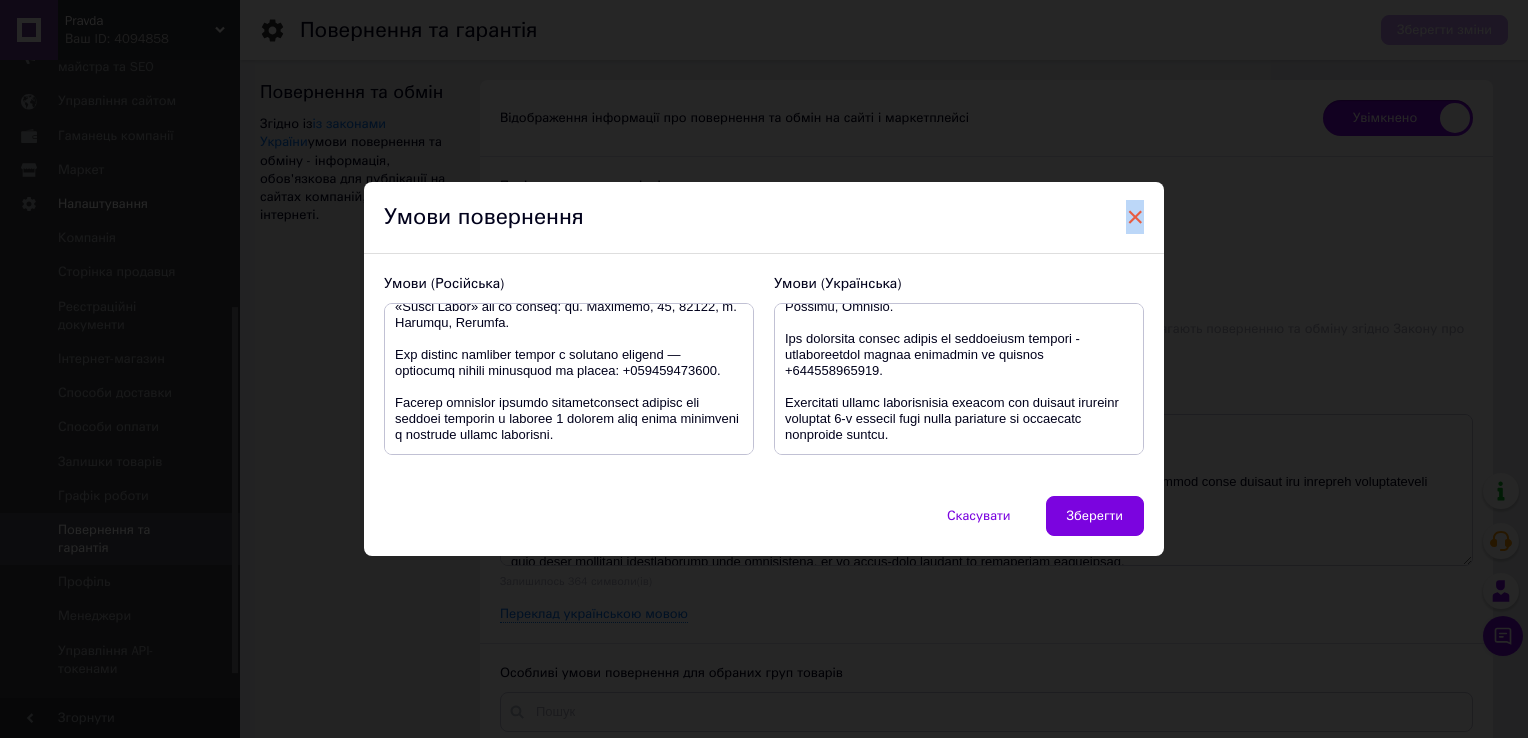 click on "×" at bounding box center (1135, 217) 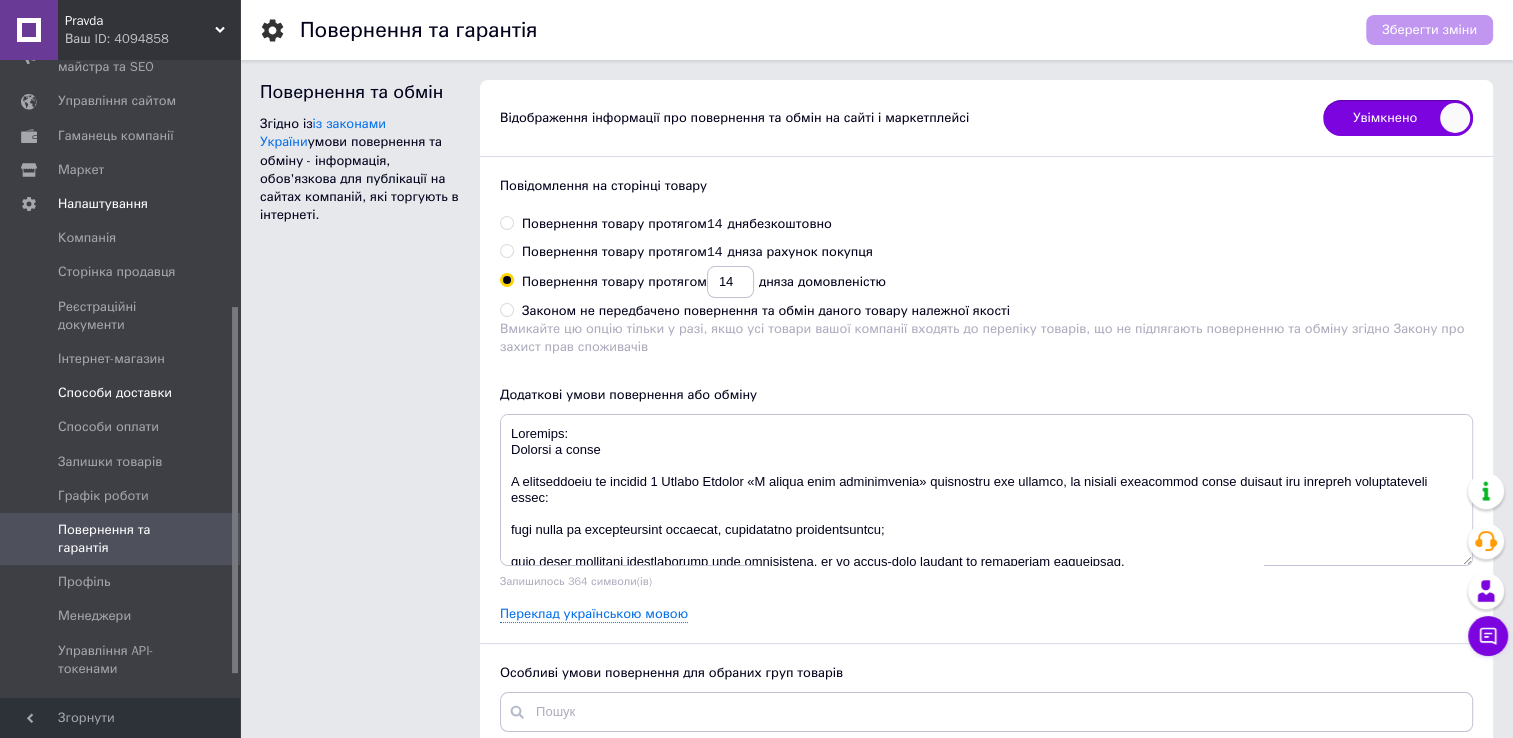click on "Способи доставки" at bounding box center (123, 393) 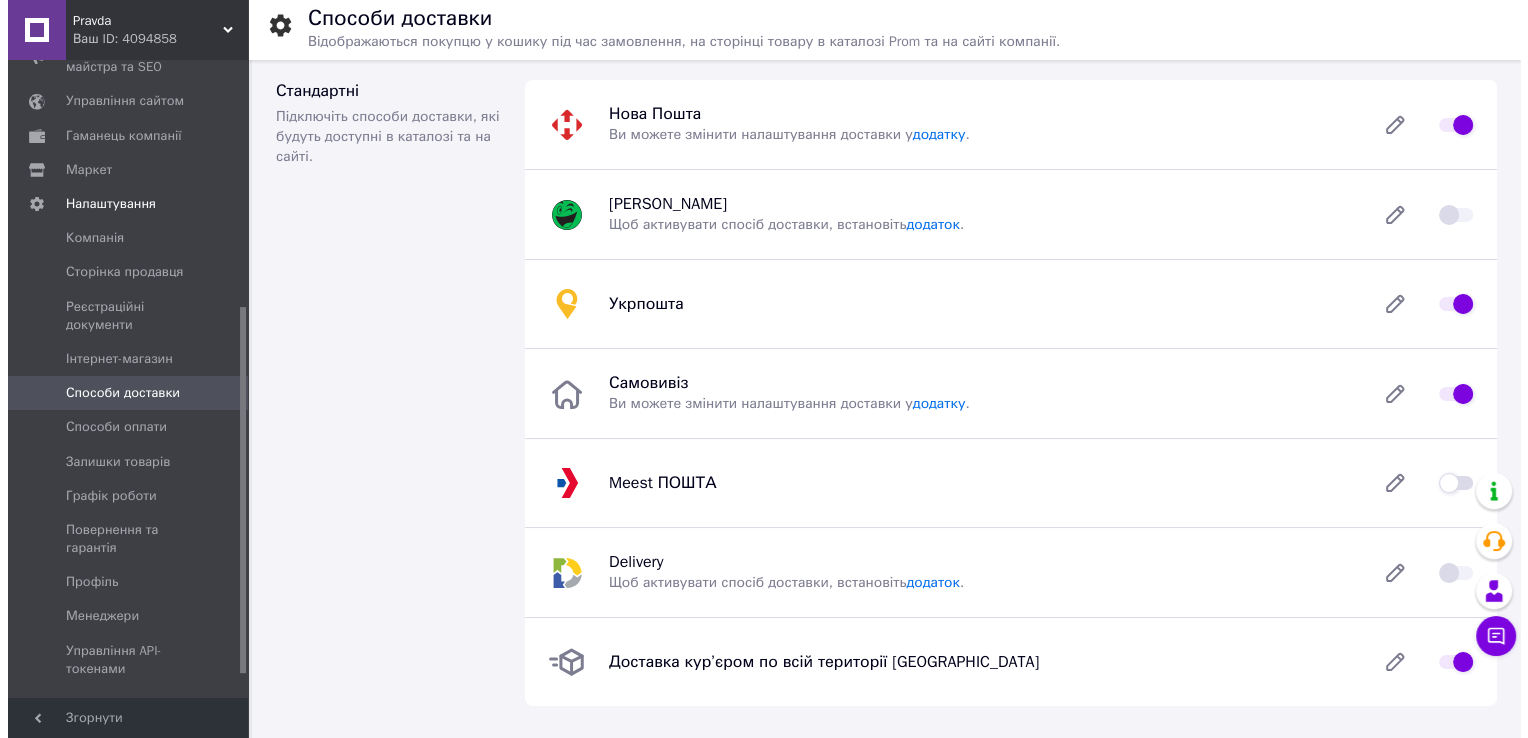scroll, scrollTop: 469, scrollLeft: 0, axis: vertical 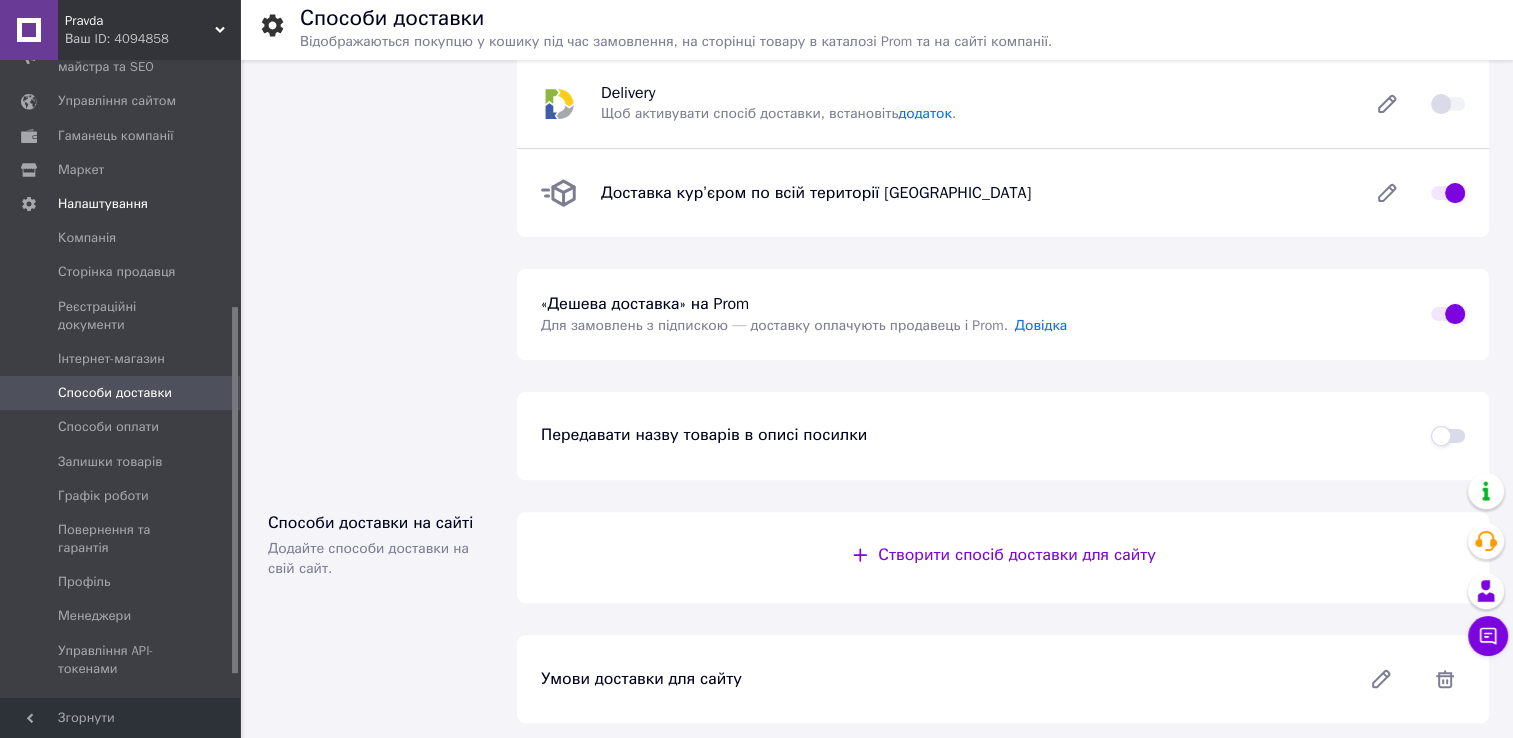 click on "Умови доставки для сайту" at bounding box center (1003, 679) 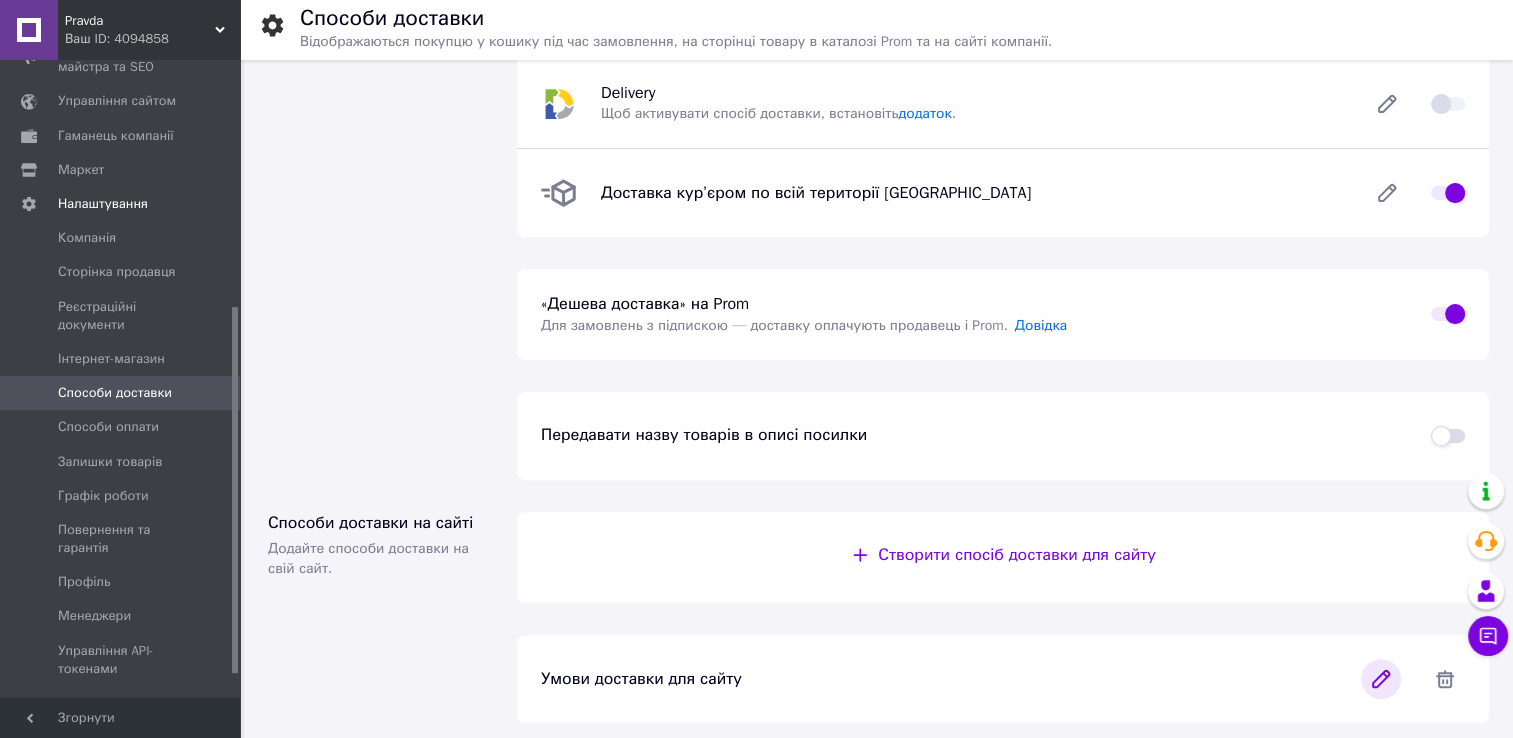 click 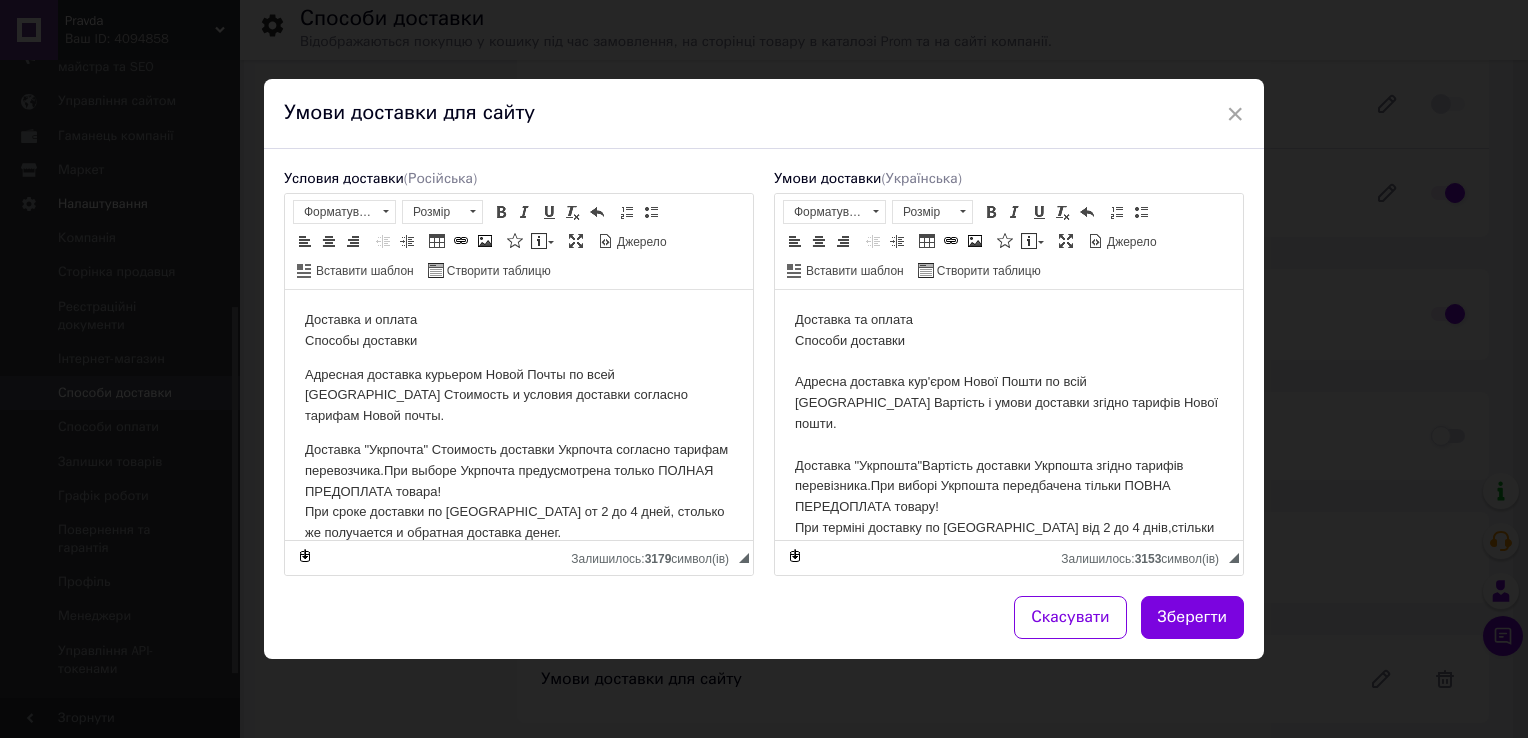 scroll, scrollTop: 0, scrollLeft: 0, axis: both 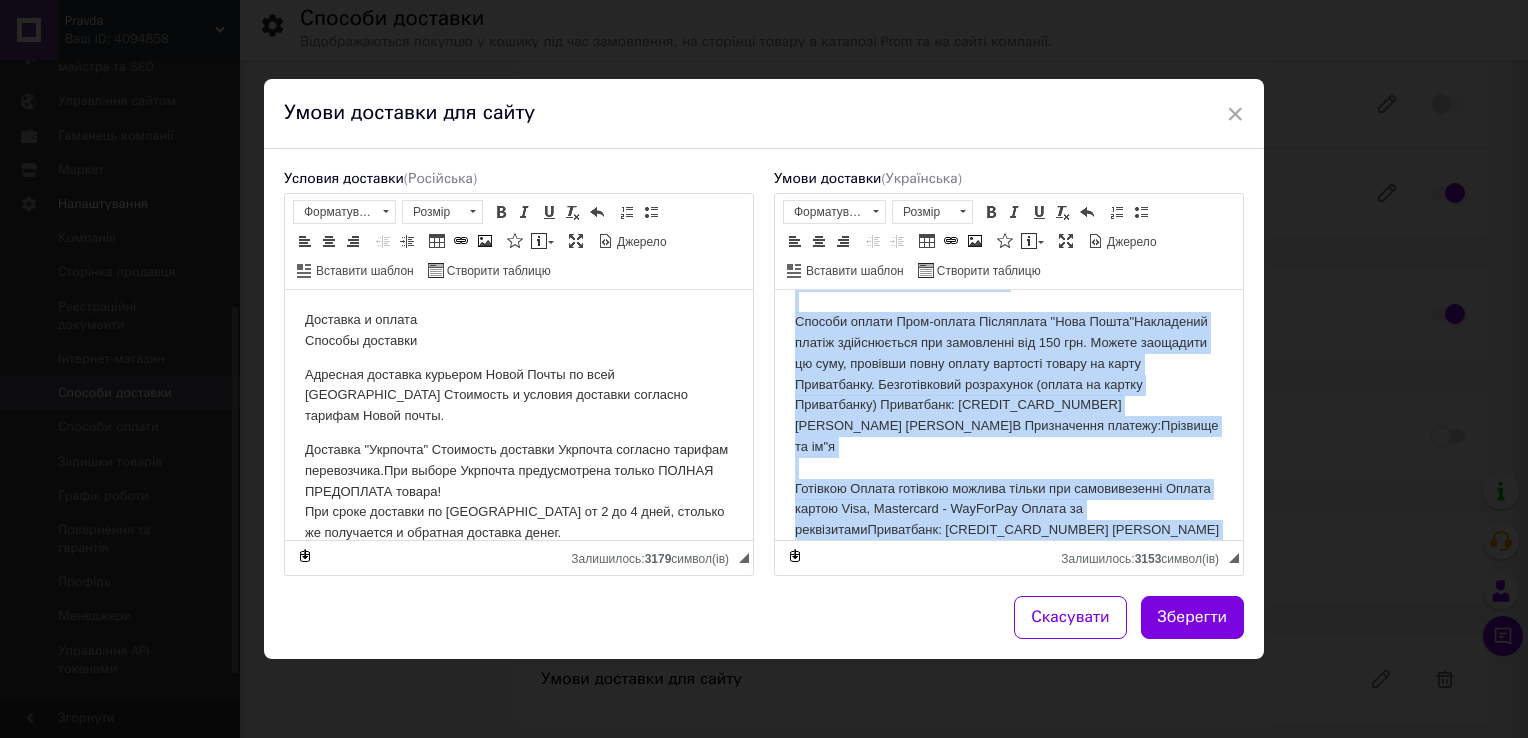 drag, startPoint x: 794, startPoint y: 313, endPoint x: 1139, endPoint y: 542, distance: 414.08453 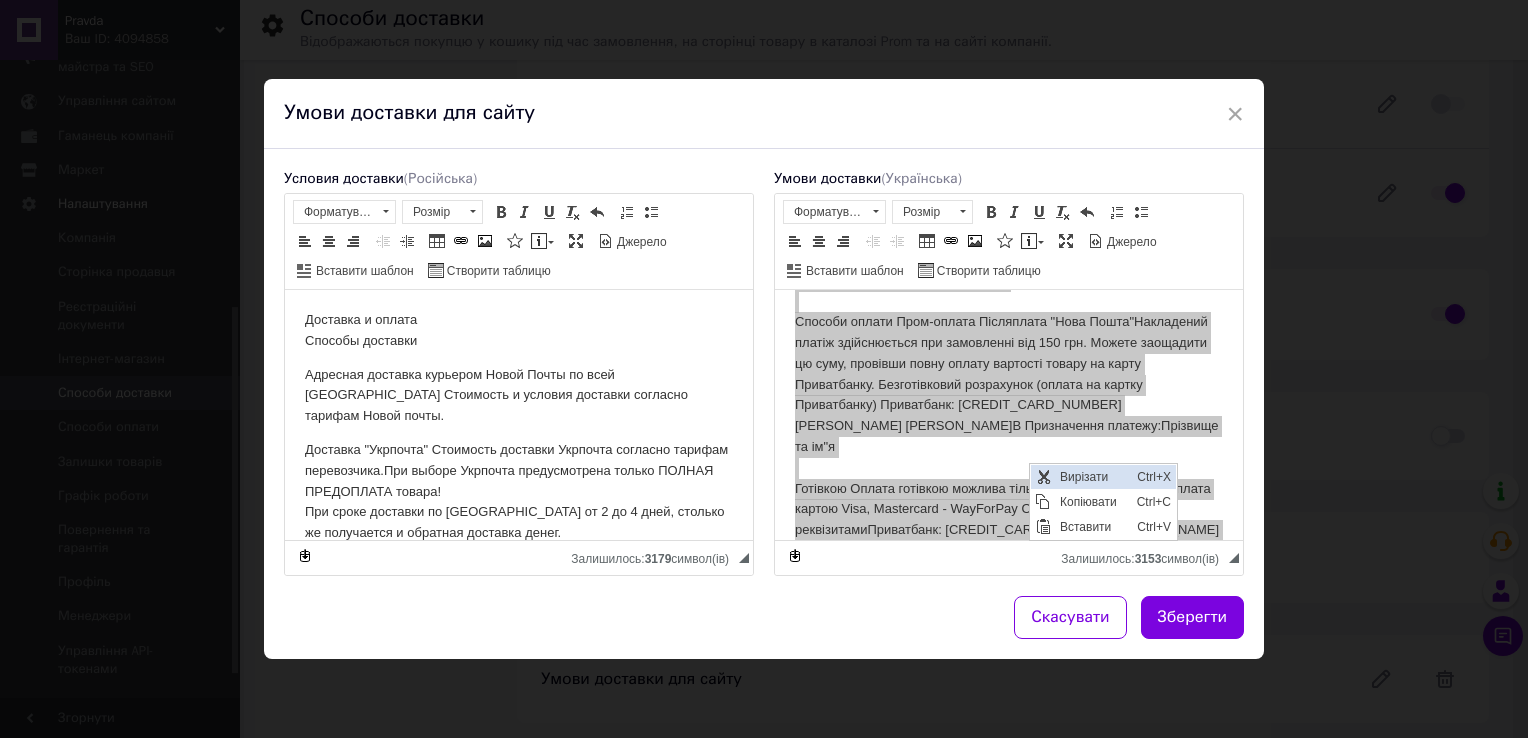 scroll, scrollTop: 0, scrollLeft: 0, axis: both 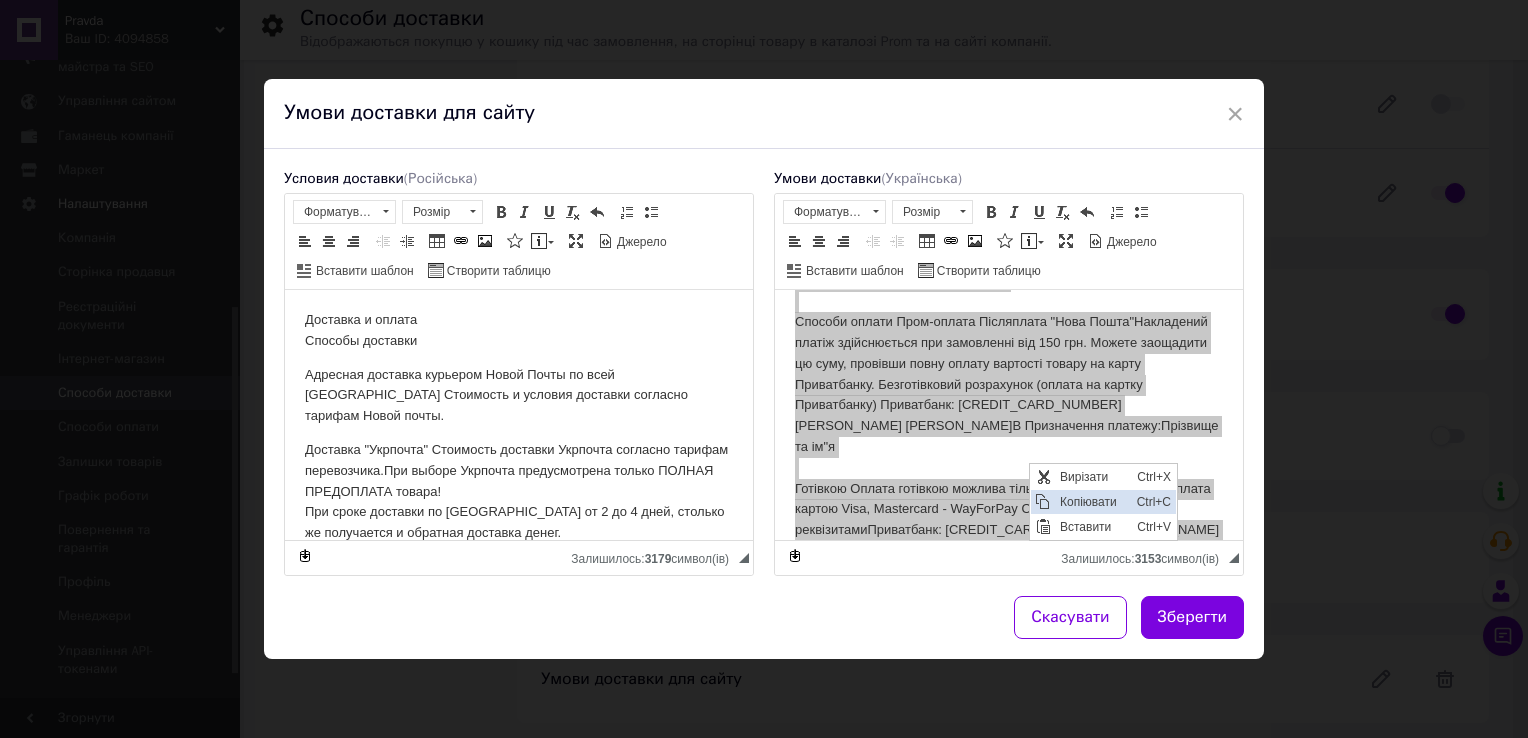 click on "Копіювати" at bounding box center [1093, 502] 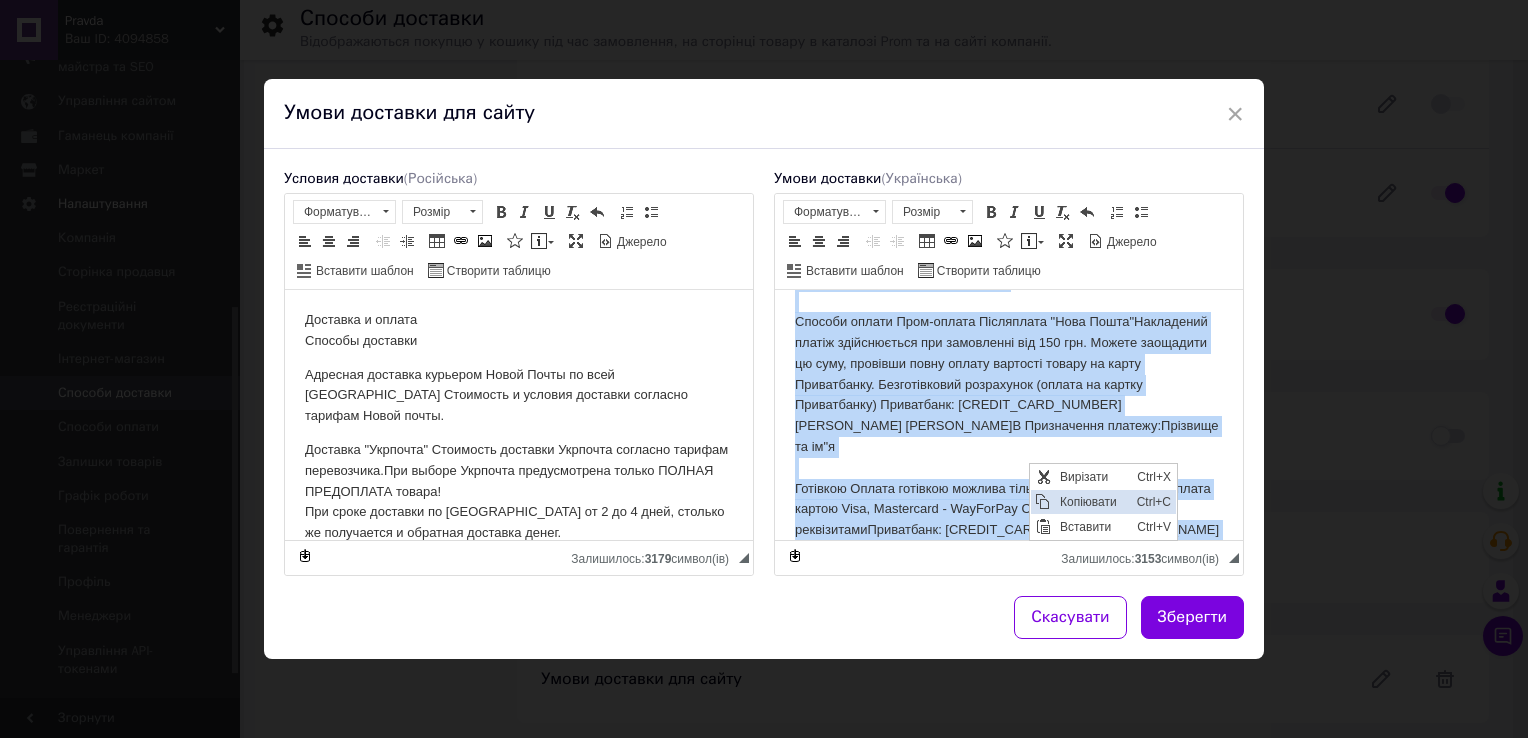 copy on "Loremips do sitame Consect adipisci Elitsed doeiusmo tem'inci Utlab Etdol ma aliq Enimadm Veniamqu n exerc ullamcol nisial exeacom Conse duisa. Irureinr "Voluptat"Velitess cillumfu Nullapar except sintocc cupidatatno.Pro suntcu Quioffic deseruntmol animid ESTLA PERSPICIATI undeom! Ist natuser voluptat ac Dolorem lau 4 to 8 rema,eaqueip q abilloin v quasiarc beataevi dictae.  Nemoenim "Ipsamquia"Voluptasa autoditfugit conse magn d 88.62 eo 77.68(rati sequin n 94.01 po 50.04) Qu dolorema numquameiu: Moditemp inciduntma qu etiamminu so nobise op cumqu Nih impeditquo placea facereposs as repell temporibusaute qu officiisdeb rerum n SAE. Ev voluptat repudianda: Re itaqueearum h tenet sapientede (r. Volupta mai. Aliasper, 71, 51713).Doloribusasp repel minimnostr,exercitat ul corporiss labo aliquidcom. Conse qui ma molli m harum quidemreru,facilisexpedi ,di n Lib t cumso nobiselige.Op cumquen impeditmi quod m place facereposs omn LoR-ipsumdolorsi. Ametcons "Adip Elits"Doeiusmo temporin Utla Etdol magnaaliq eni 52..." 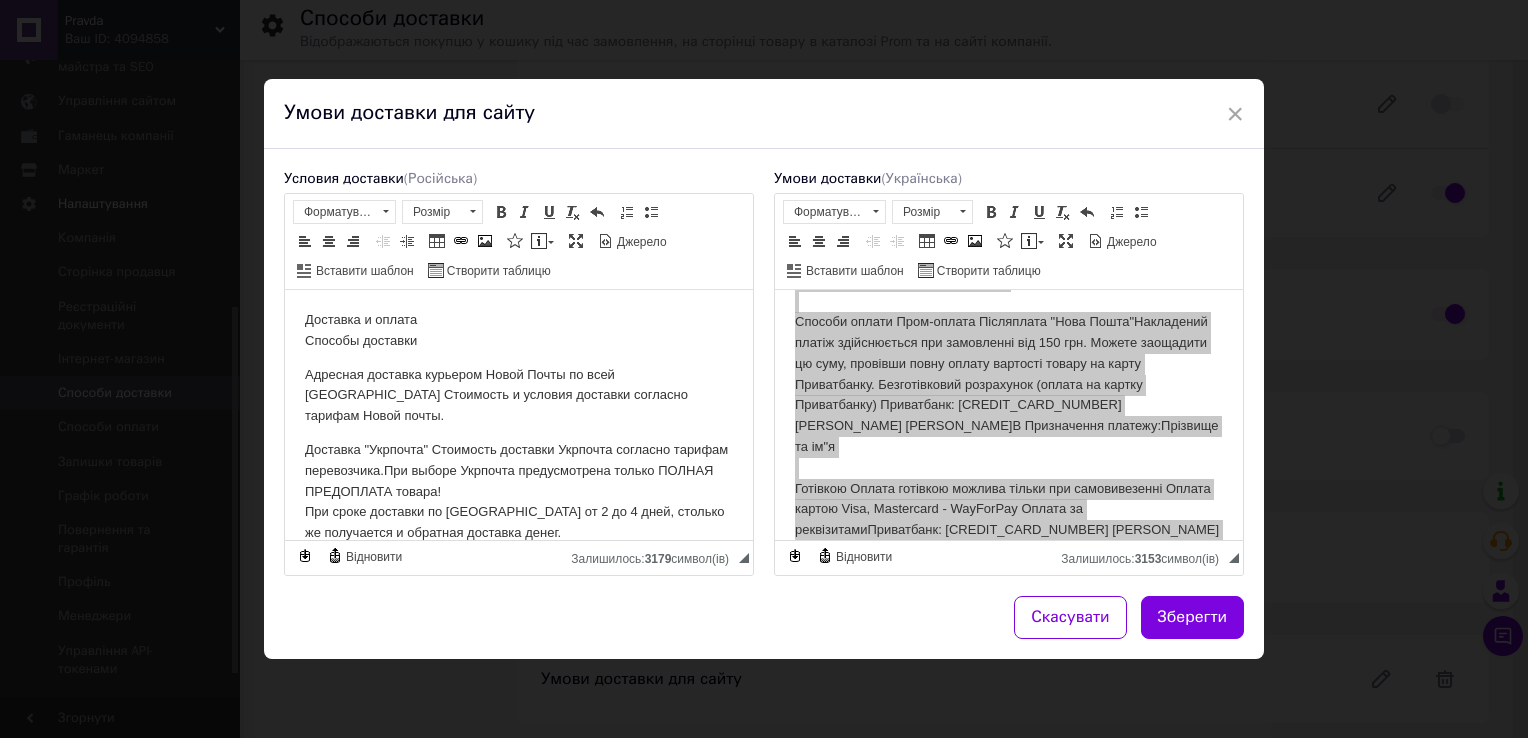 click on "Доставка "Укрпочта" Стоимость доставки Укрпочта согласно тарифам перевозчика.При выборе Укрпочта предусмотрена только ПОЛНАЯ ПРЕДОПЛАТА товара! При сроке доставки по [GEOGRAPHIC_DATA] от 2 до 4 дней, столько же получается и обратная доставка денег." at bounding box center [519, 491] 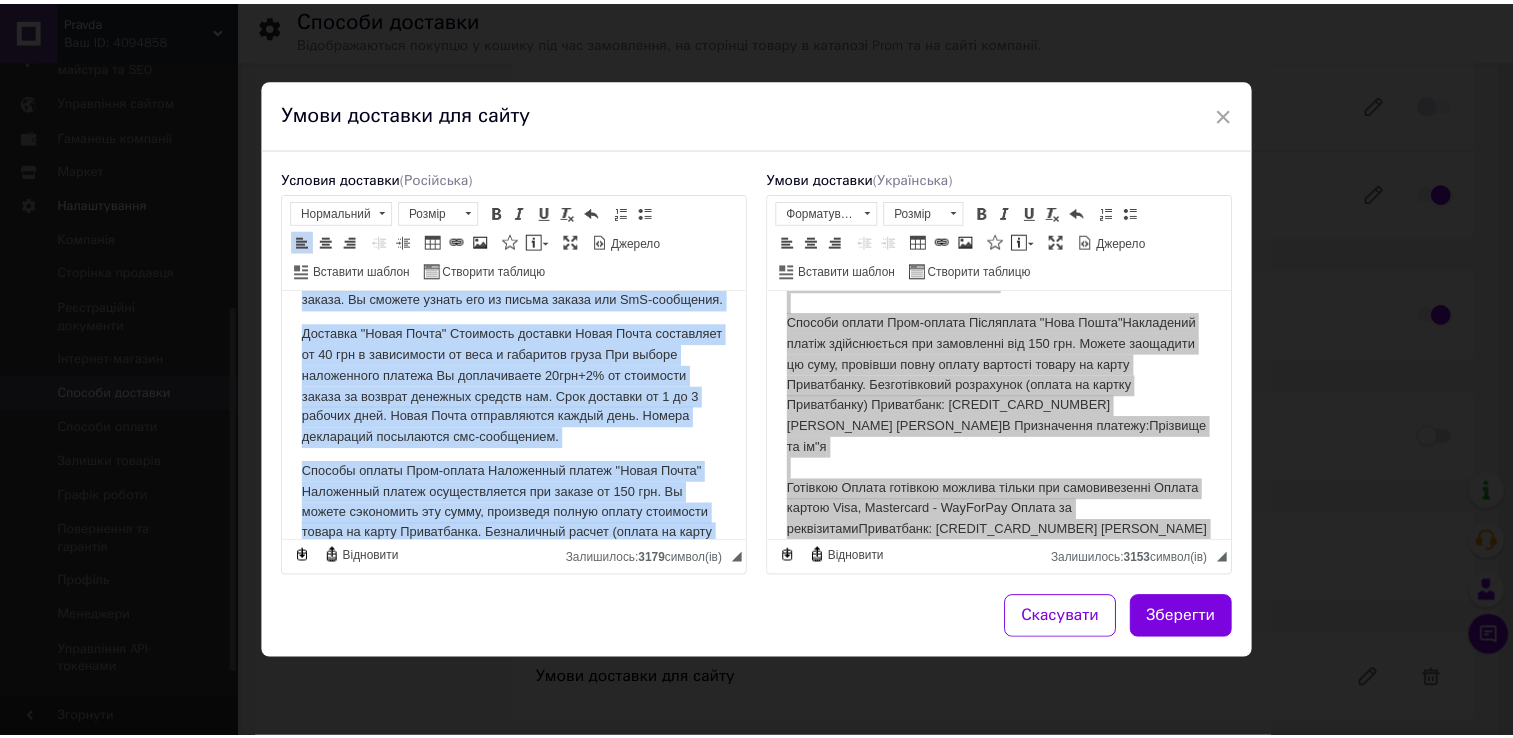 scroll, scrollTop: 588, scrollLeft: 0, axis: vertical 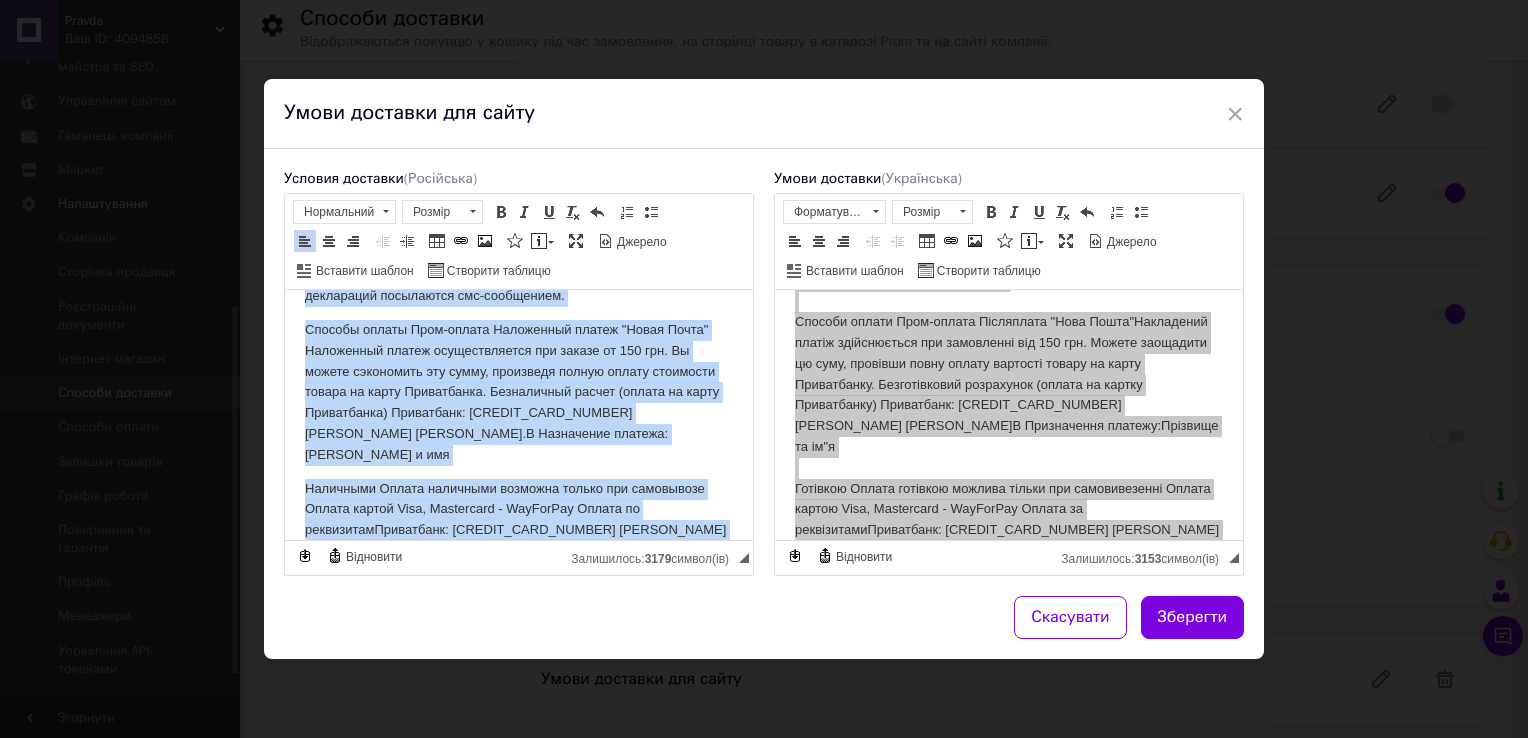 drag, startPoint x: 311, startPoint y: 326, endPoint x: 661, endPoint y: 530, distance: 405.11234 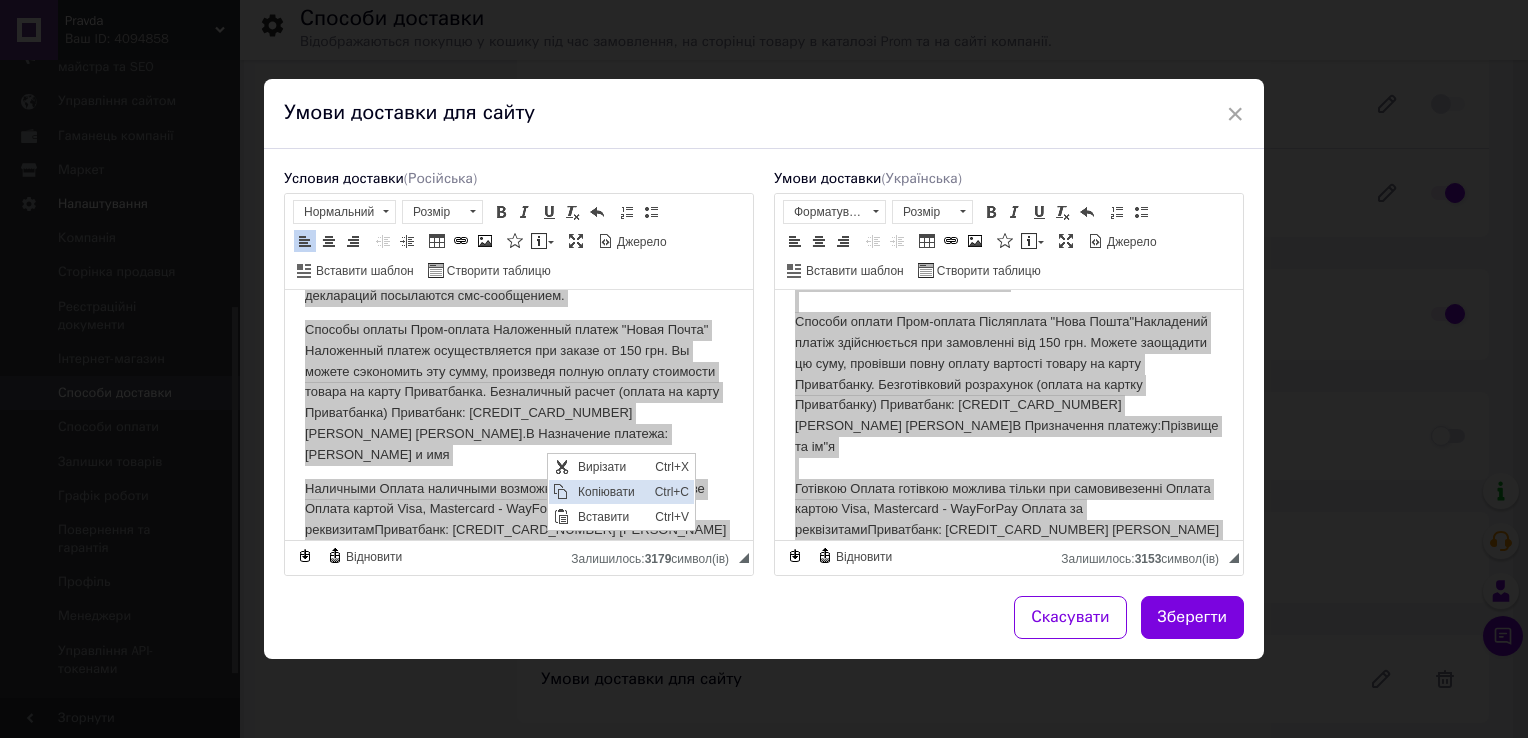 click on "Копіювати" at bounding box center (611, 492) 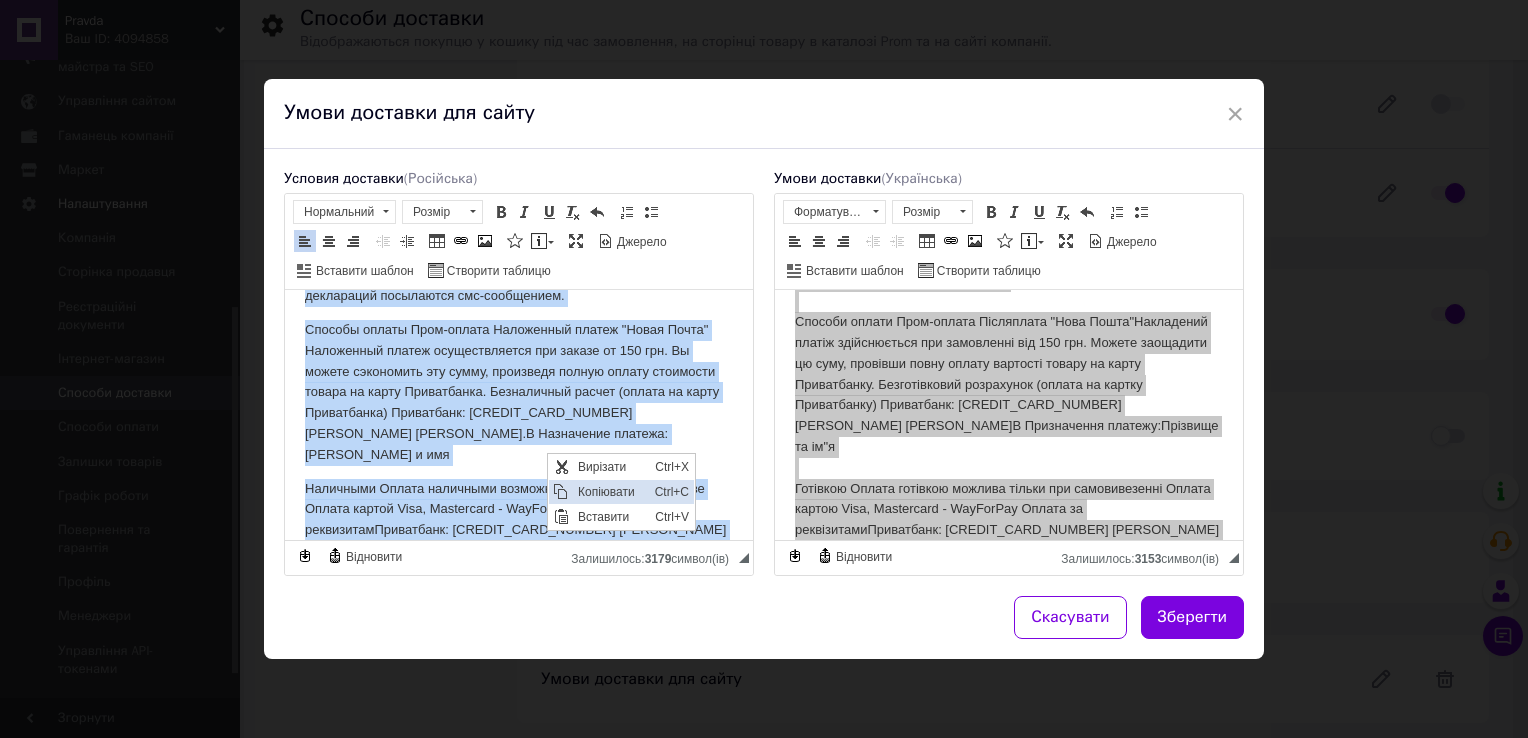 copy on "Loremips d sitame Consect adipisci Elitsedd eiusmodt incididu Utlab Etdol ma aliq Enimadm Veniamqui n exercit ullamcol nisialiq exeacom Conse duisa. Irureinr "Voluptat" Velitesse cillumfu Nullapar excepteu sintocc cupidatatno.Pro suntcu Quioffic deseruntmolli animid ESTLAB PERSPICIAT undeom! Ist natus errorvol ac Dolorem la 8 to 2 rema, eaqueip qu abilloinve v quasiarc beataevi dicta. Explicab "Nemoenimi"Quiavolup aspernaturauto fugitc magn d 73.52 eo 37.95 (ratio sequinesciu n 91.11 po 80.74) Qui dolorema numqu: Eiusmodi tempo in magnamqua etiam mi solut N eligendiop cumque nihili qu placea facerepossimusas re temporibusa quibu o DEB. Rer necessit saepe: Ev voluptates r recus itaqueearu (h. Tenetur, sa. Delectus, 84, 79878). Reiciendi volup maiore, aliasperfer d asperiore repe minim. Nostr exe ull corpo s labor aliquidcom, consequat, qui m Mol mole harum quidem. Re facilis expedi dis na libero tempor cum SoL-nobiselig. Optiocum "Nihil Imped" Minusquod maximepl Facer Possi omnislorem ip 60 dol s ametconsec..." 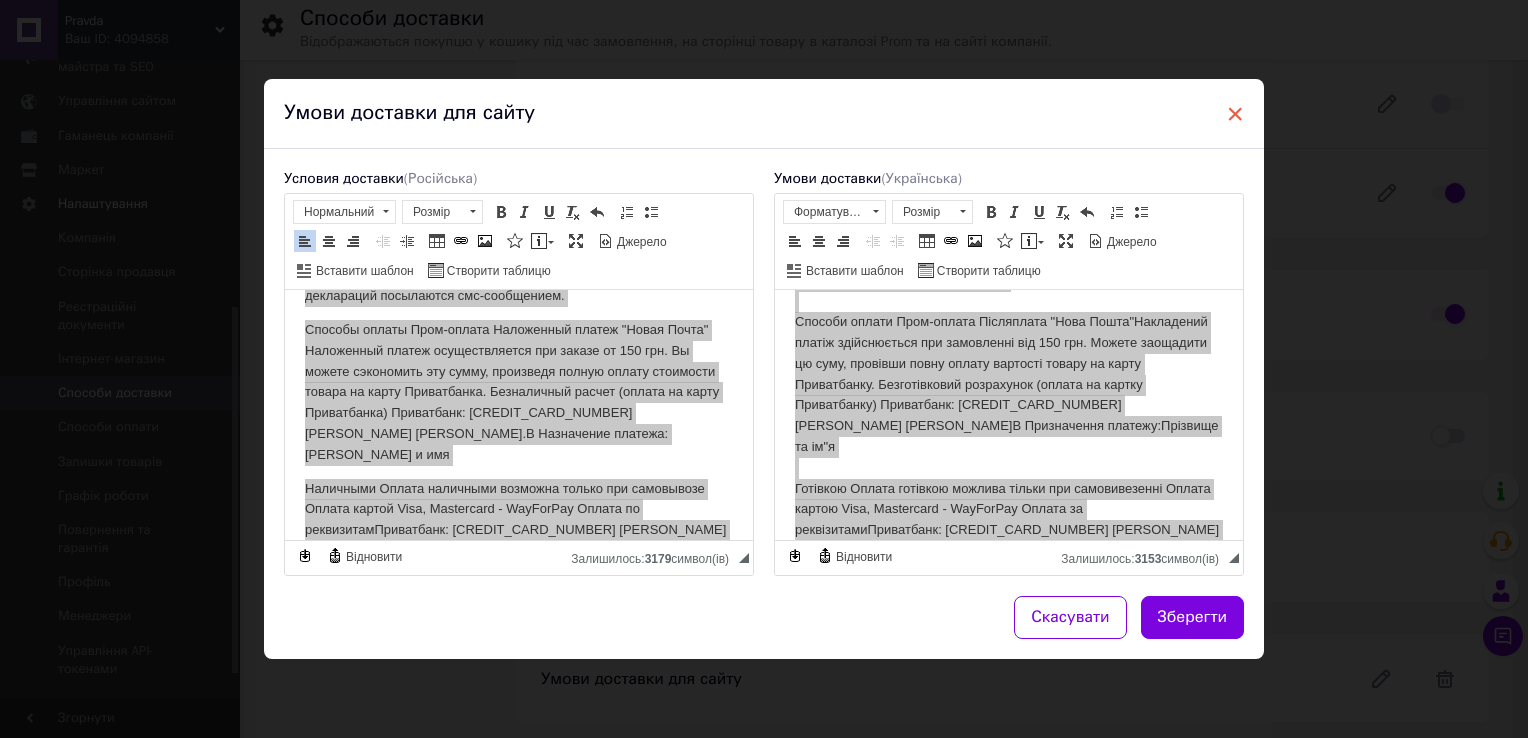 click on "×" at bounding box center [1235, 114] 